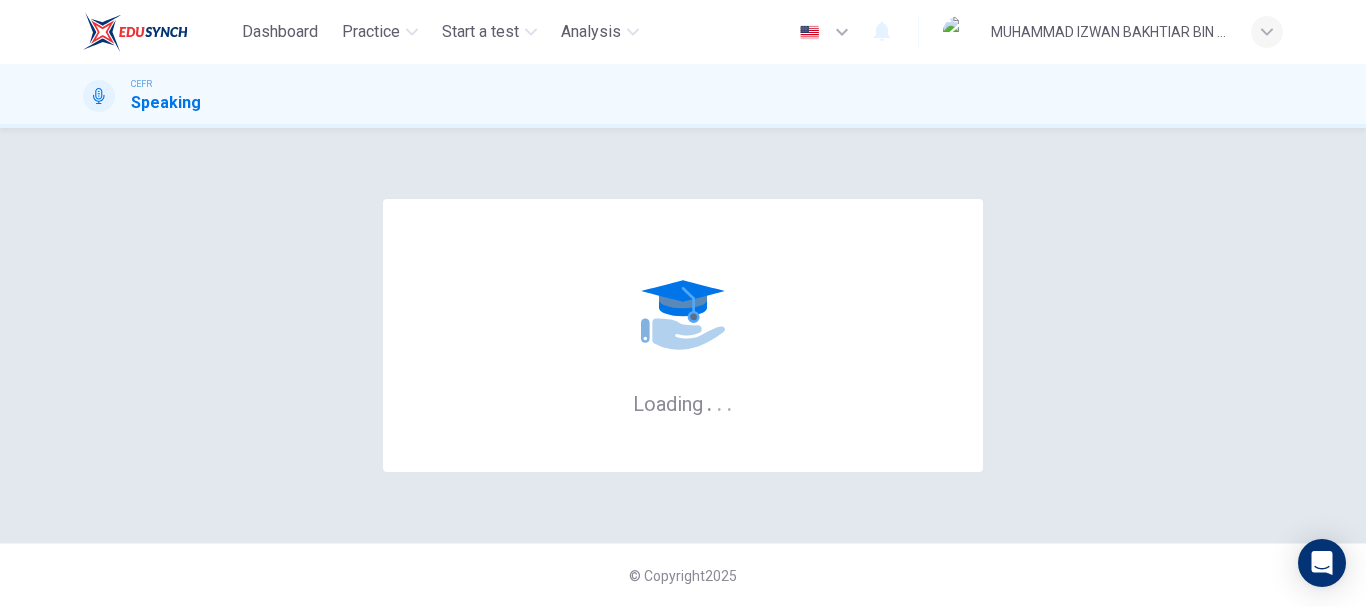 scroll, scrollTop: 0, scrollLeft: 0, axis: both 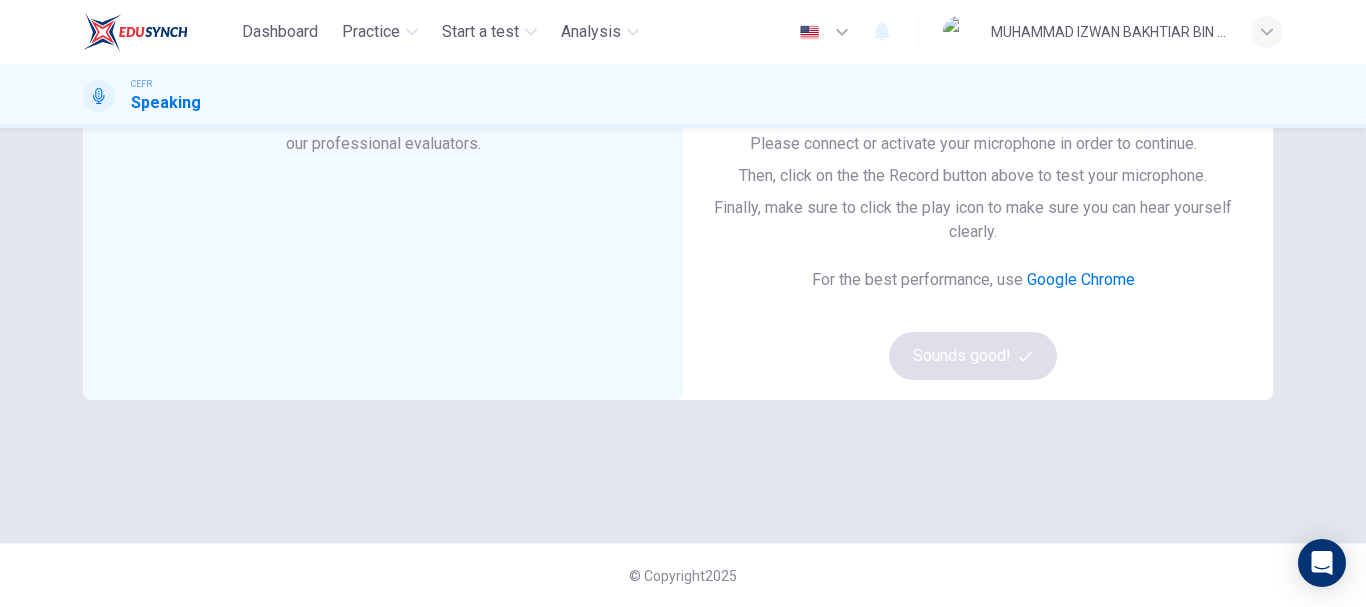 click on "Please connect or activate your microphone in order to continue. Then, click on the the Record button above to test your microphone. Finally, make sure to click the play icon to make sure you can hear yourself clearly. For the best performance, use   Google Chrome Sounds good!" at bounding box center (973, 256) 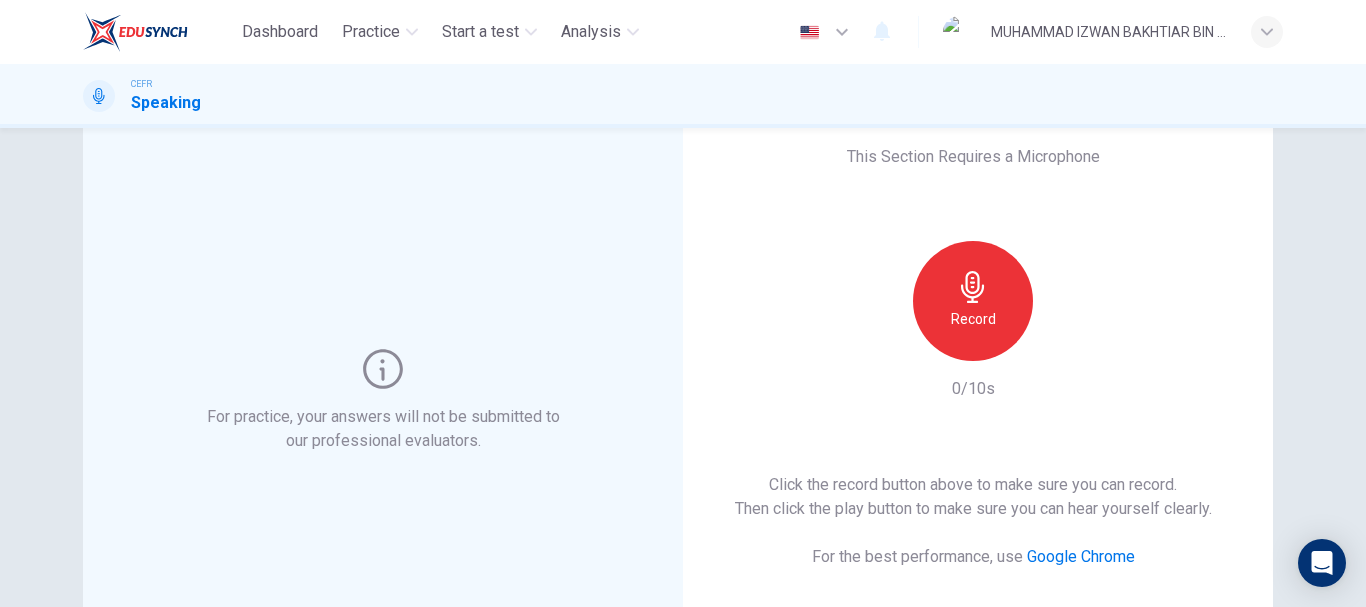 scroll, scrollTop: 131, scrollLeft: 0, axis: vertical 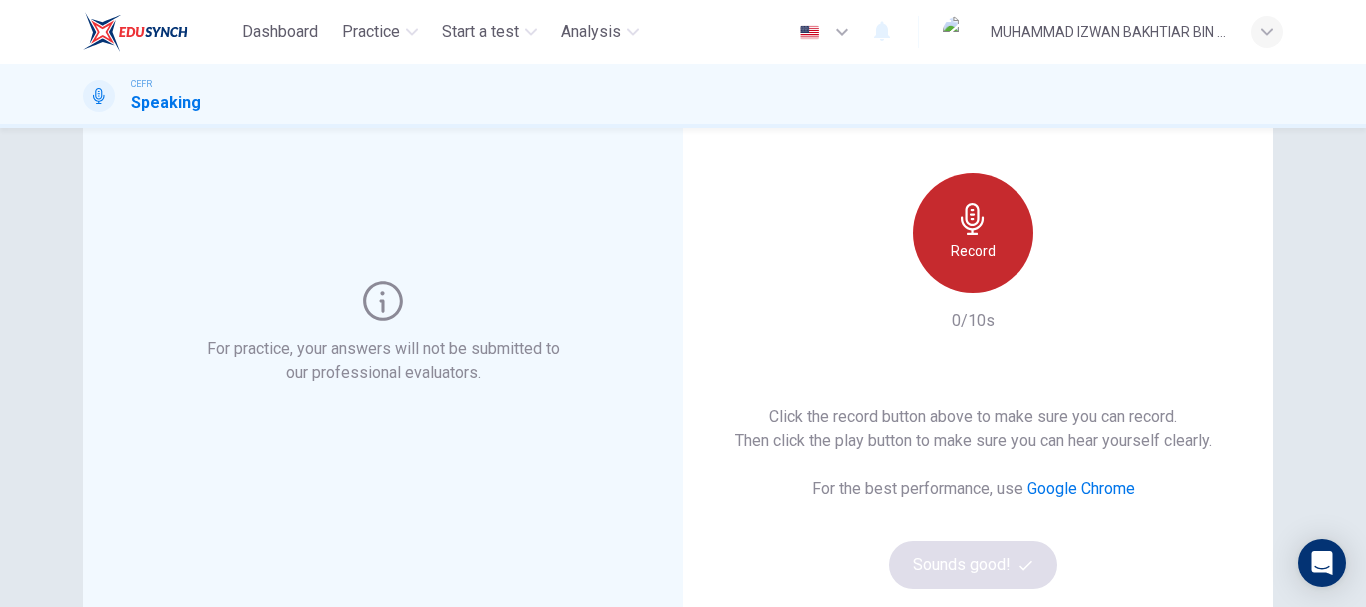 click on "Record" at bounding box center [973, 251] 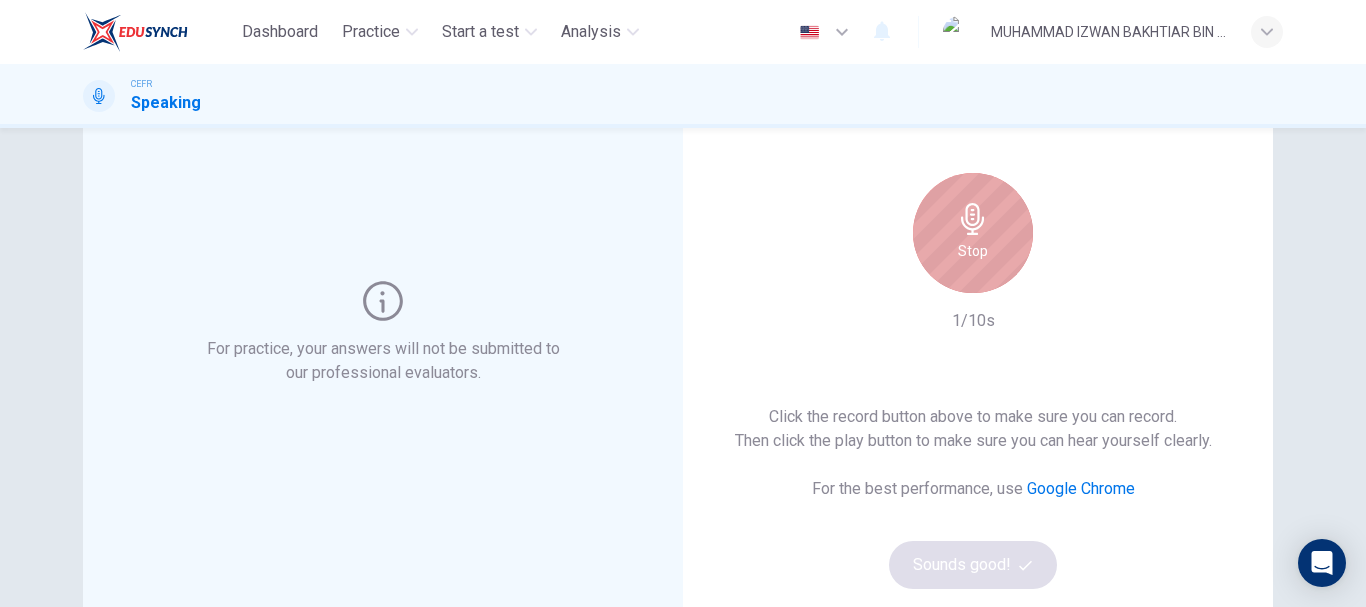 click on "Stop" at bounding box center [973, 251] 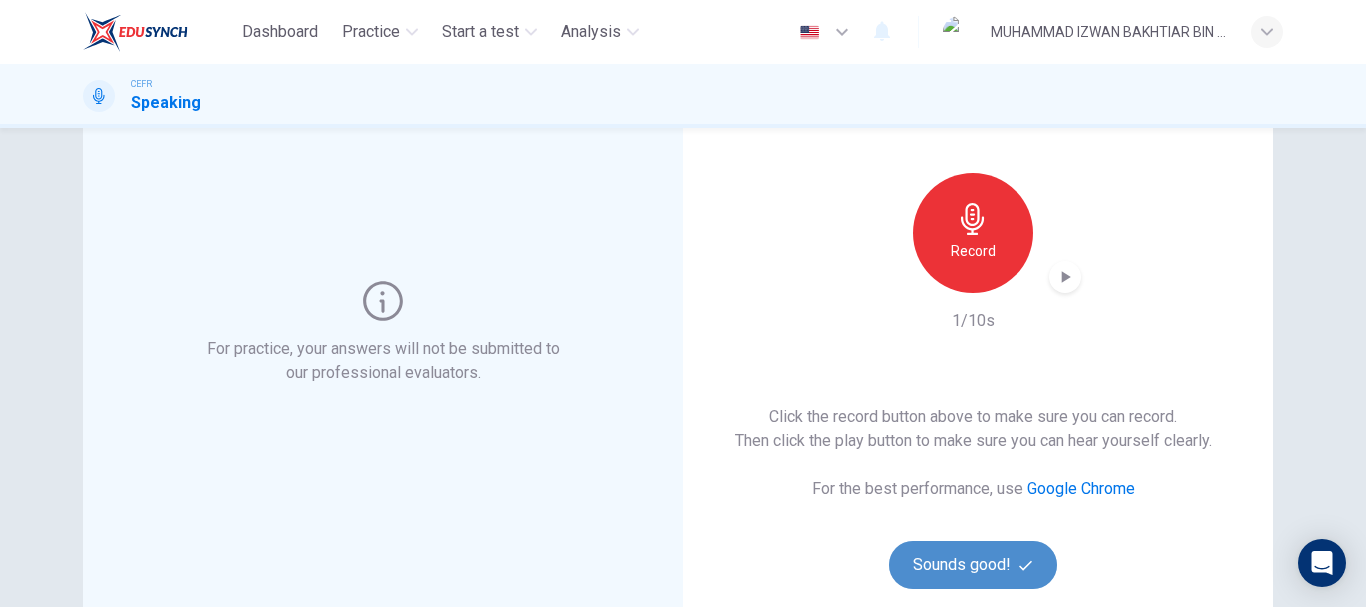 click on "Sounds good!" at bounding box center [973, 565] 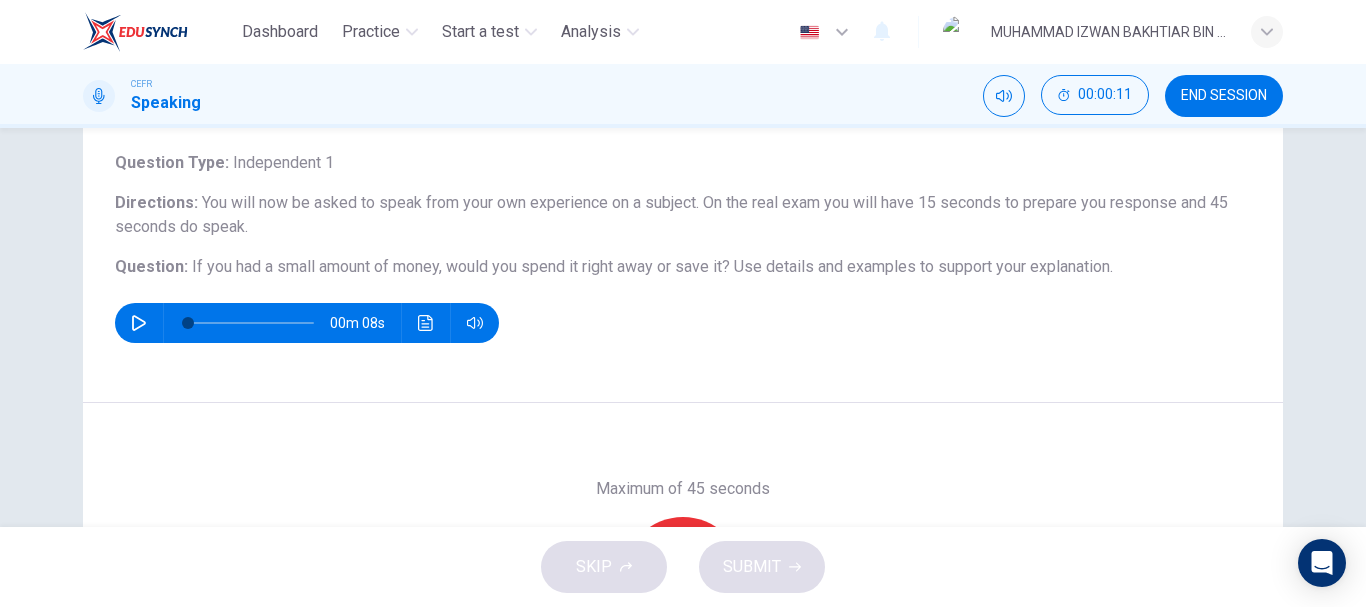 scroll, scrollTop: 214, scrollLeft: 0, axis: vertical 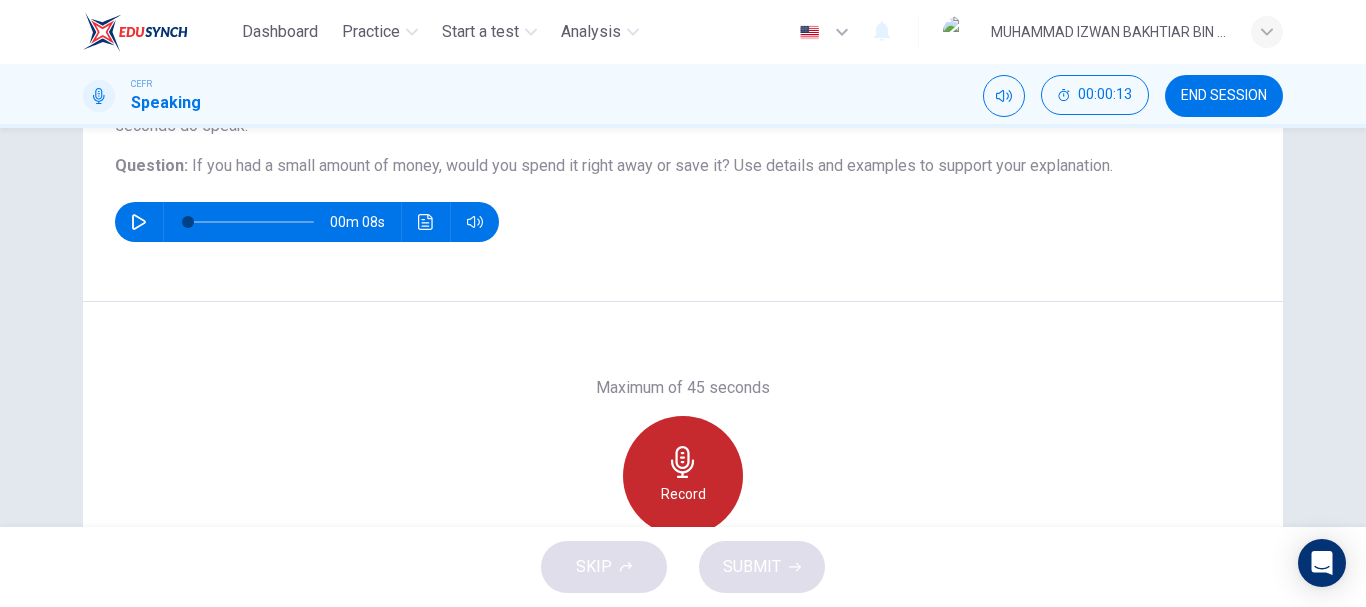 click on "Record" at bounding box center (683, 476) 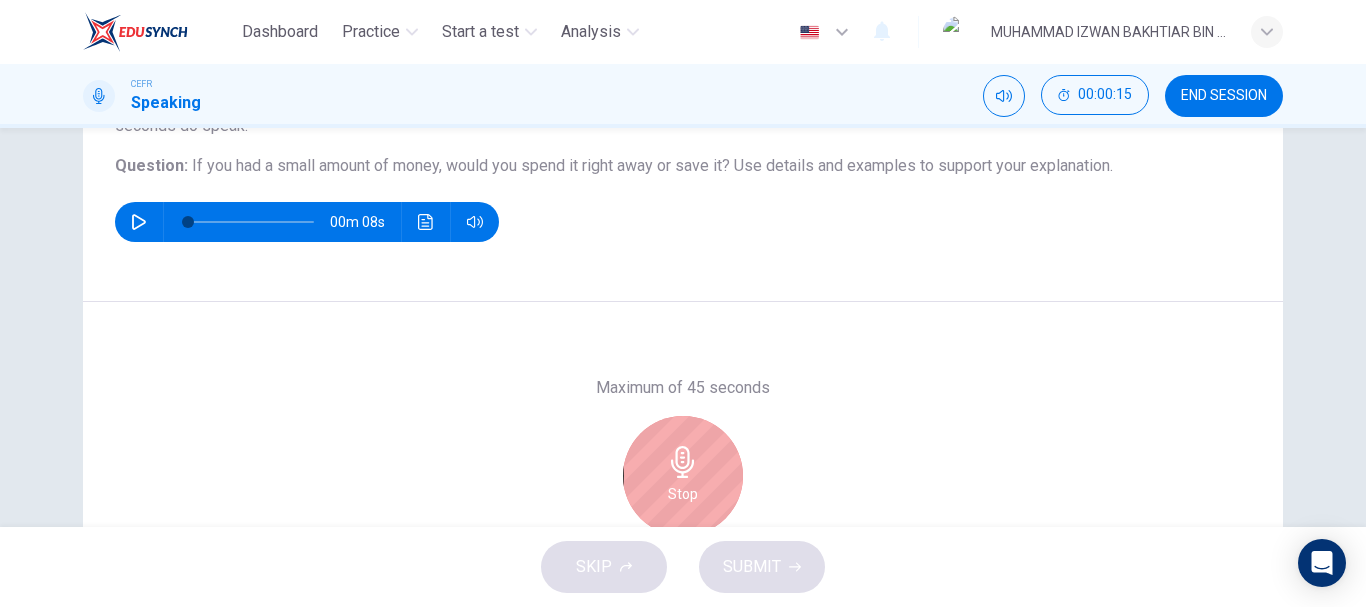 scroll, scrollTop: 375, scrollLeft: 0, axis: vertical 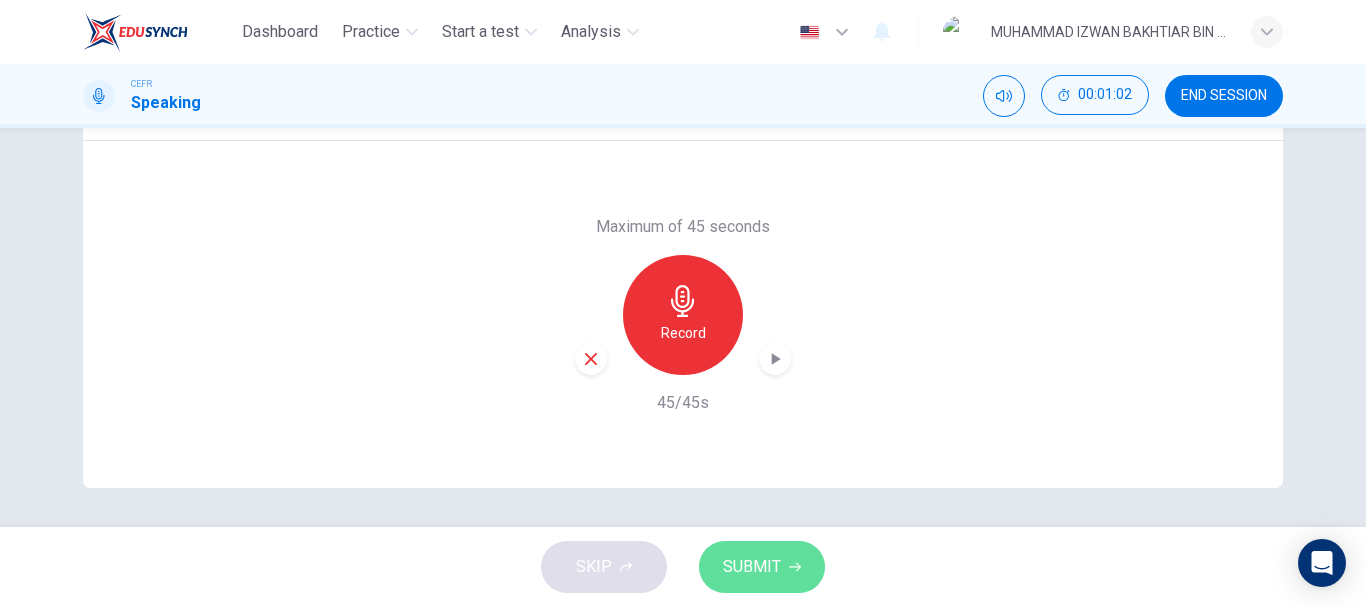 click on "SUBMIT" at bounding box center (762, 567) 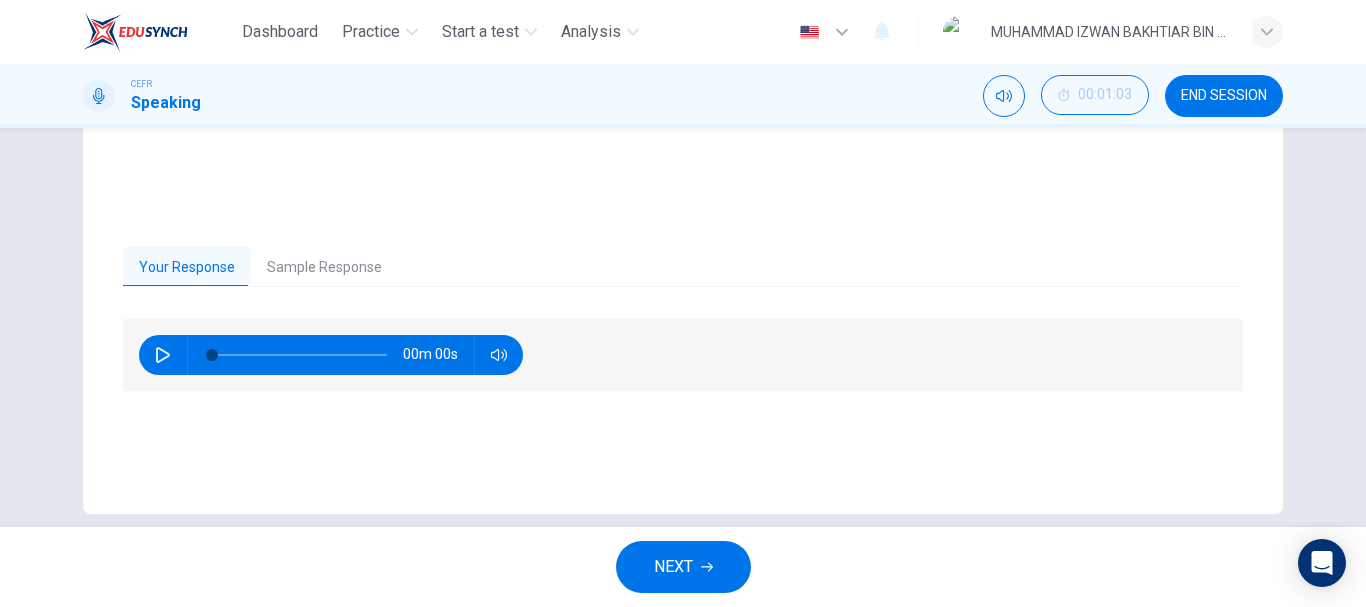 scroll, scrollTop: 350, scrollLeft: 0, axis: vertical 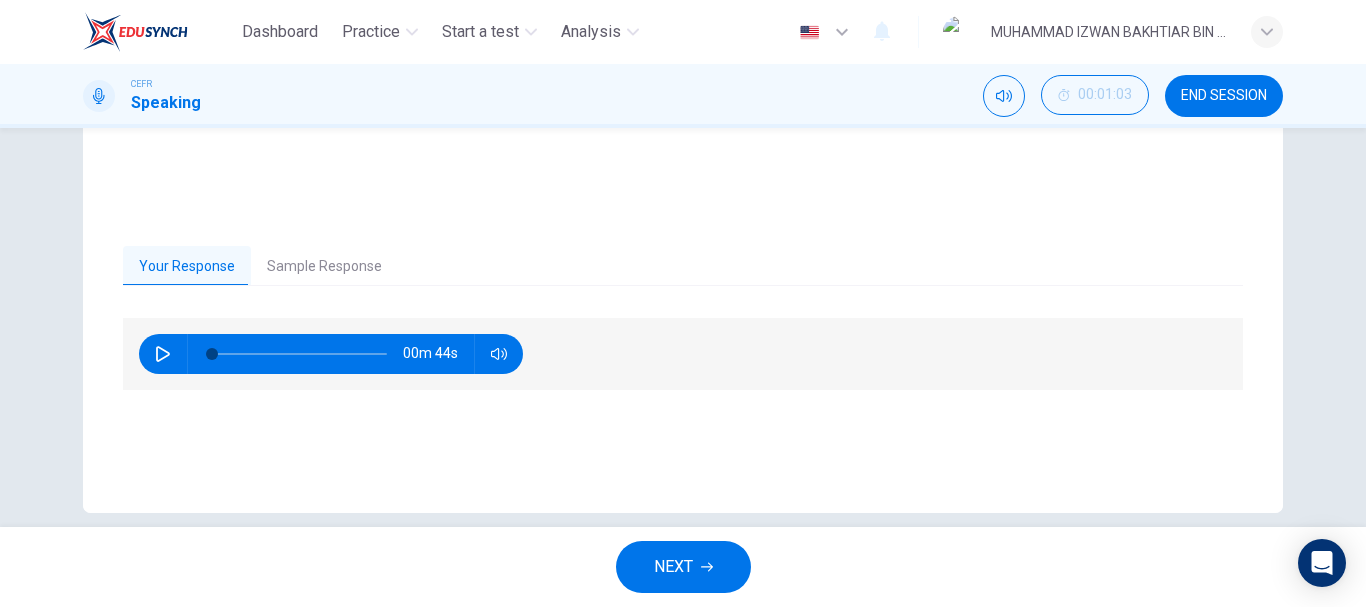 click at bounding box center [163, 354] 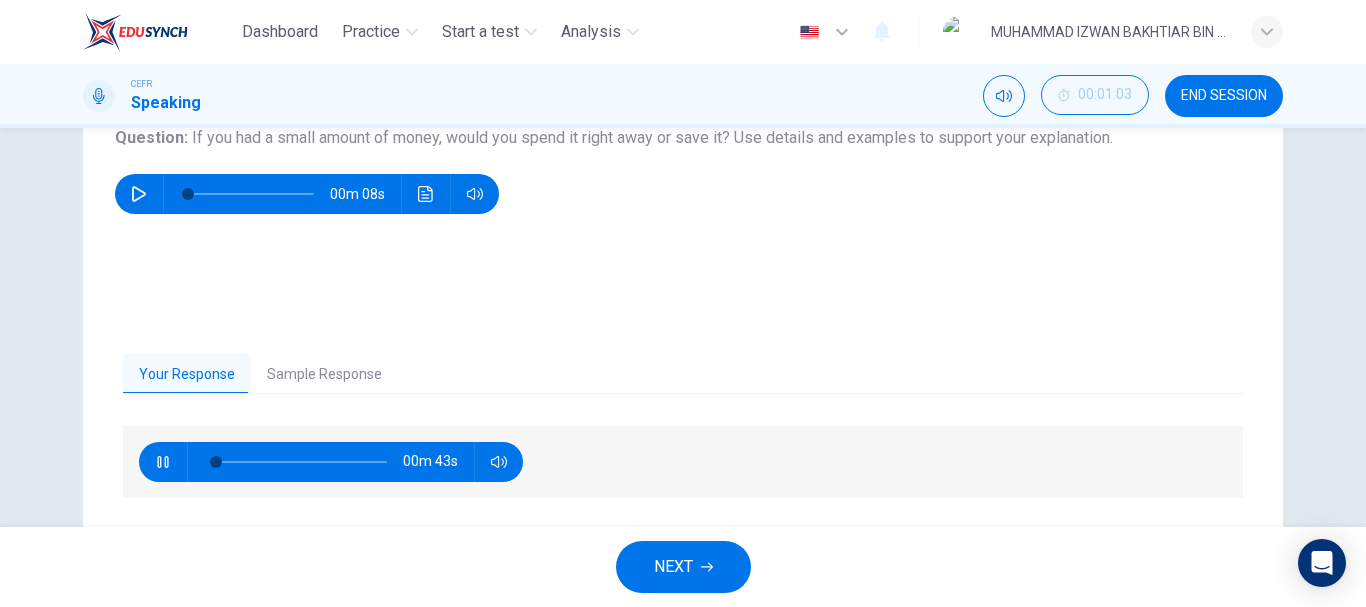 scroll, scrollTop: 241, scrollLeft: 0, axis: vertical 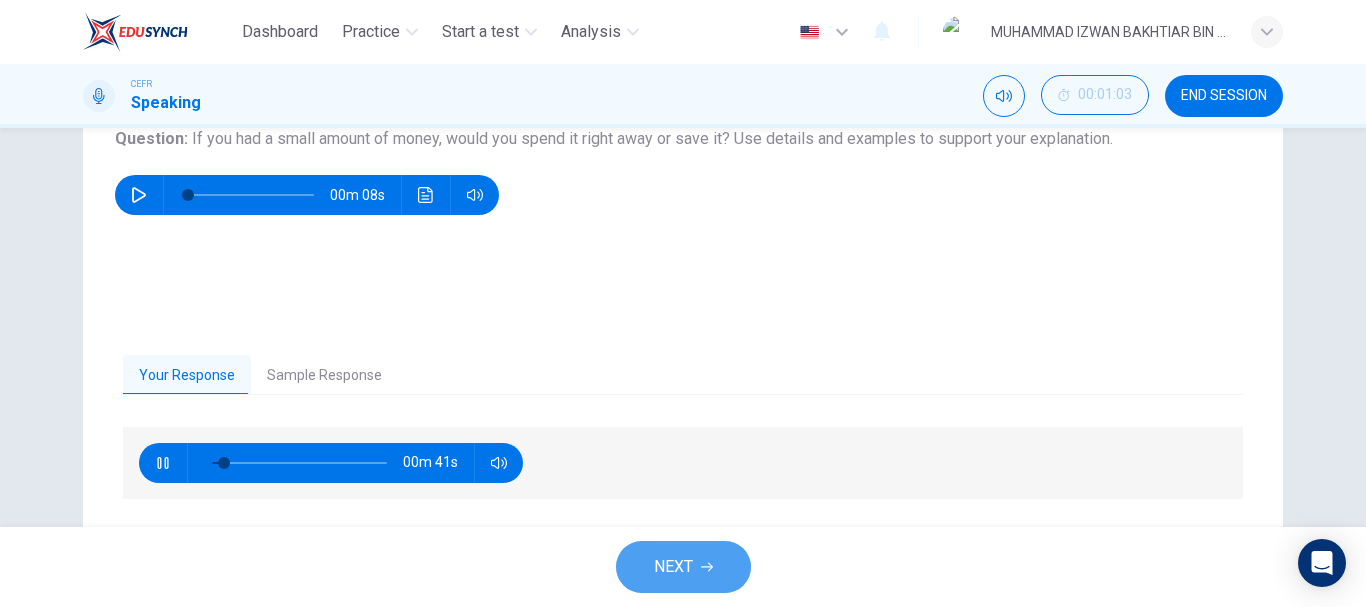 click on "NEXT" at bounding box center (683, 567) 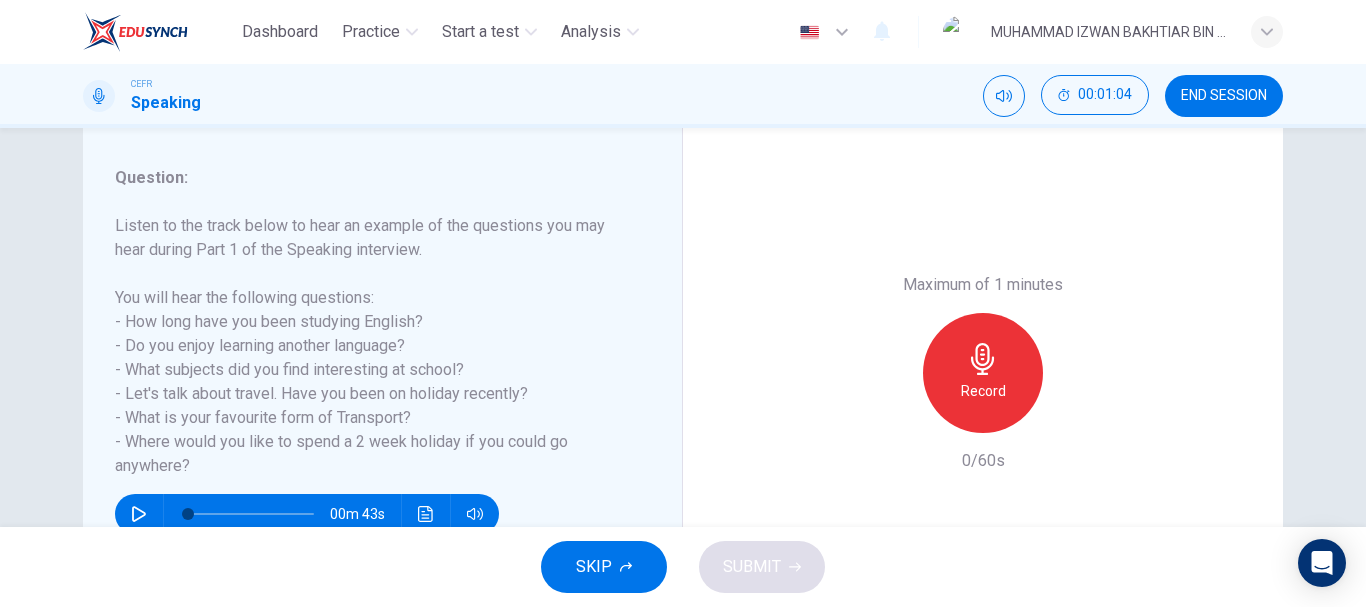 scroll, scrollTop: 334, scrollLeft: 0, axis: vertical 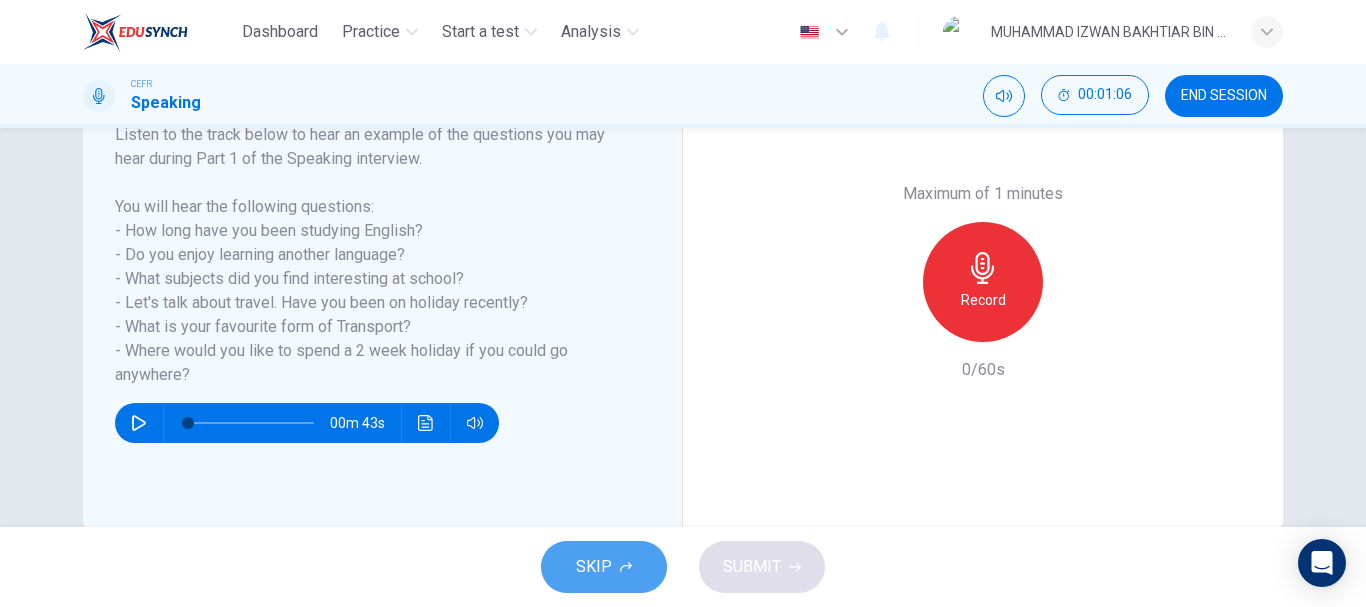 click on "SKIP" at bounding box center [594, 567] 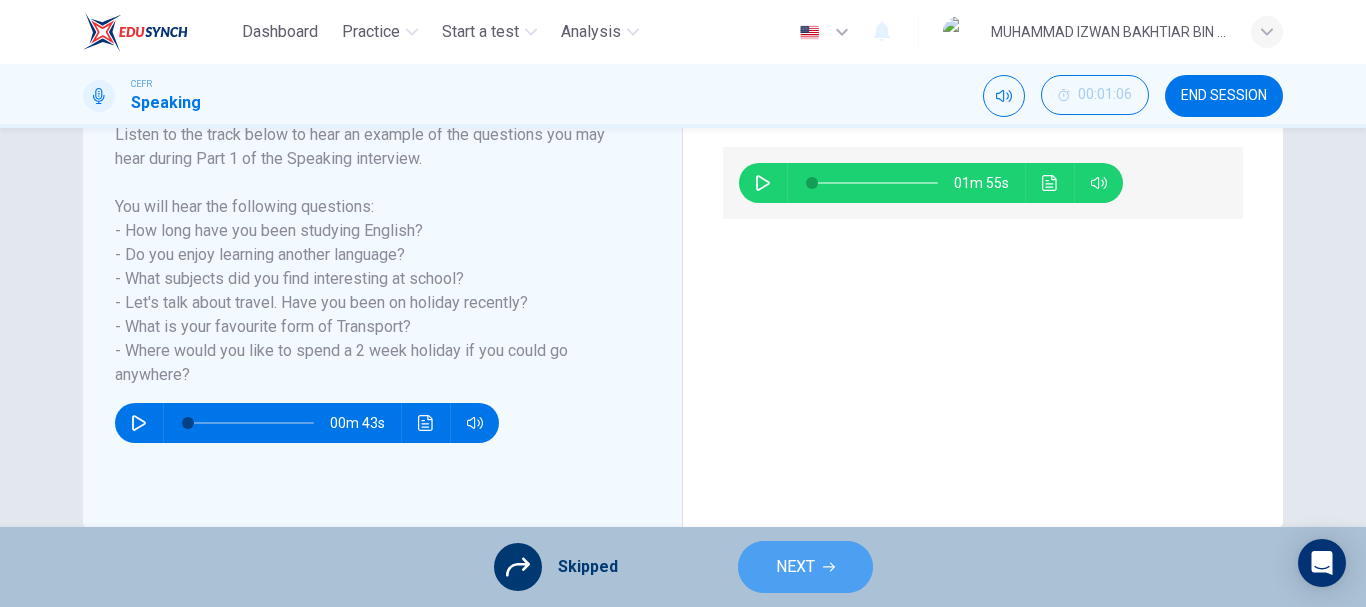 click on "NEXT" at bounding box center (805, 567) 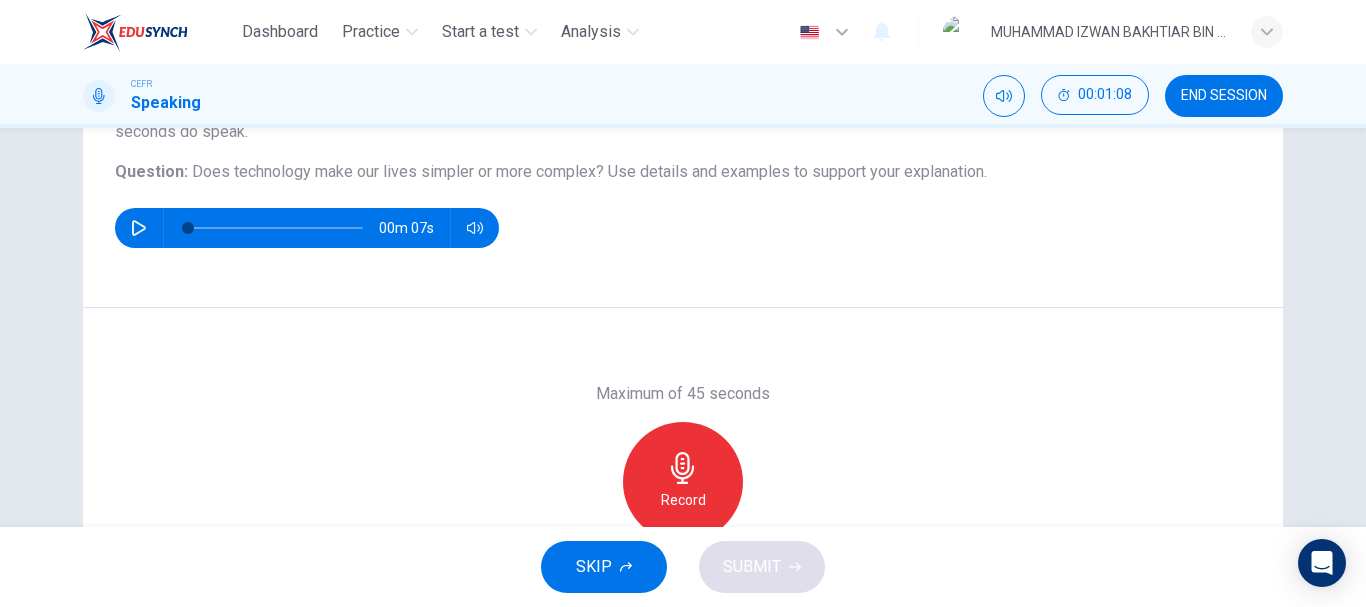 scroll, scrollTop: 206, scrollLeft: 0, axis: vertical 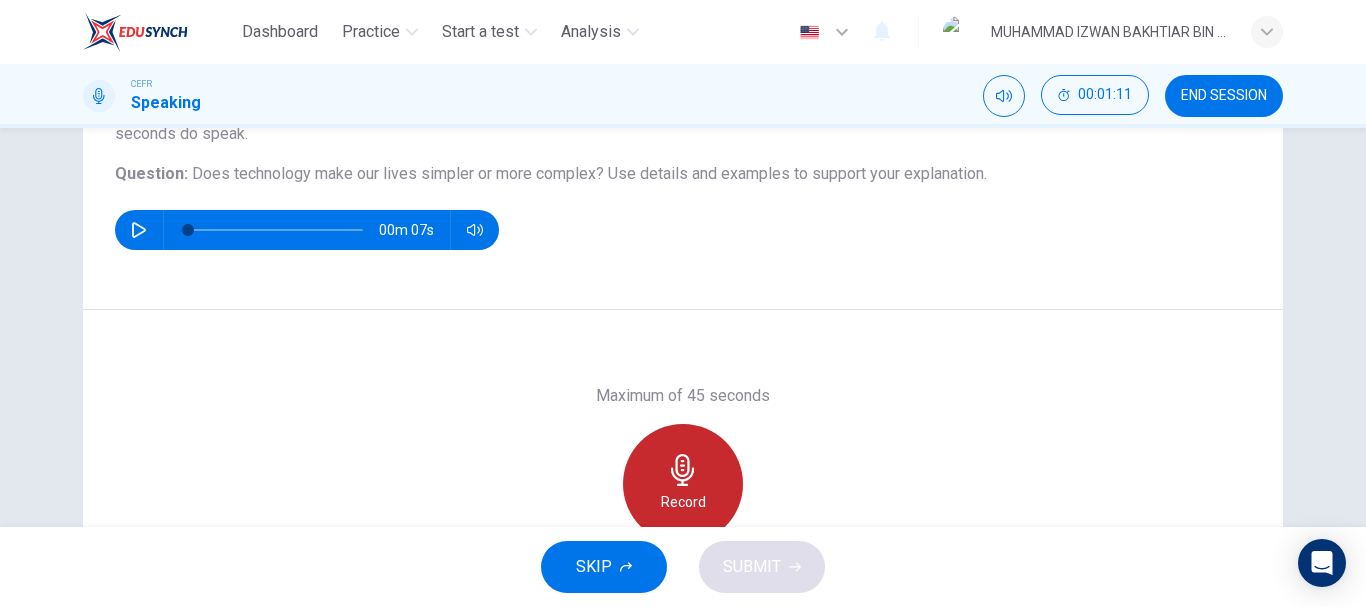 click on "Record" at bounding box center [683, 484] 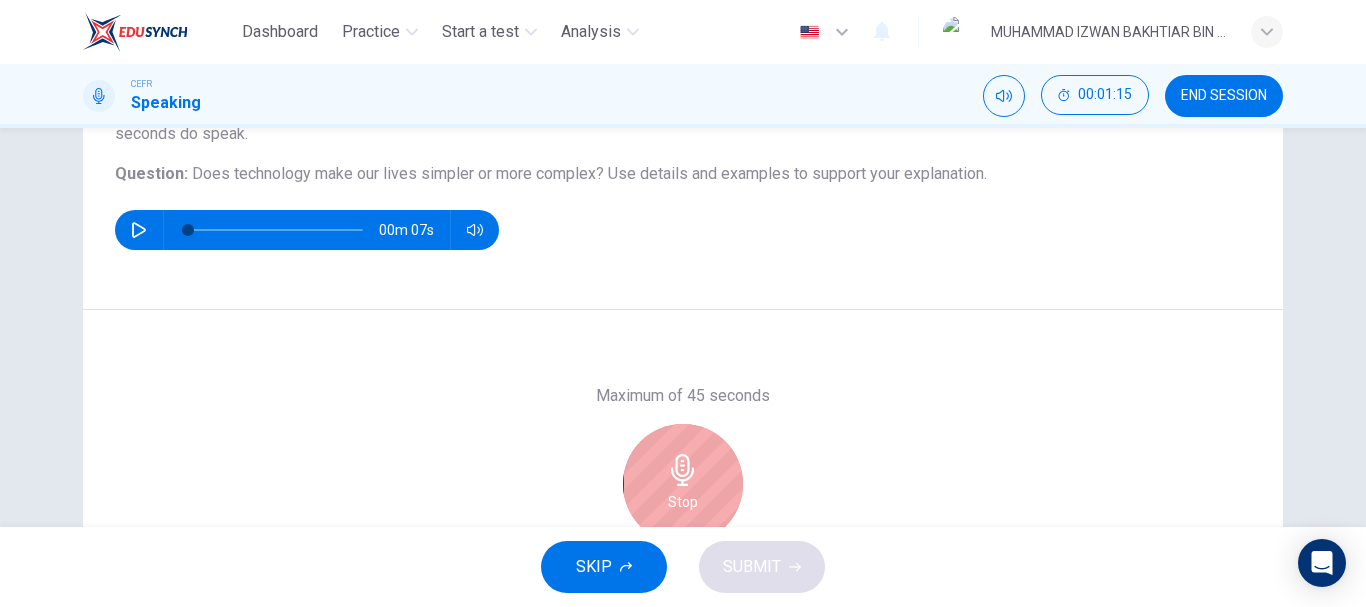 click on "Stop" at bounding box center (683, 502) 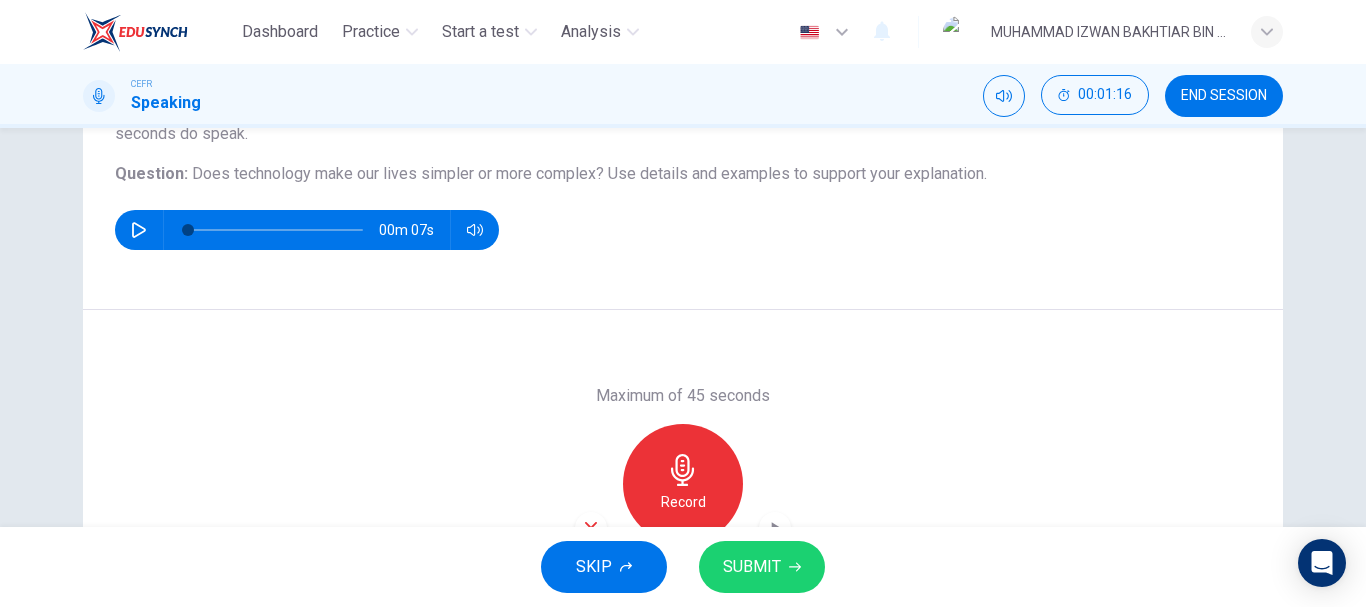 scroll, scrollTop: 325, scrollLeft: 0, axis: vertical 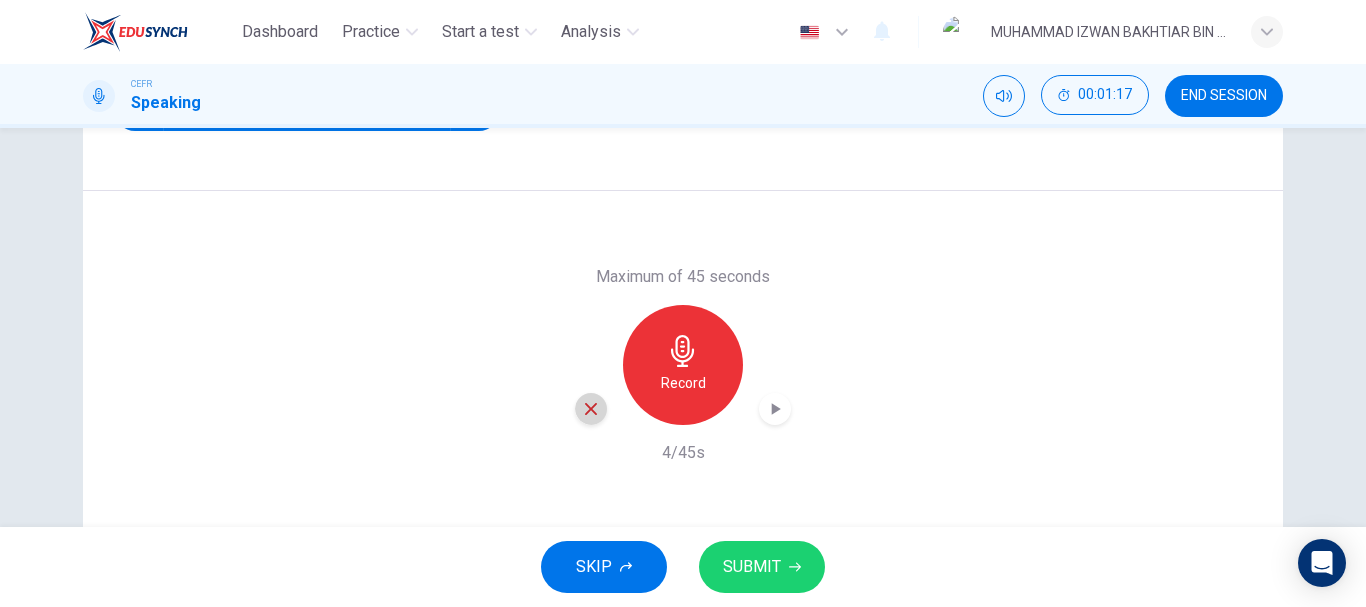 click at bounding box center [591, 409] 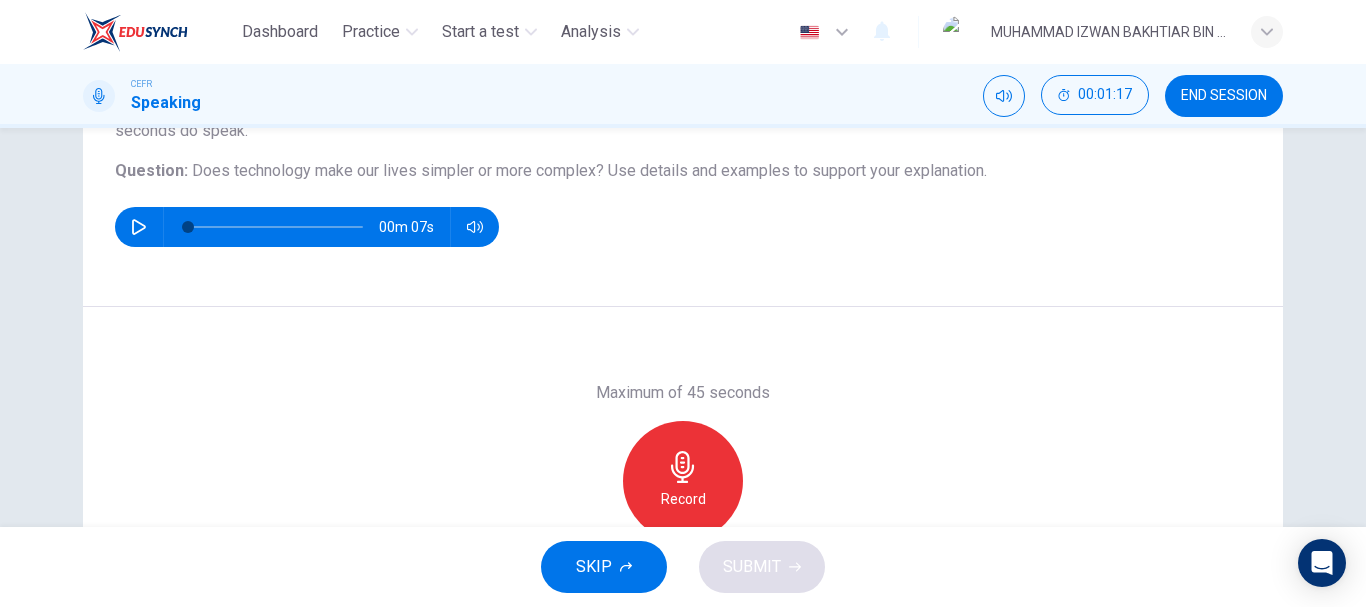 scroll, scrollTop: 207, scrollLeft: 0, axis: vertical 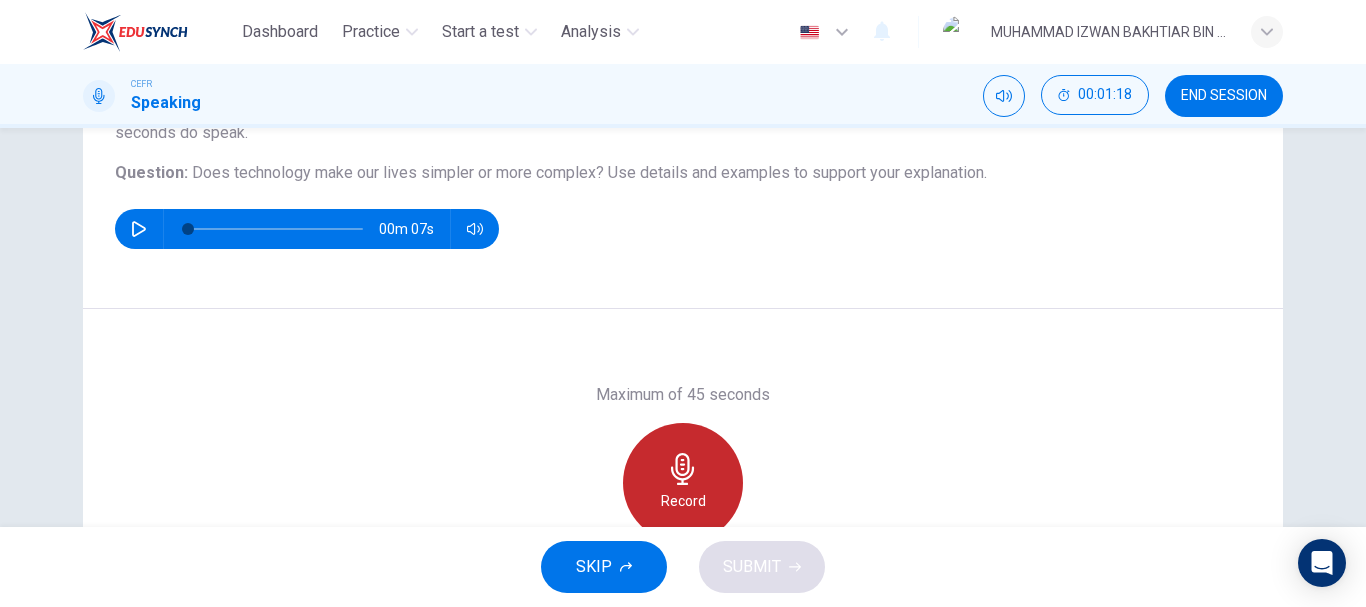 click on "Record" at bounding box center [683, 483] 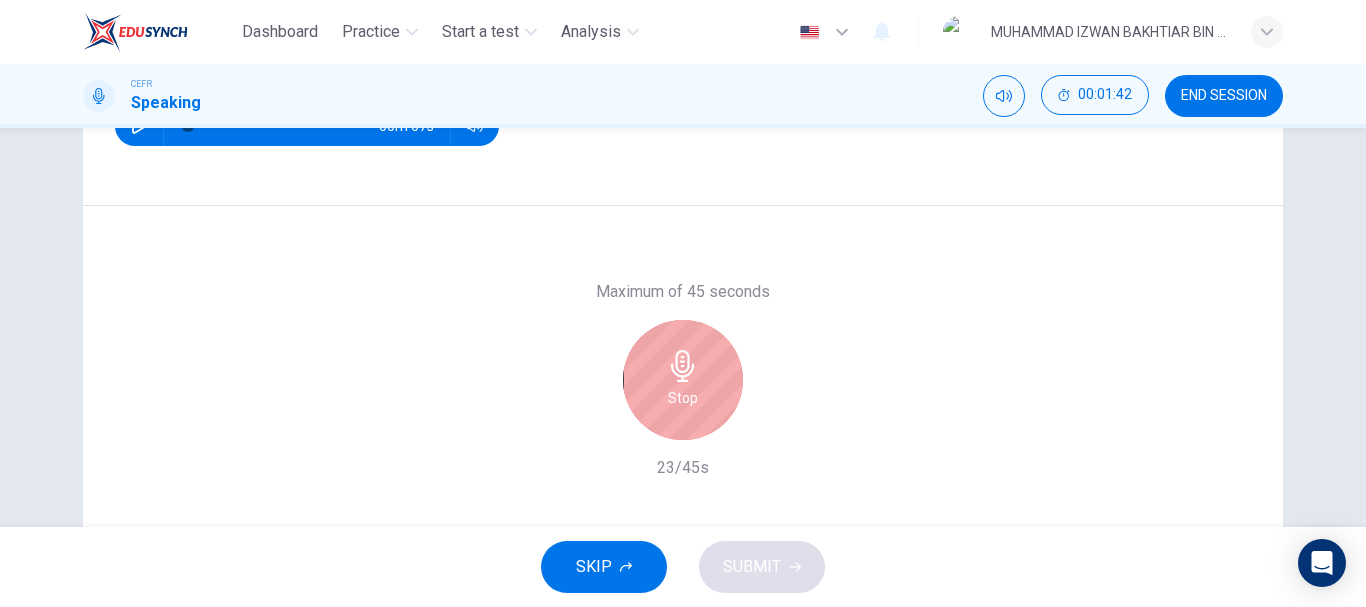 scroll, scrollTop: 311, scrollLeft: 0, axis: vertical 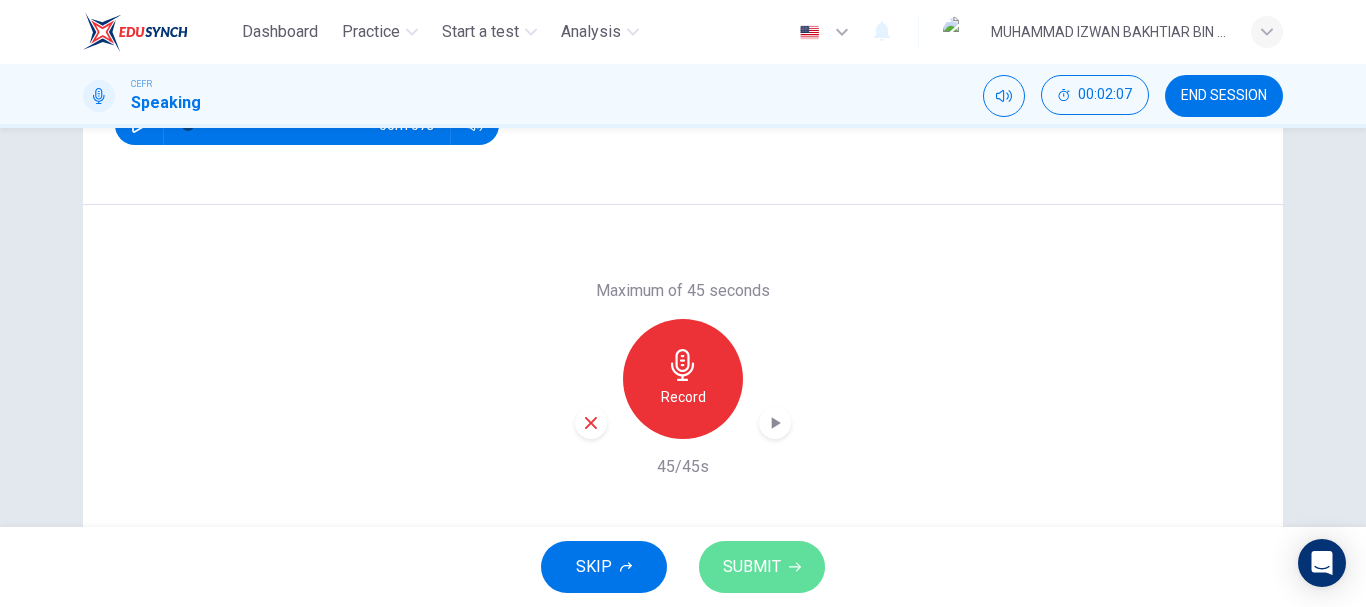 click on "SUBMIT" at bounding box center (752, 567) 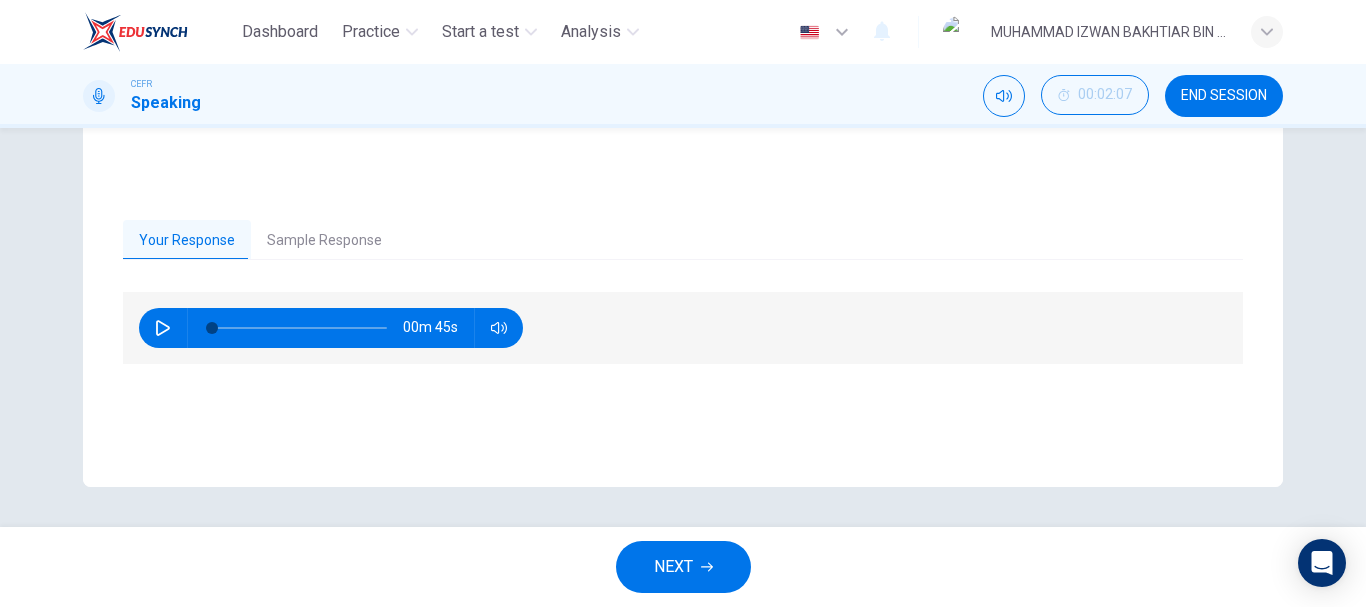 scroll, scrollTop: 373, scrollLeft: 0, axis: vertical 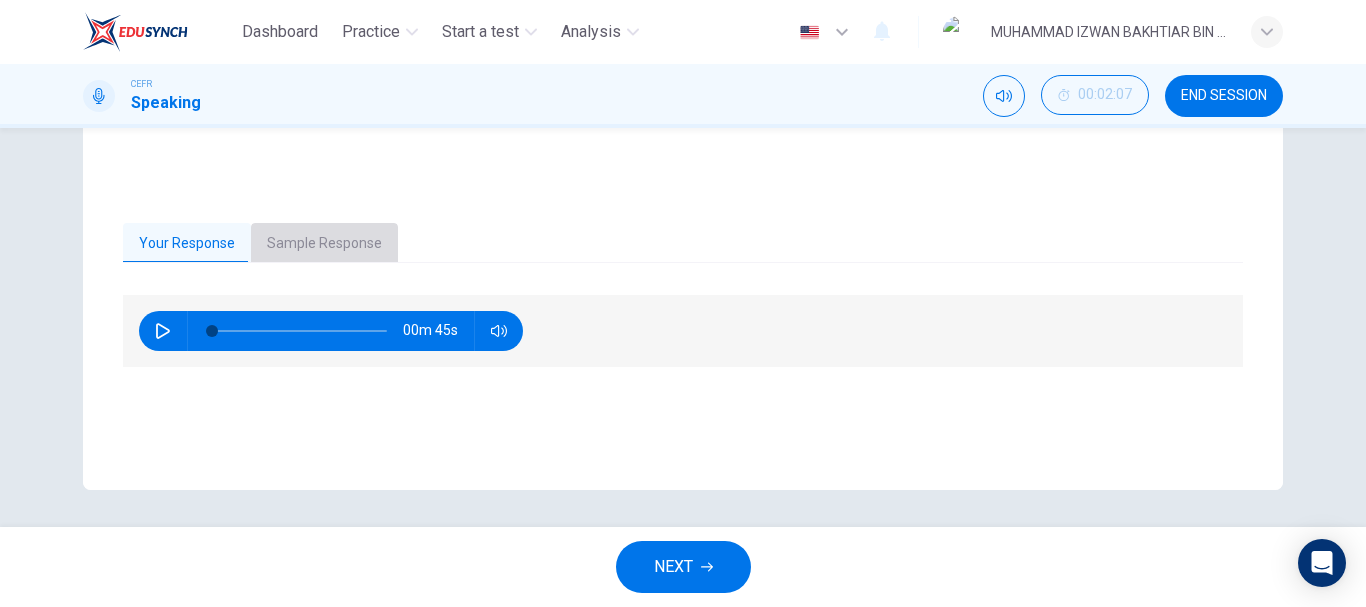 click on "Sample Response" at bounding box center (324, 244) 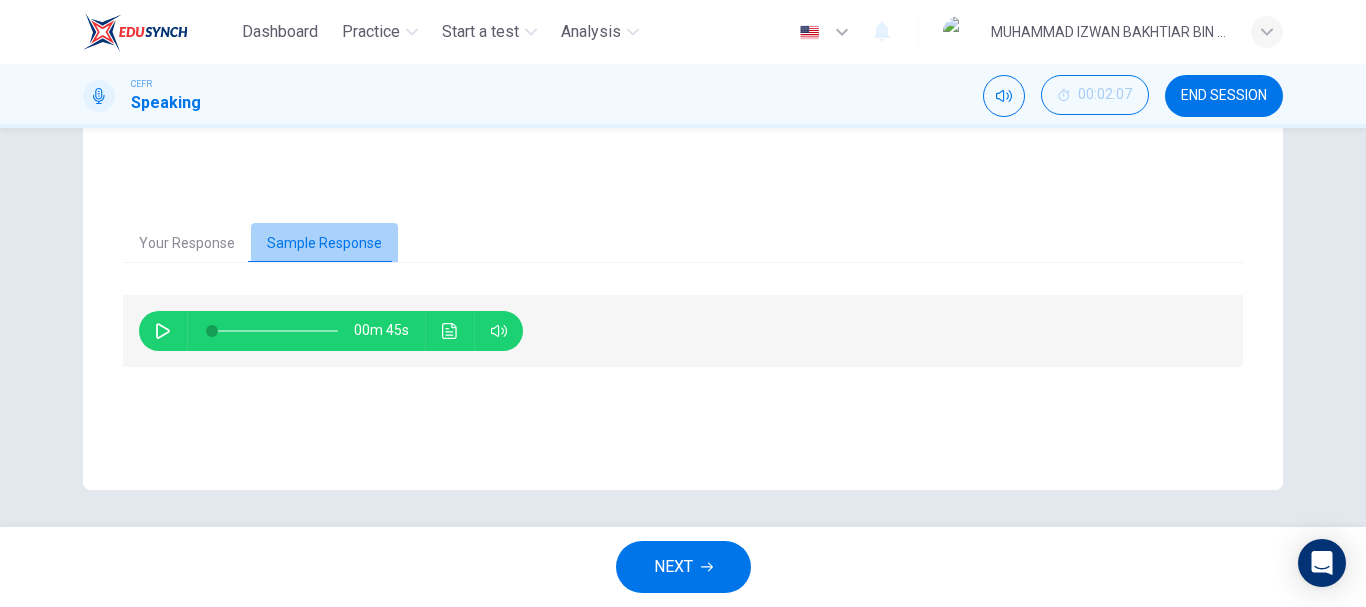 click on "Sample Response" at bounding box center [324, 244] 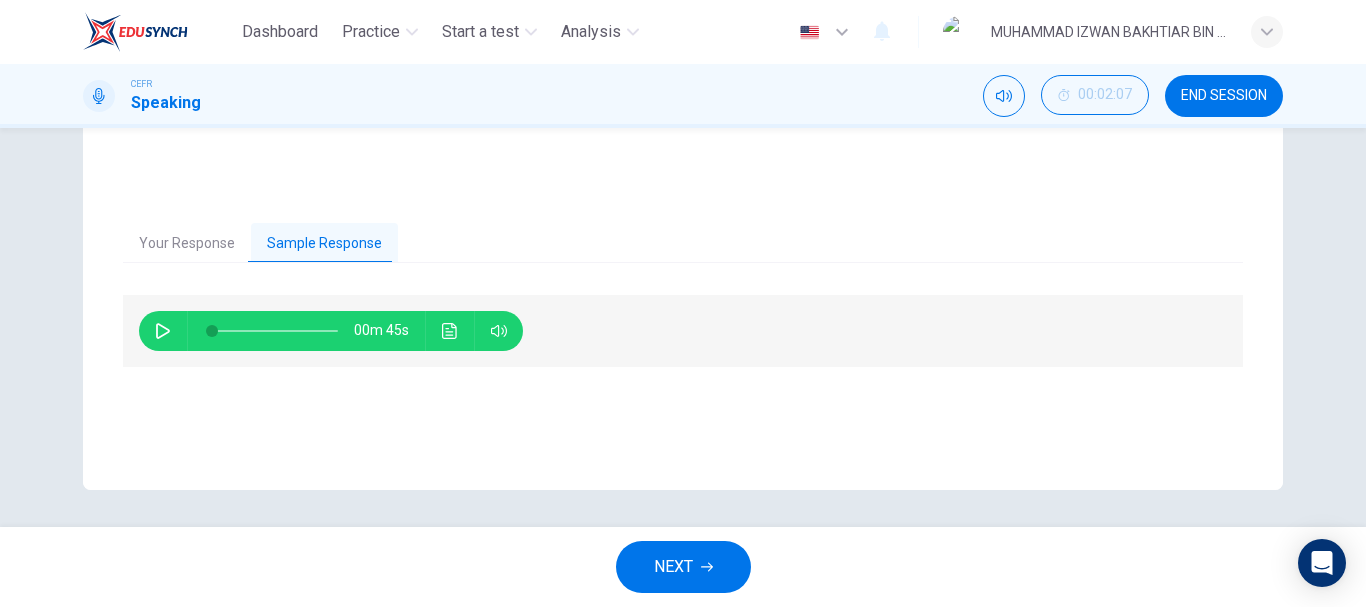 click on "00m 45s" at bounding box center (331, 331) 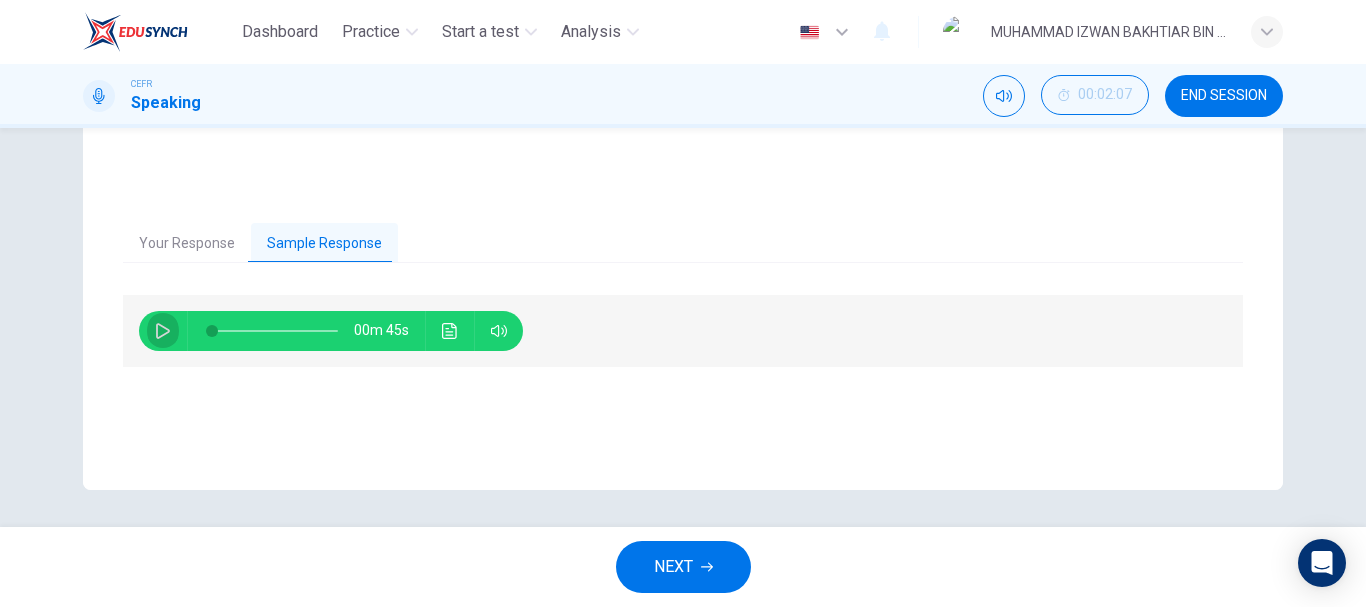 click at bounding box center (163, 331) 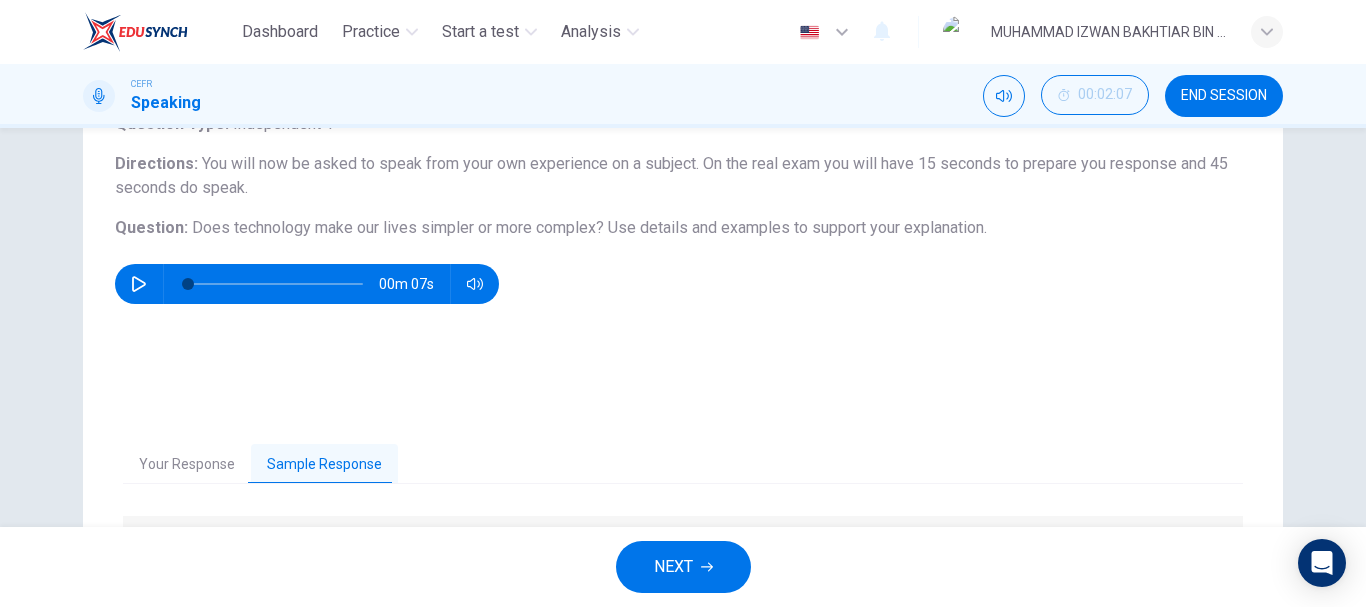 scroll, scrollTop: 148, scrollLeft: 0, axis: vertical 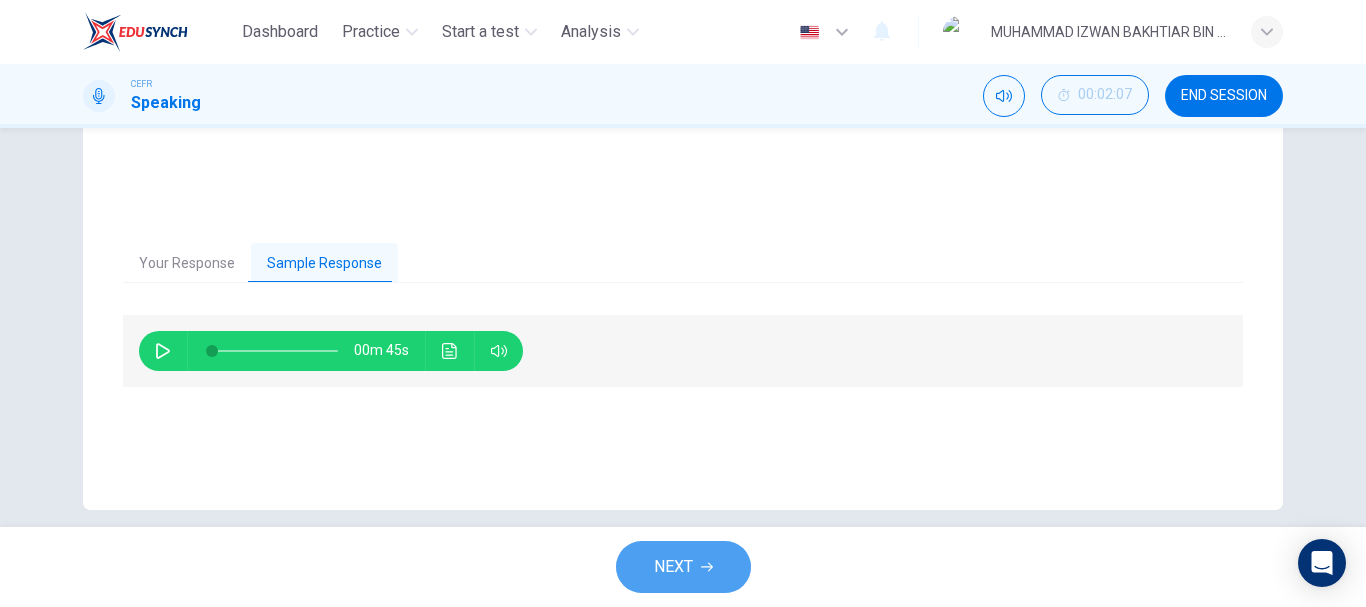 click at bounding box center (707, 567) 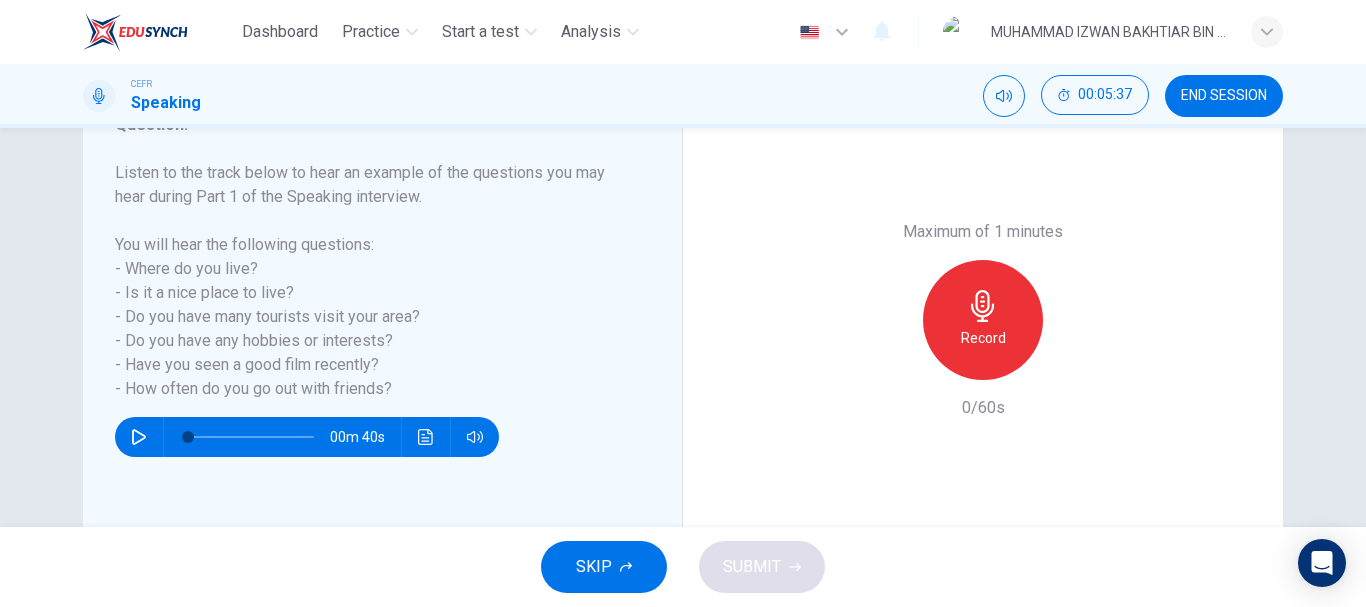 scroll, scrollTop: 297, scrollLeft: 0, axis: vertical 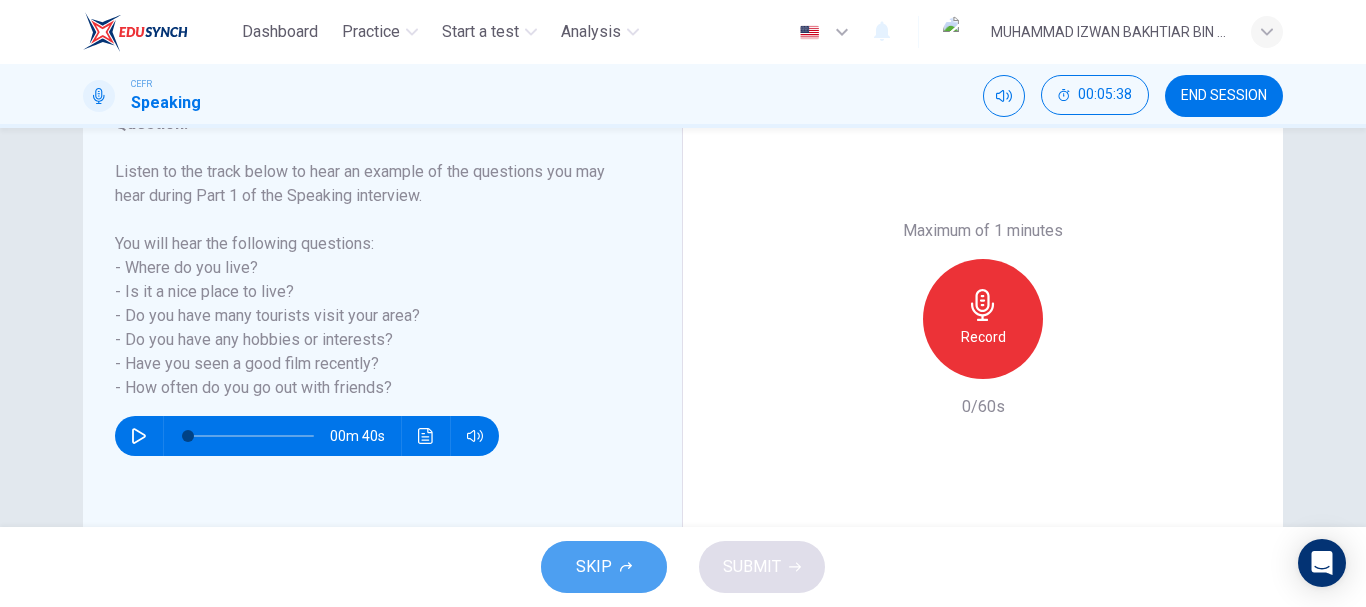 click on "SKIP" at bounding box center [604, 567] 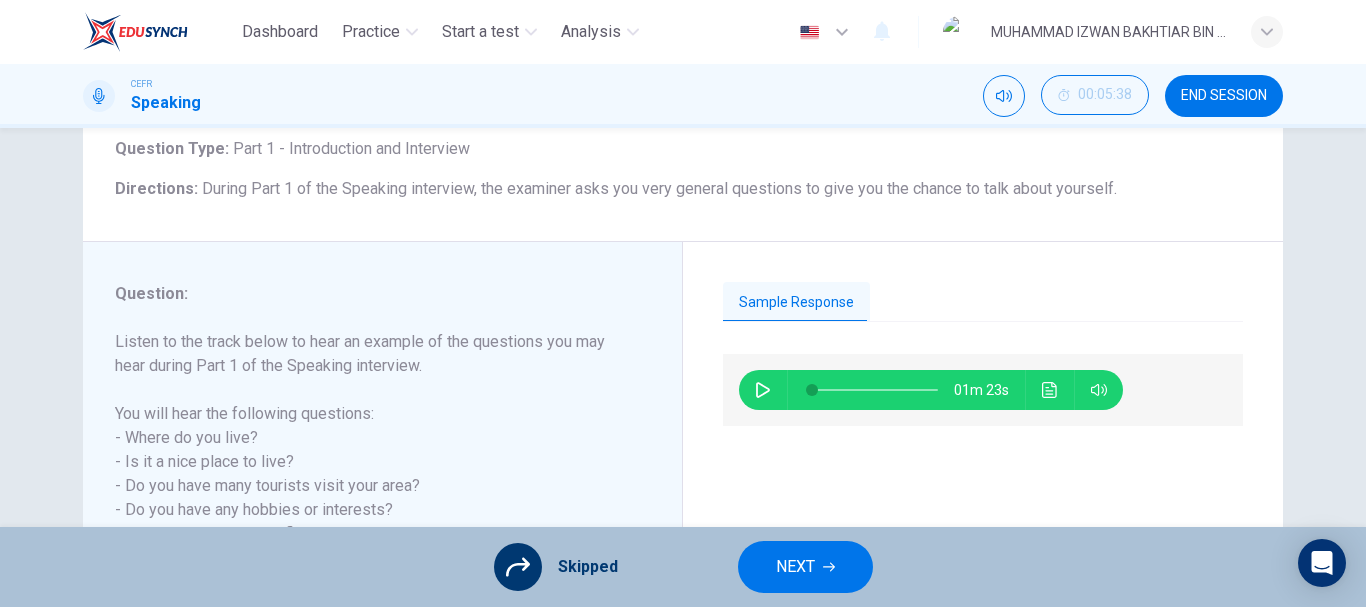 scroll, scrollTop: 126, scrollLeft: 0, axis: vertical 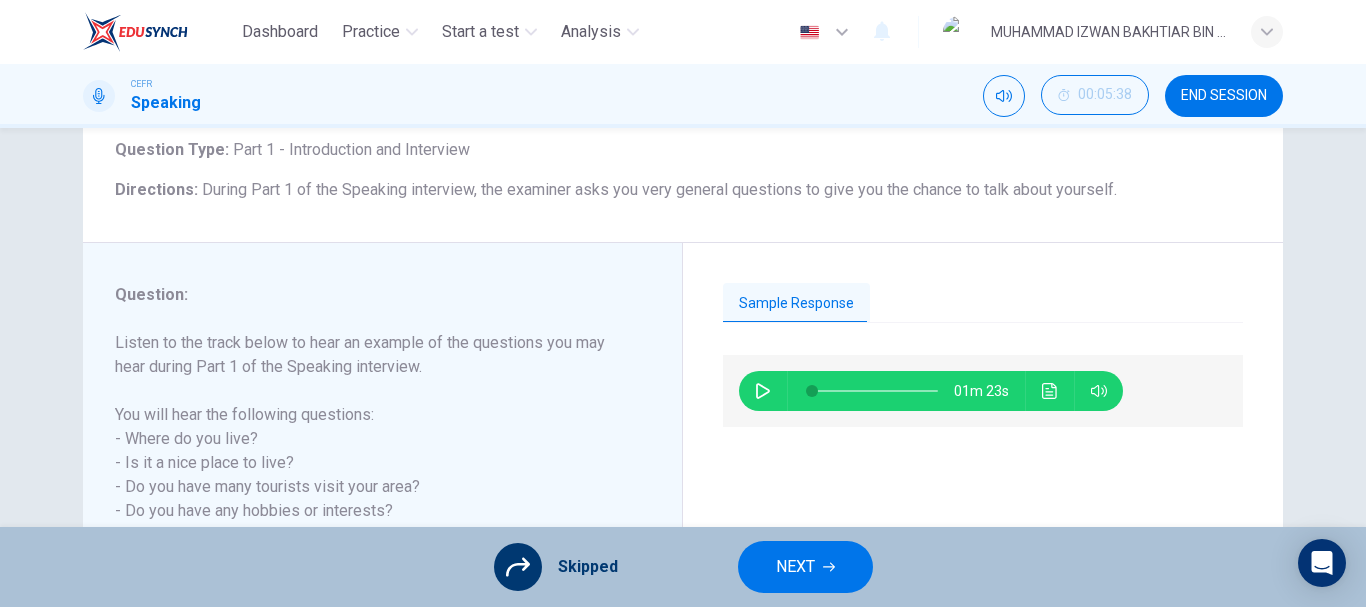 drag, startPoint x: 566, startPoint y: 553, endPoint x: 555, endPoint y: 559, distance: 12.529964 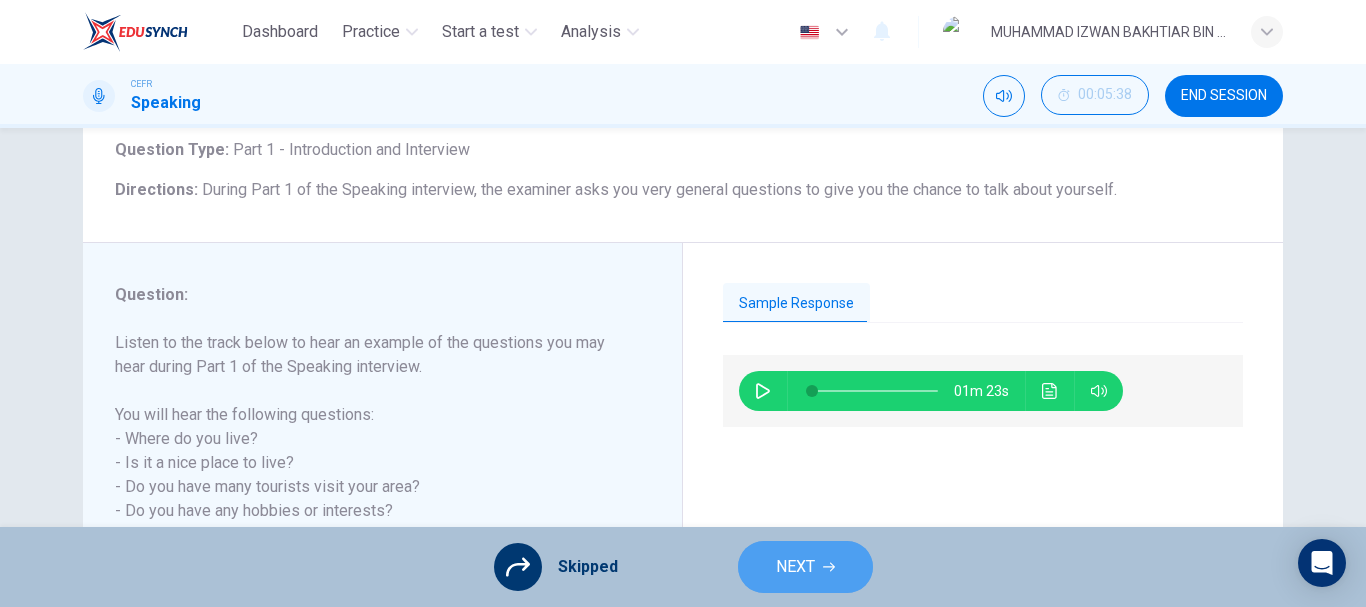 click on "NEXT" at bounding box center [805, 567] 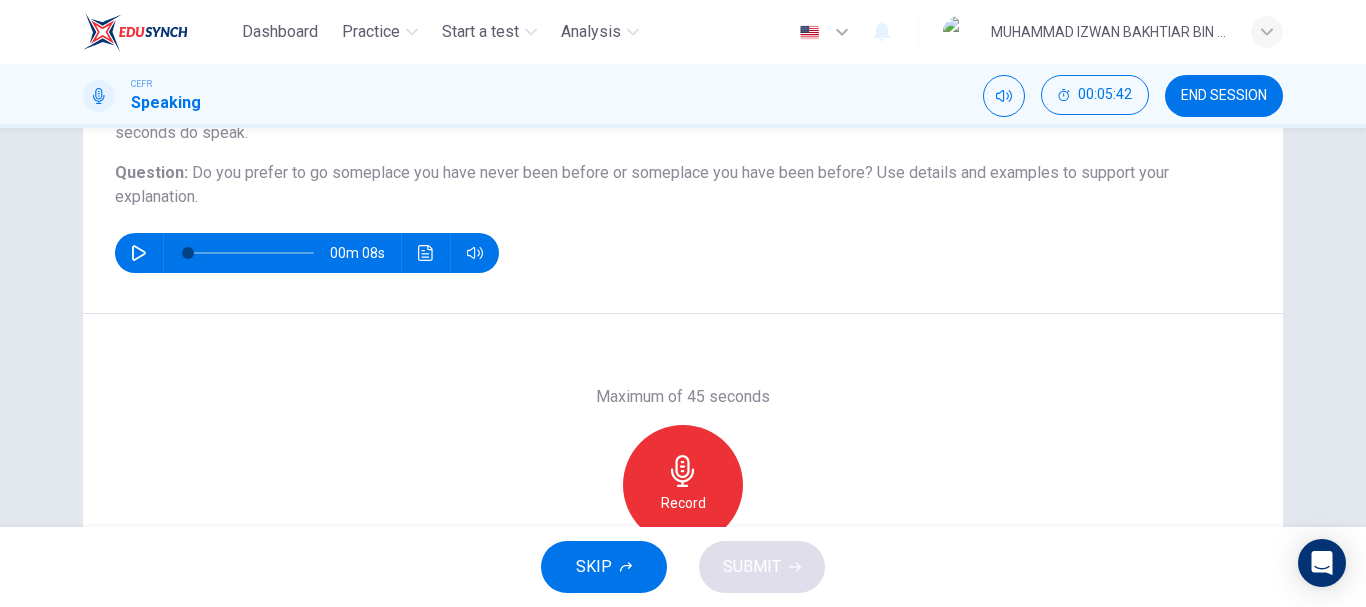 scroll, scrollTop: 376, scrollLeft: 0, axis: vertical 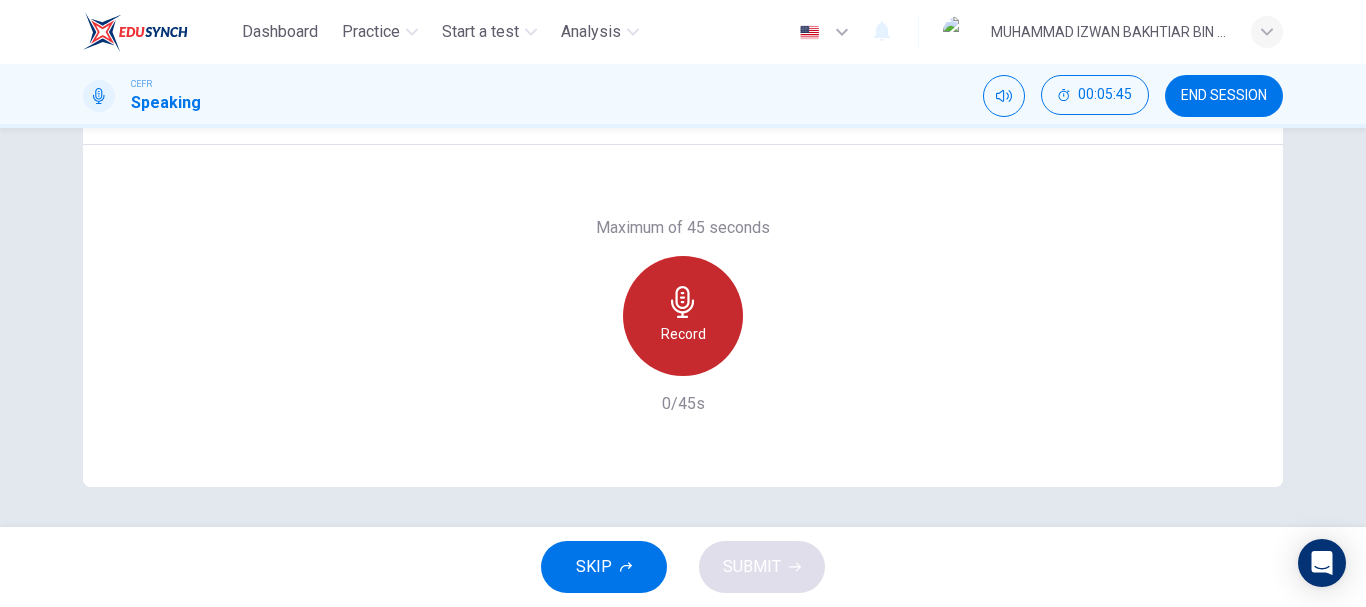 click on "Record" at bounding box center [683, 316] 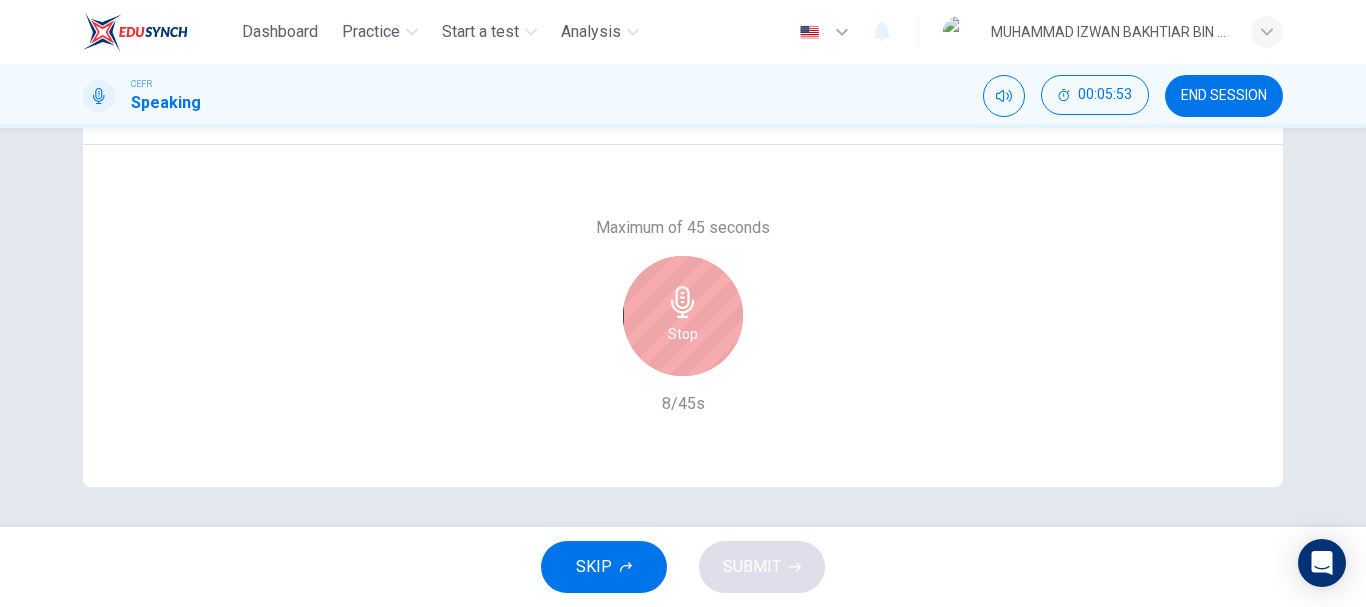 click on "Stop" at bounding box center [683, 316] 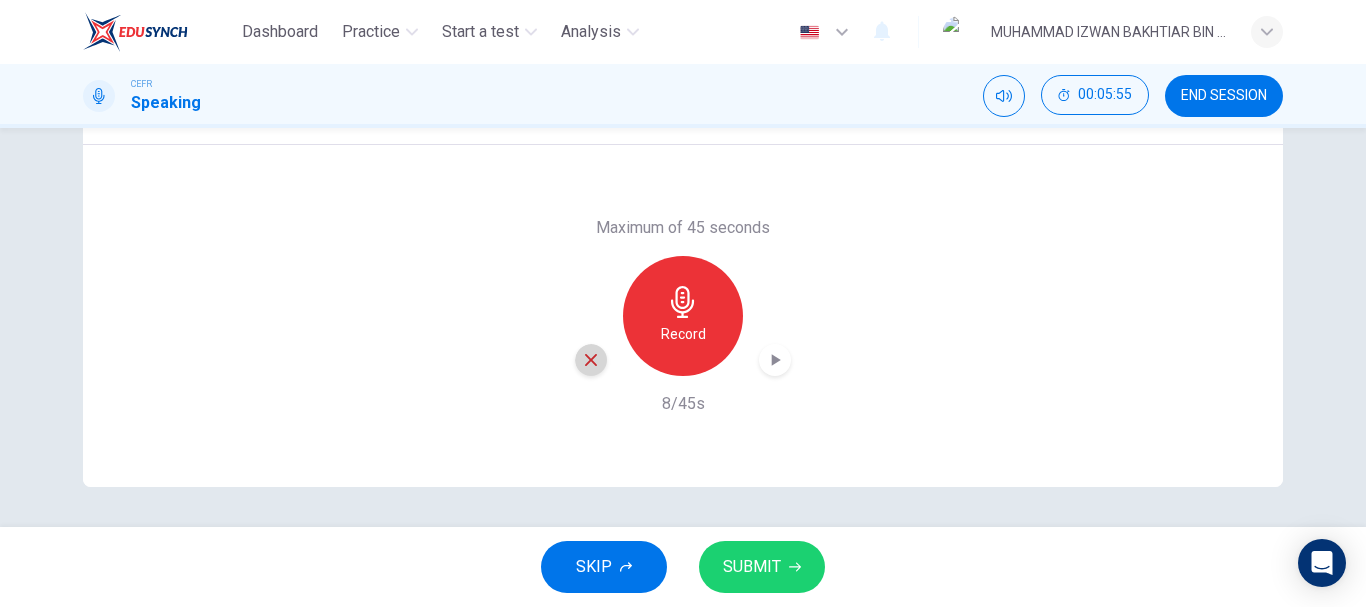 click at bounding box center (591, 360) 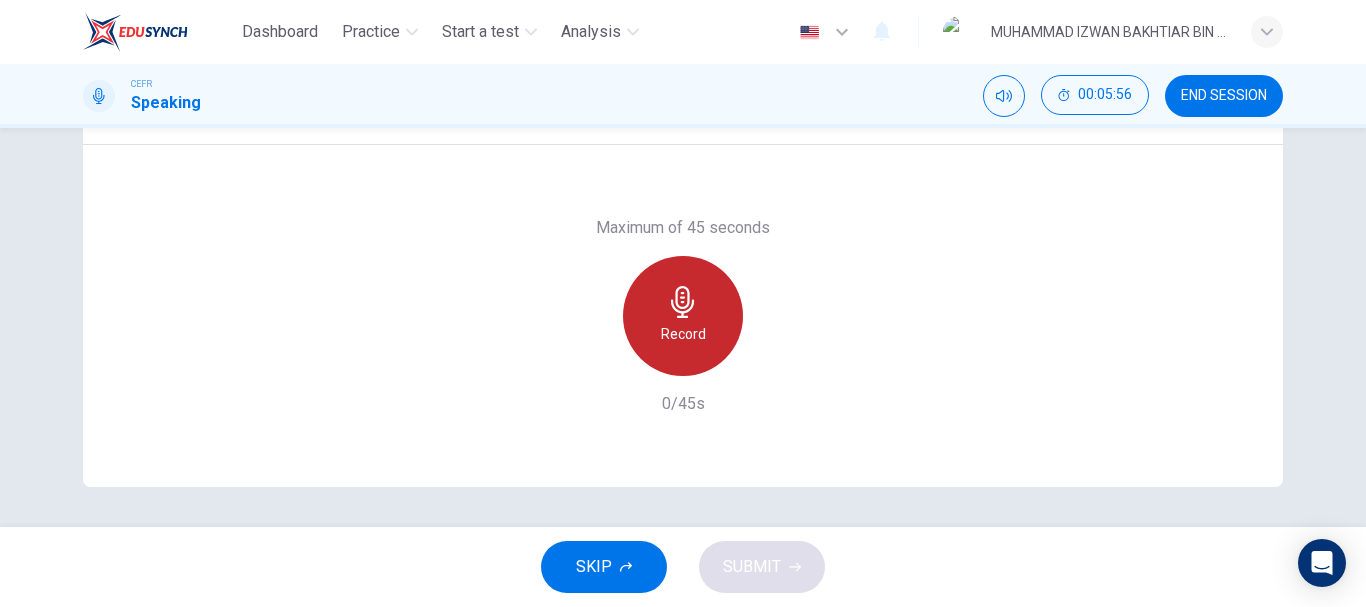 click on "Record" at bounding box center [683, 316] 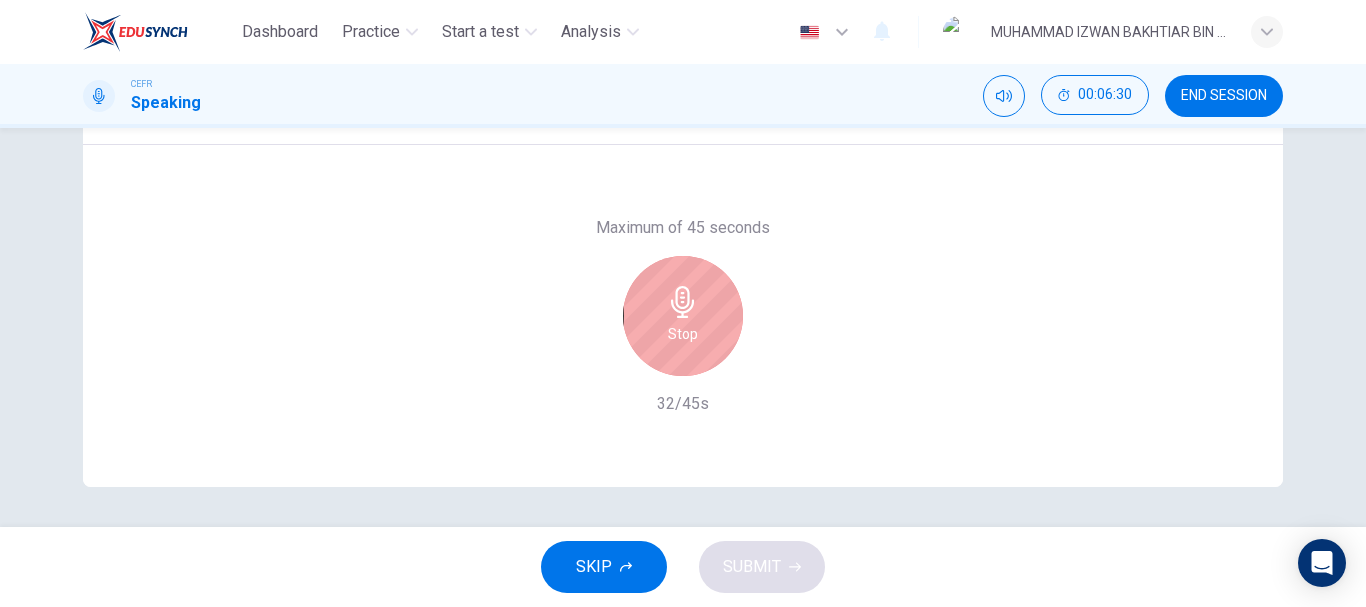 click on "Stop" at bounding box center (683, 316) 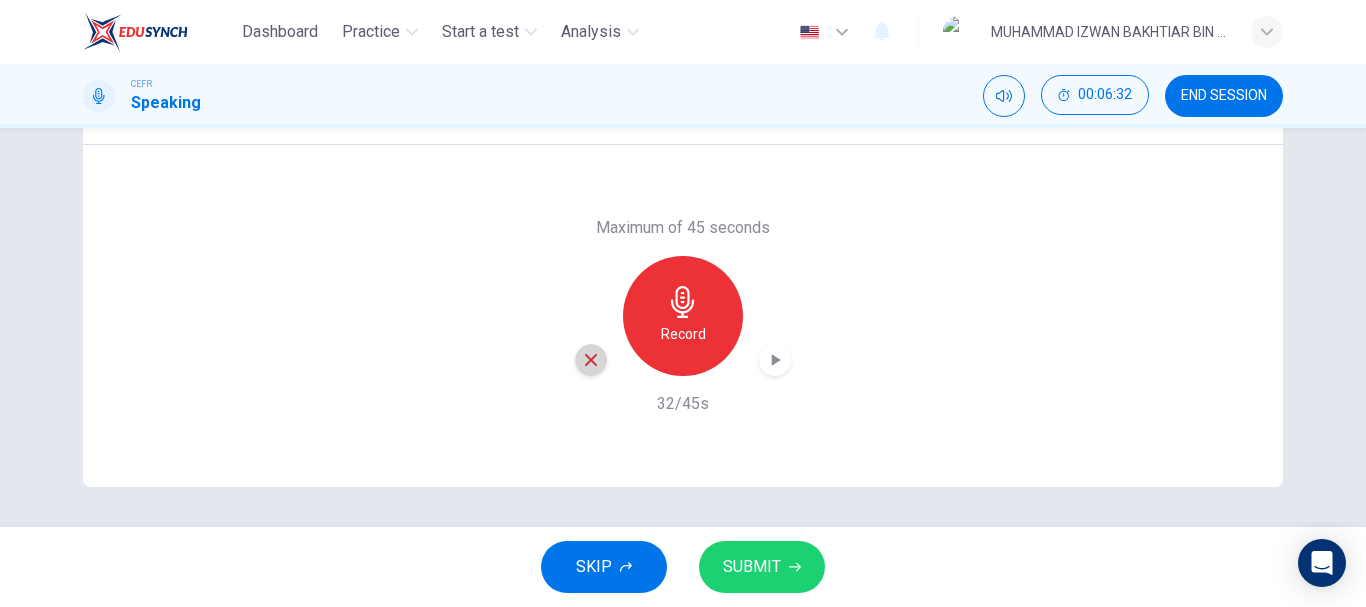 click at bounding box center [591, 360] 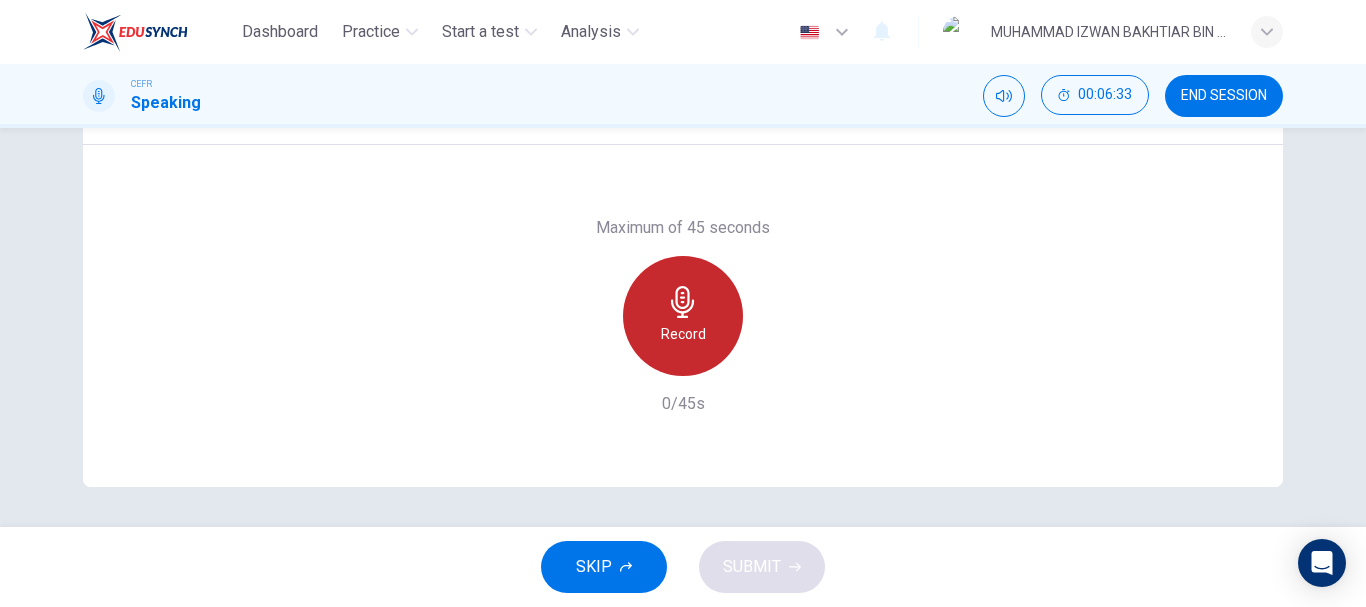 click on "Record" at bounding box center (683, 334) 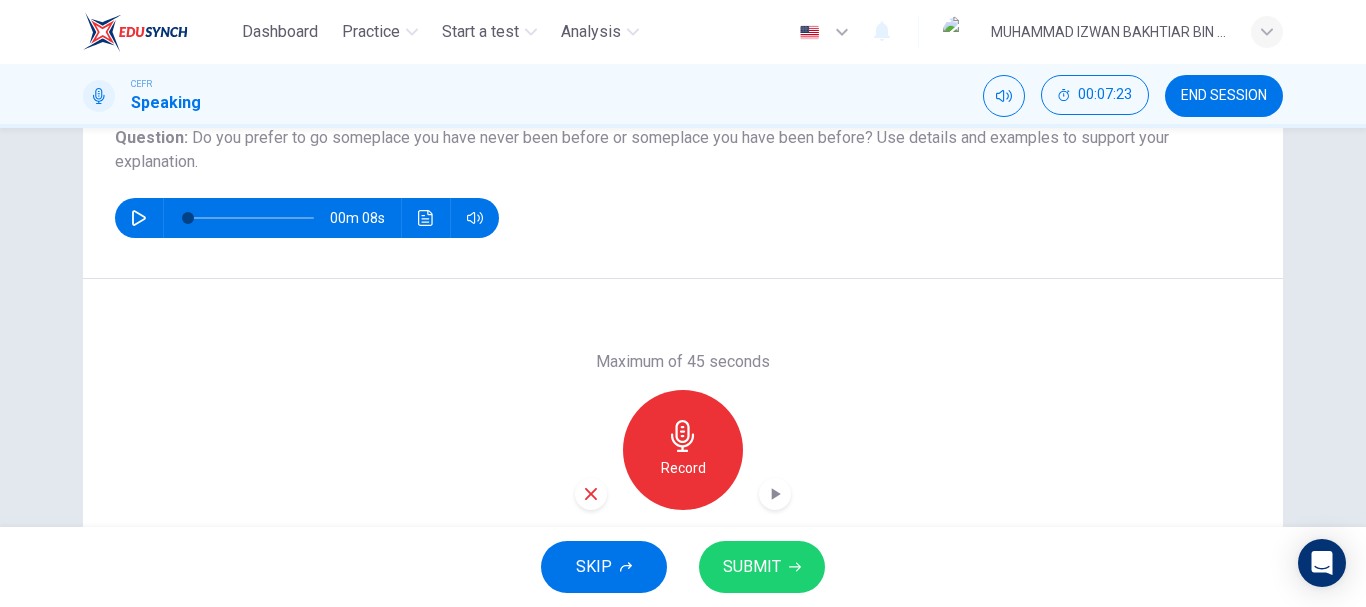 scroll, scrollTop: 241, scrollLeft: 0, axis: vertical 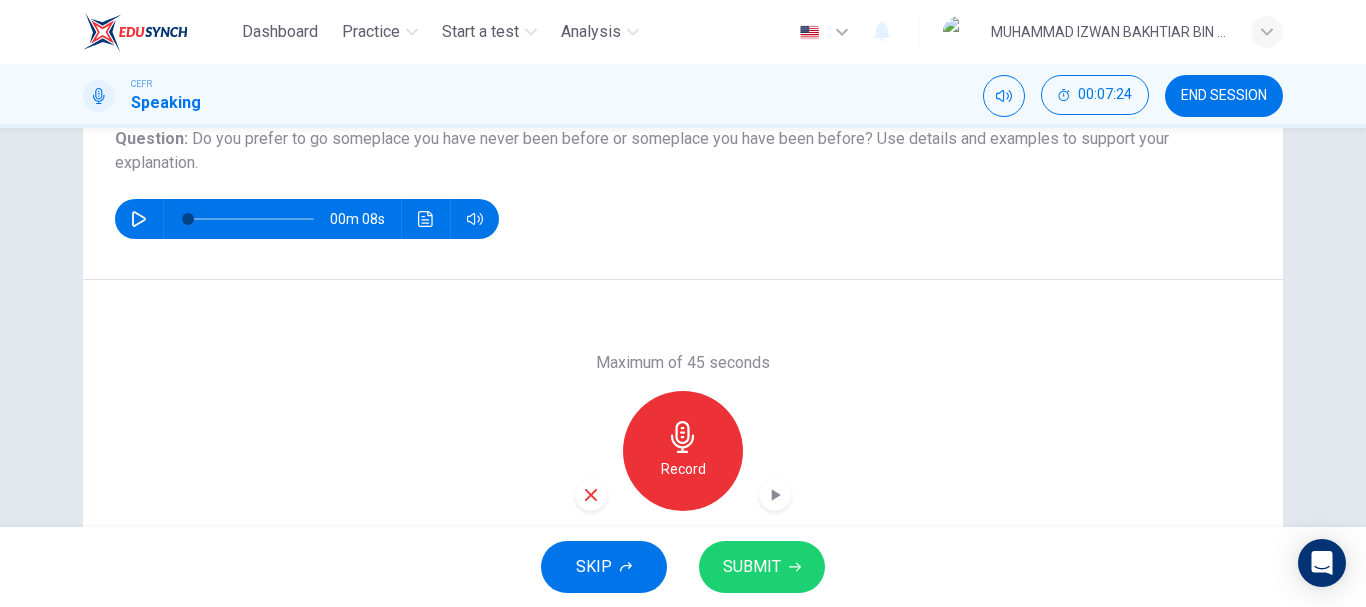 click on "Maximum of 45 seconds Record 45/45s" at bounding box center (683, 451) 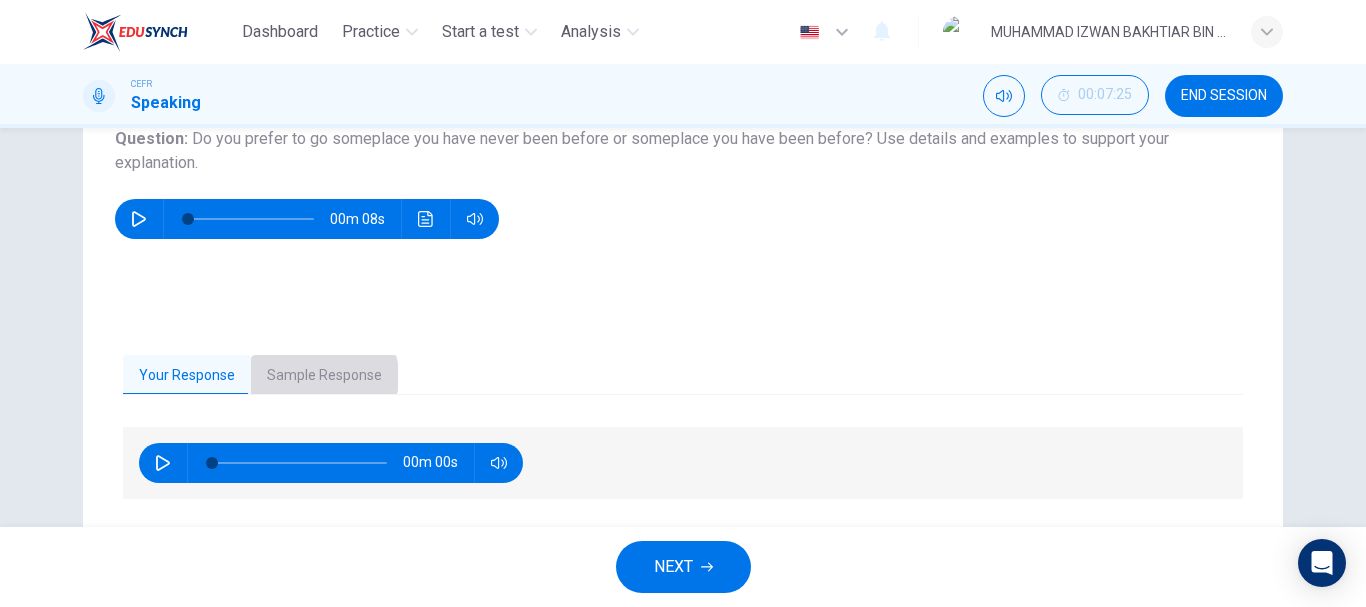 click on "Sample Response" at bounding box center (324, 376) 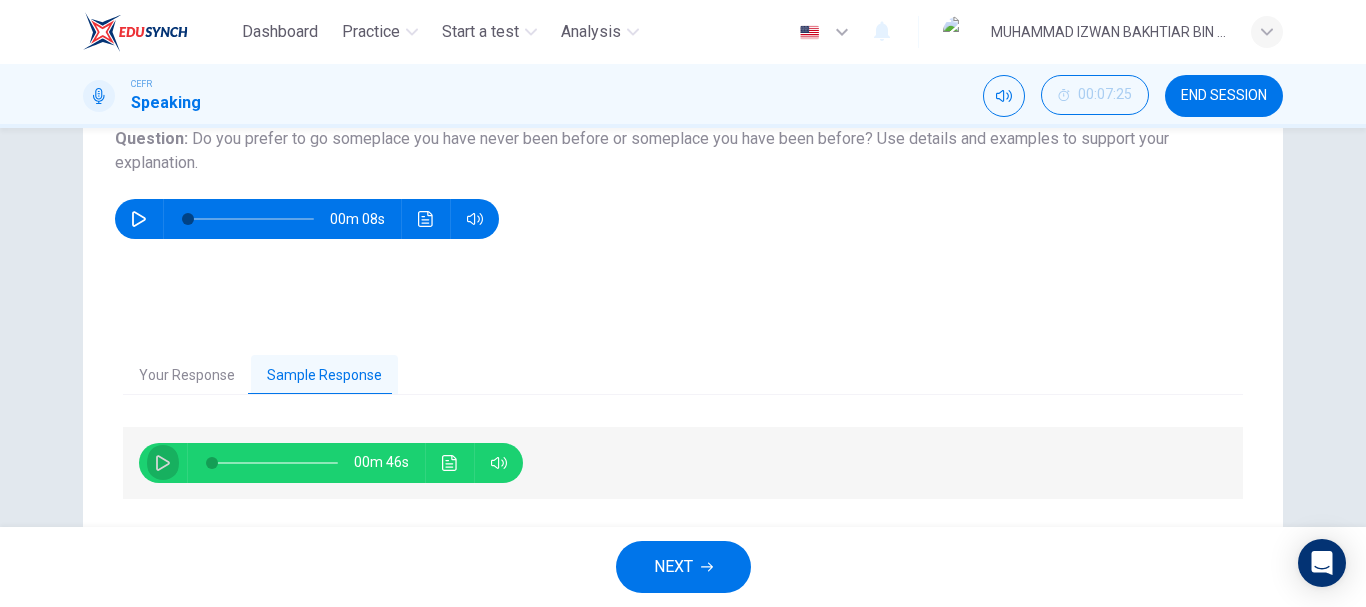 click at bounding box center (163, 463) 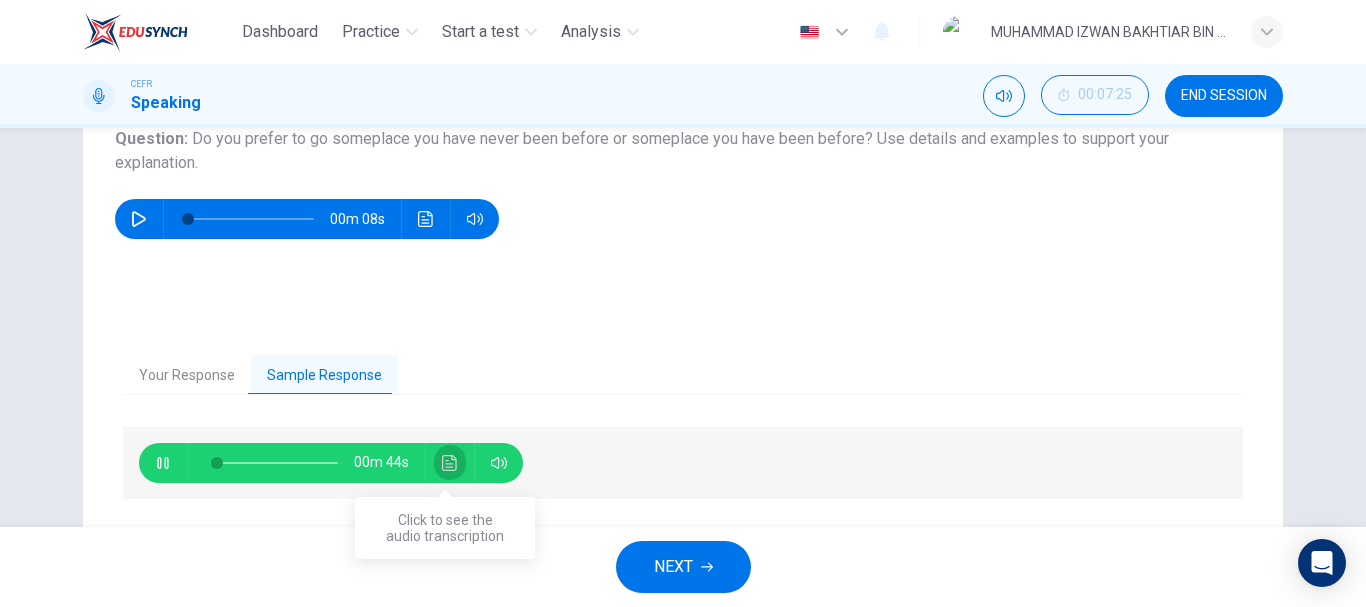 click at bounding box center (450, 463) 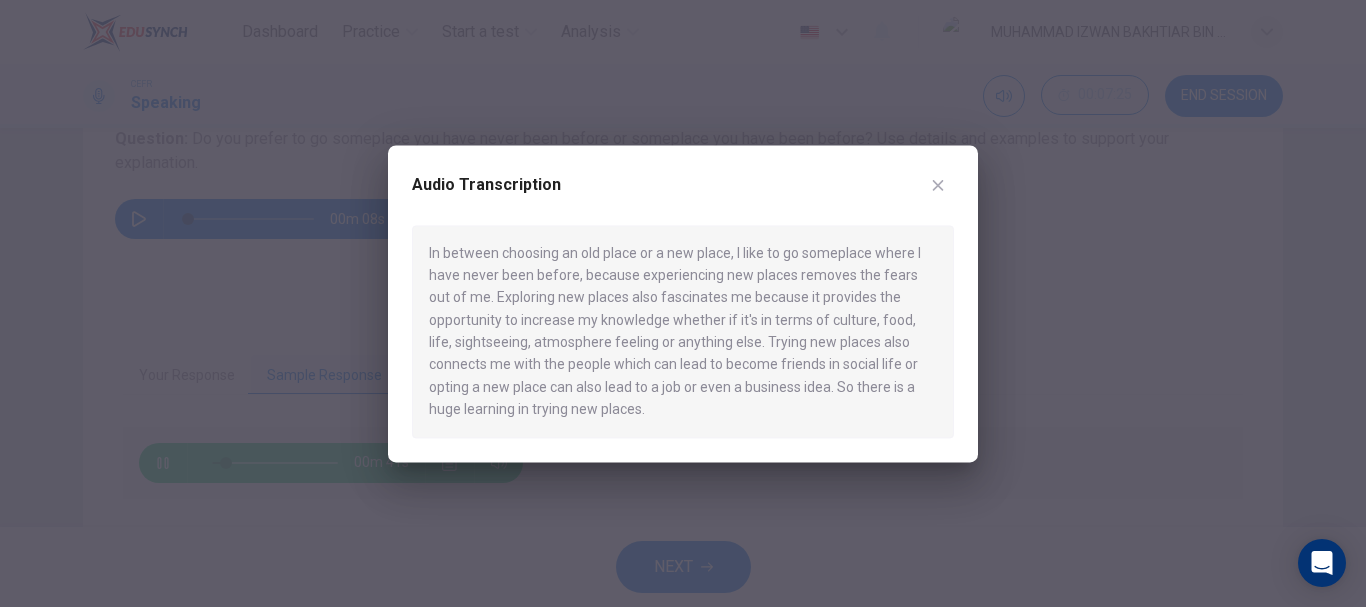 click on "In between choosing an old place or a new place, I like to go someplace where I have never been before, because experiencing new places removes the fears out of me. Exploring new places also fascinates me because it provides the opportunity to increase my knowledge whether if it's in terms of culture, food, life, sightseeing, atmosphere feeling or anything else. Trying new places also connects me with the people which can lead to become friends in social life or opting a new place can also lead to a job or even a business idea. So there is a huge learning in trying new places." at bounding box center (683, 331) 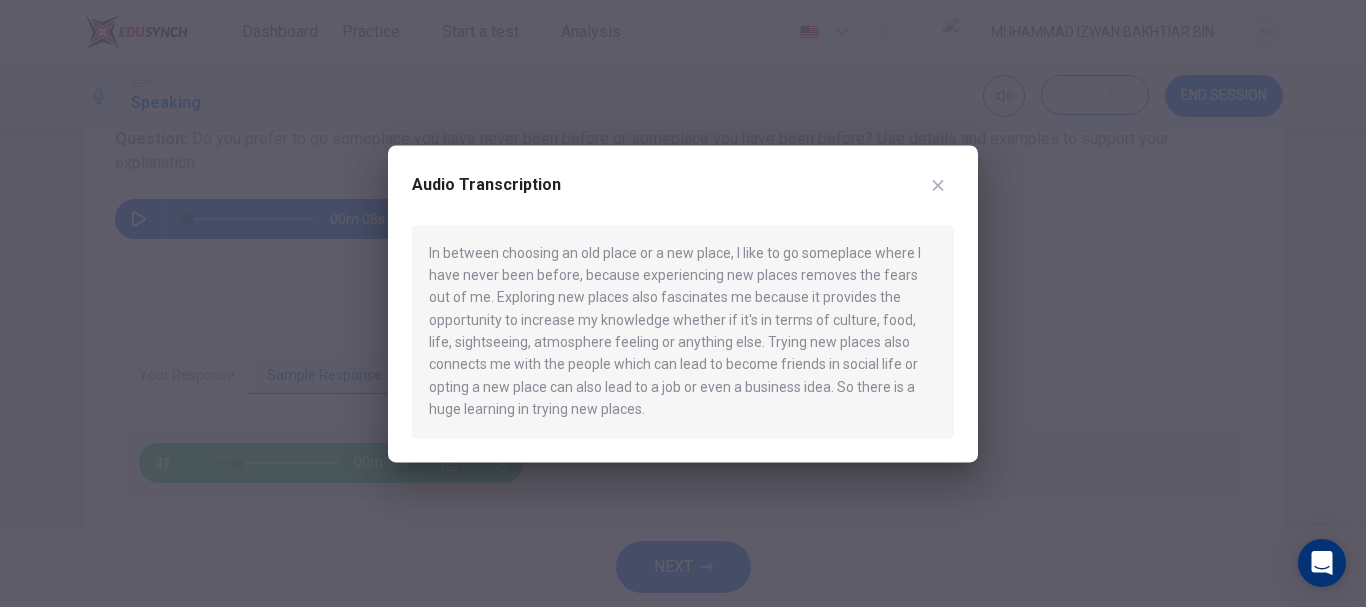 drag, startPoint x: 647, startPoint y: 426, endPoint x: 506, endPoint y: 295, distance: 192.46298 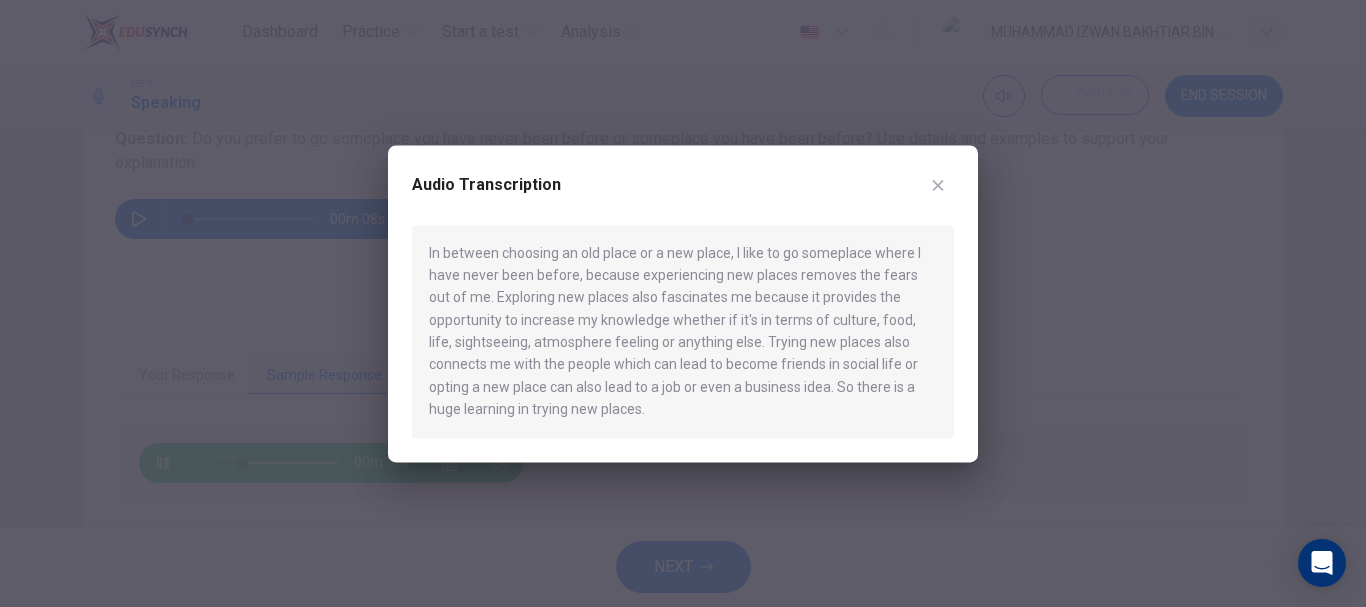 drag, startPoint x: 506, startPoint y: 295, endPoint x: 629, endPoint y: 406, distance: 165.68042 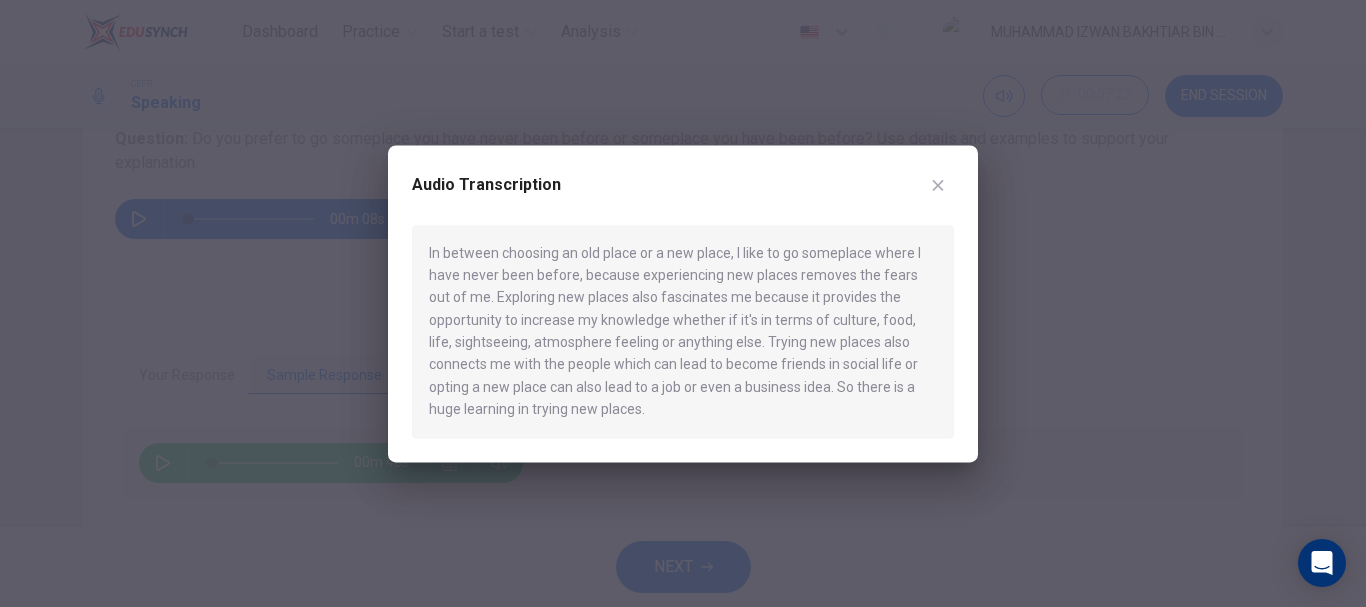 click at bounding box center [683, 303] 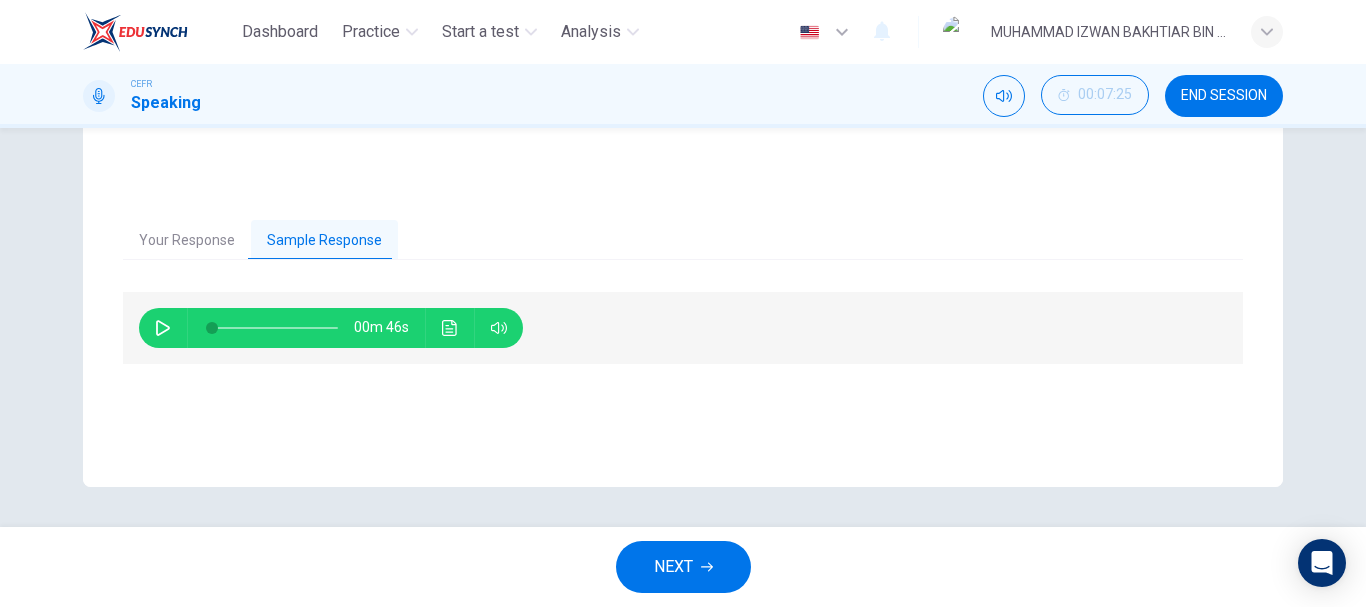 scroll, scrollTop: 0, scrollLeft: 0, axis: both 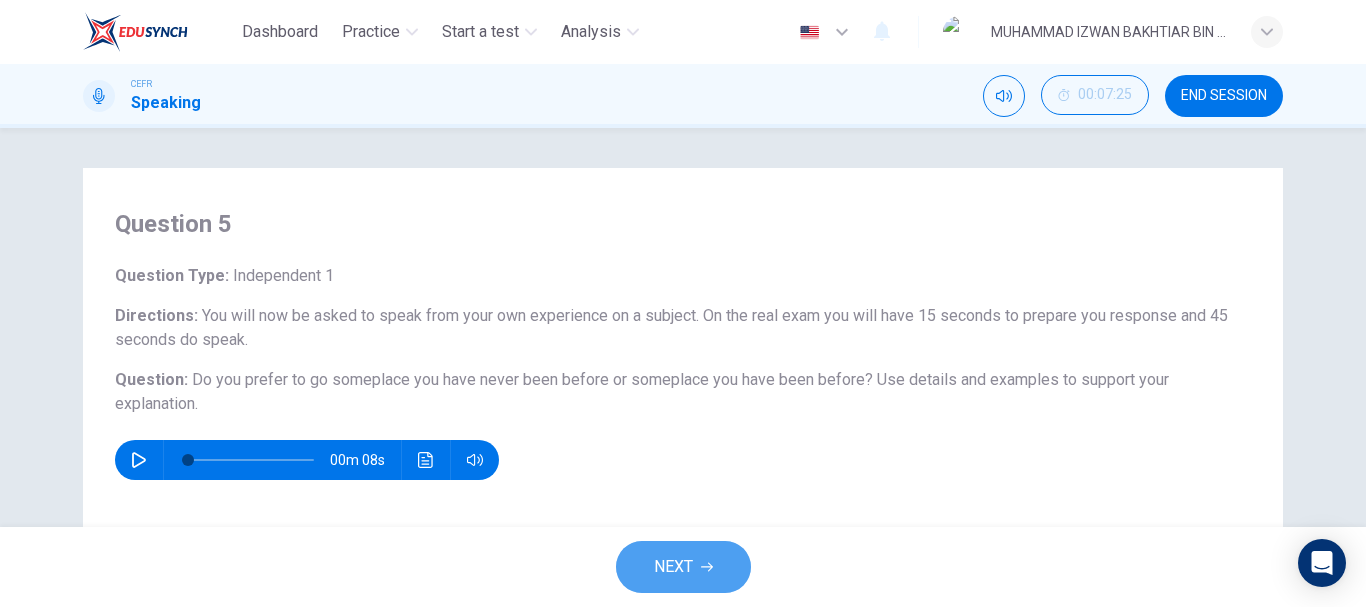 click on "NEXT" at bounding box center [673, 567] 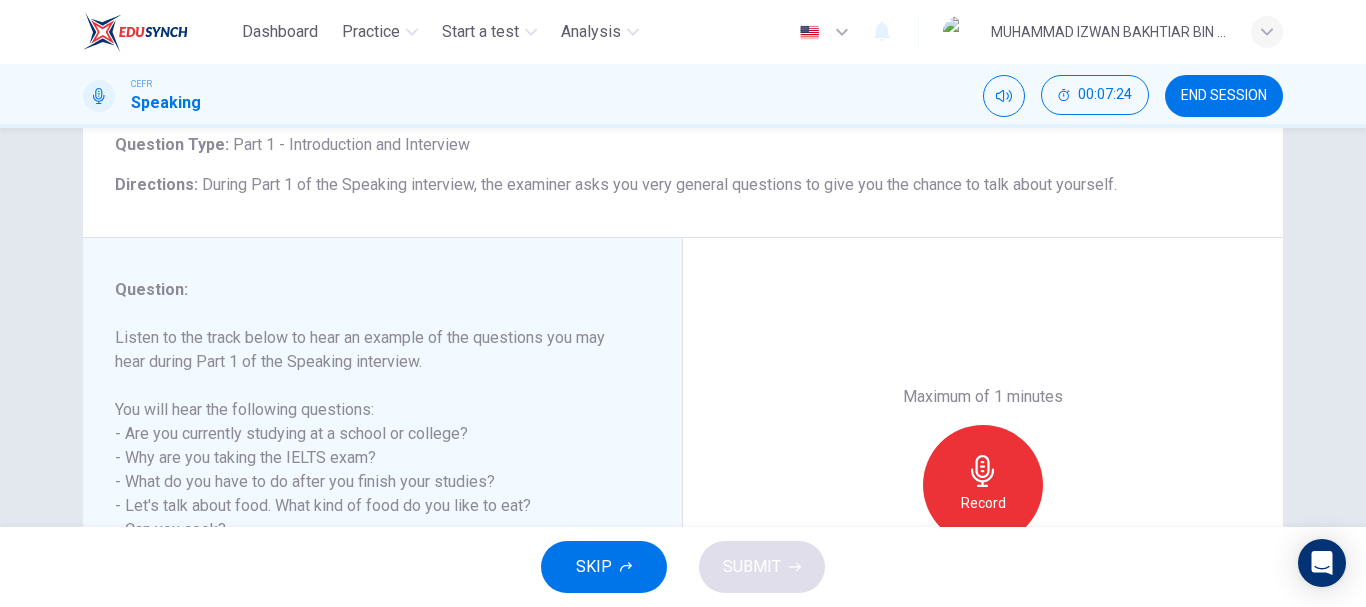 scroll, scrollTop: 133, scrollLeft: 0, axis: vertical 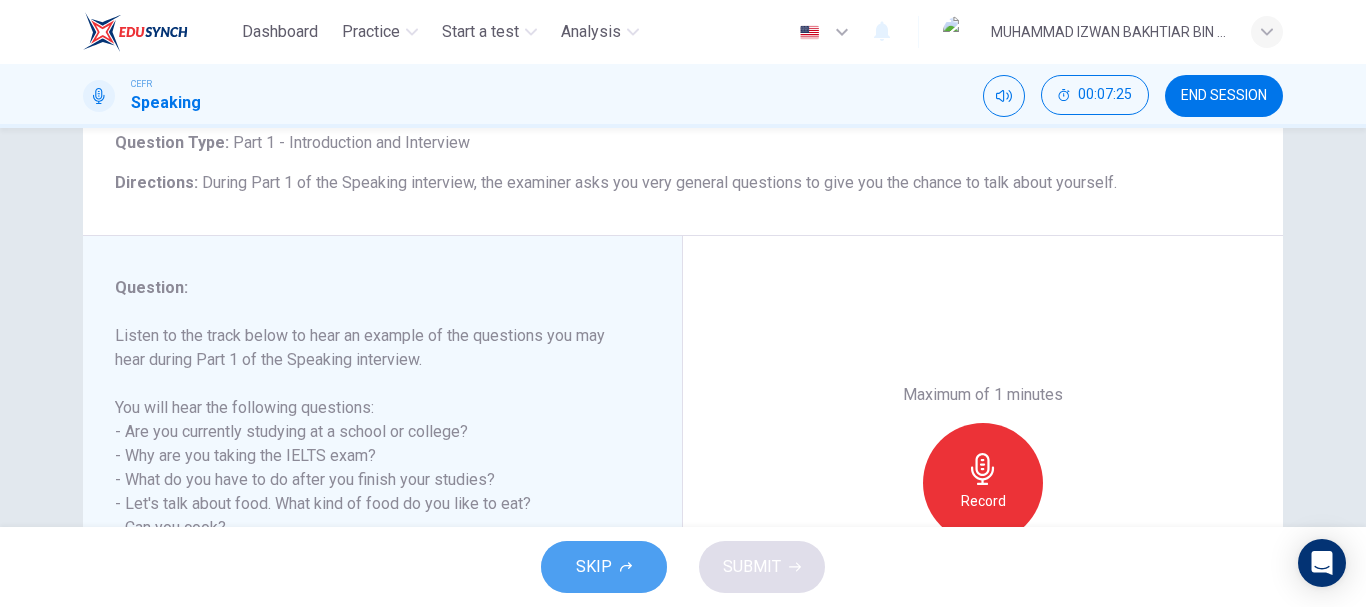 click on "SKIP" at bounding box center (594, 567) 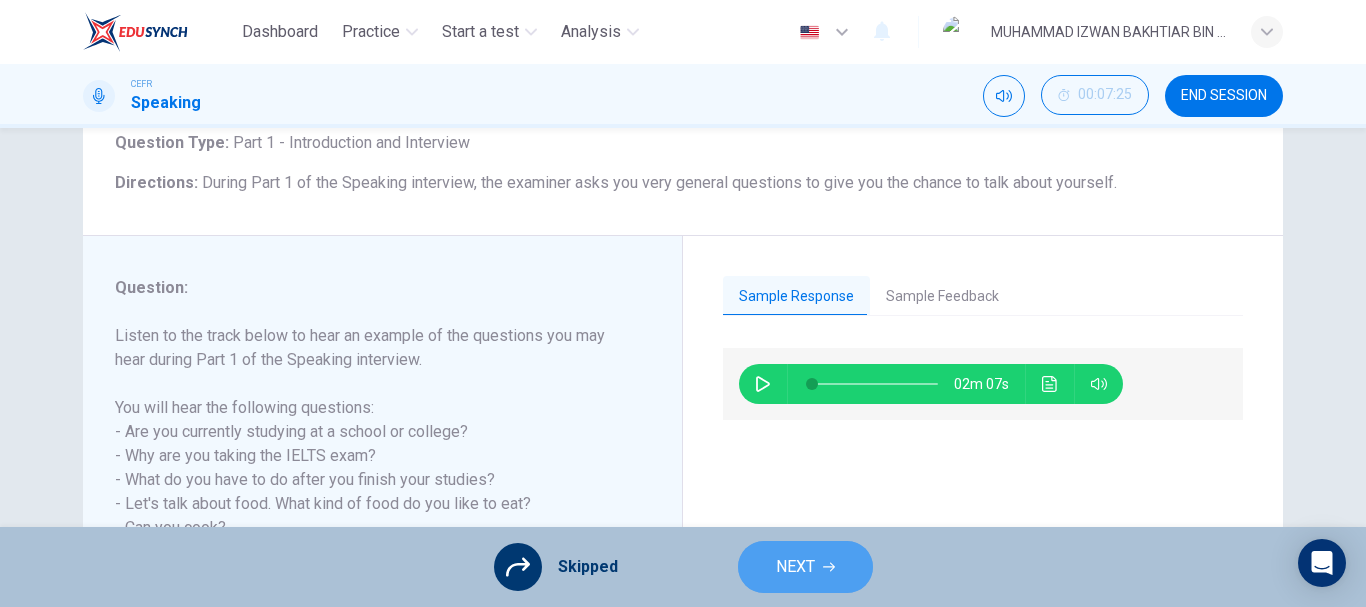 click on "NEXT" at bounding box center [805, 567] 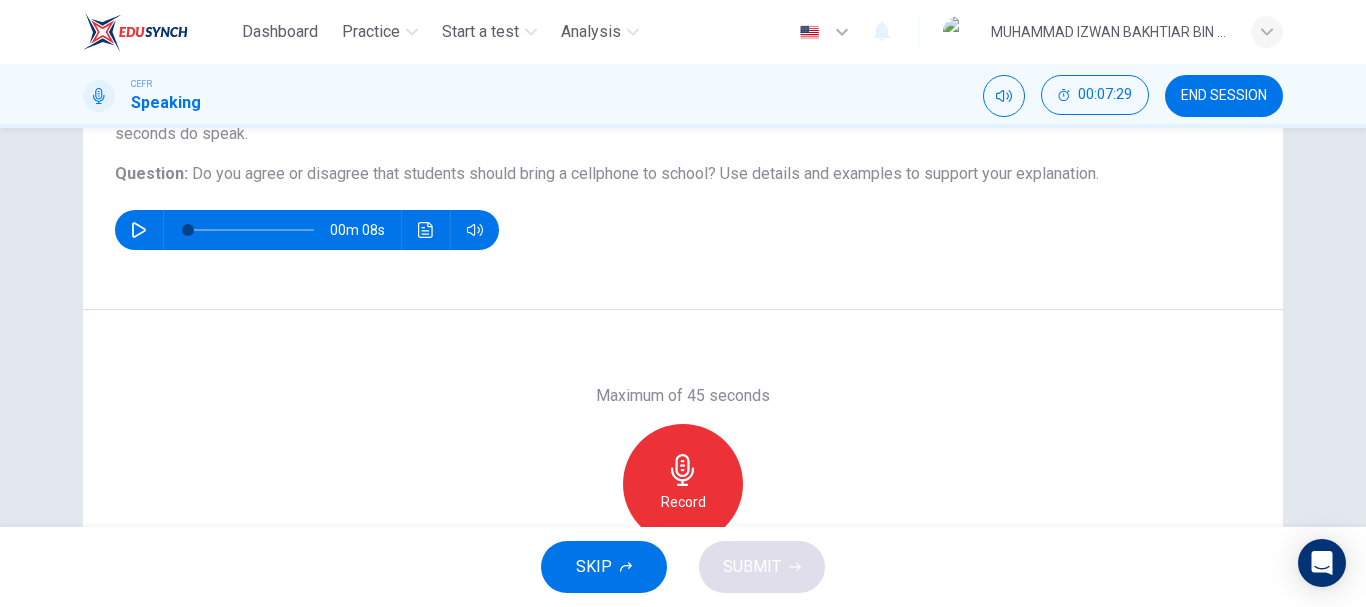 scroll, scrollTop: 207, scrollLeft: 0, axis: vertical 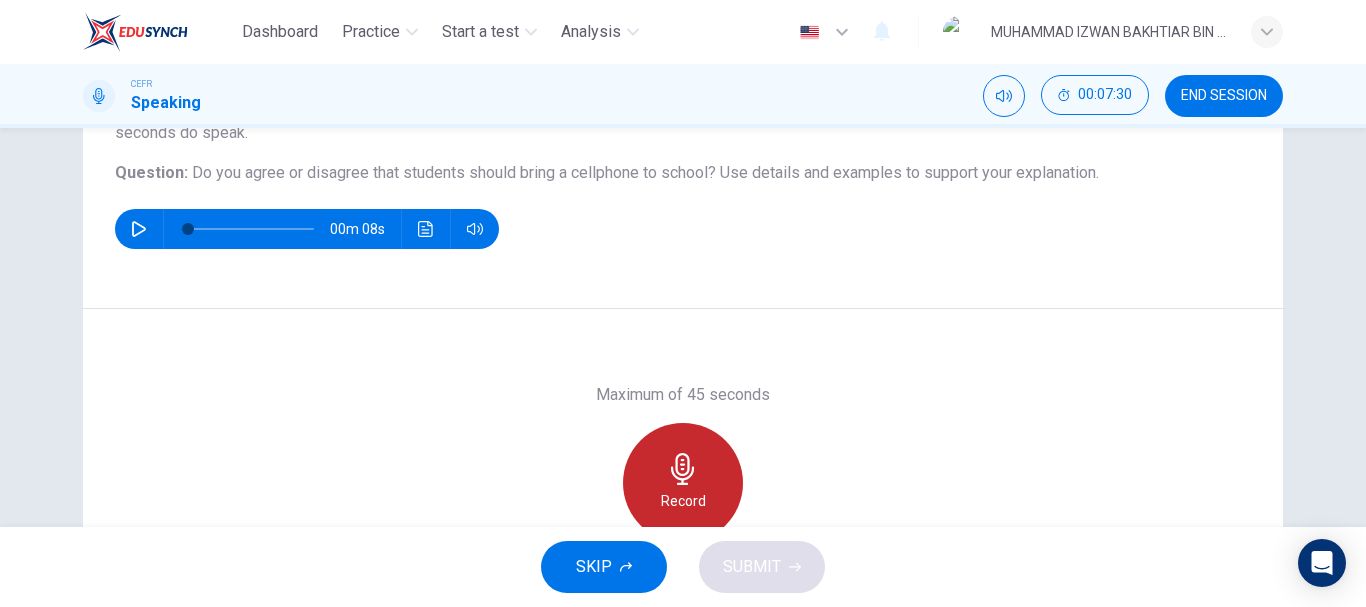 click on "Record" at bounding box center (683, 483) 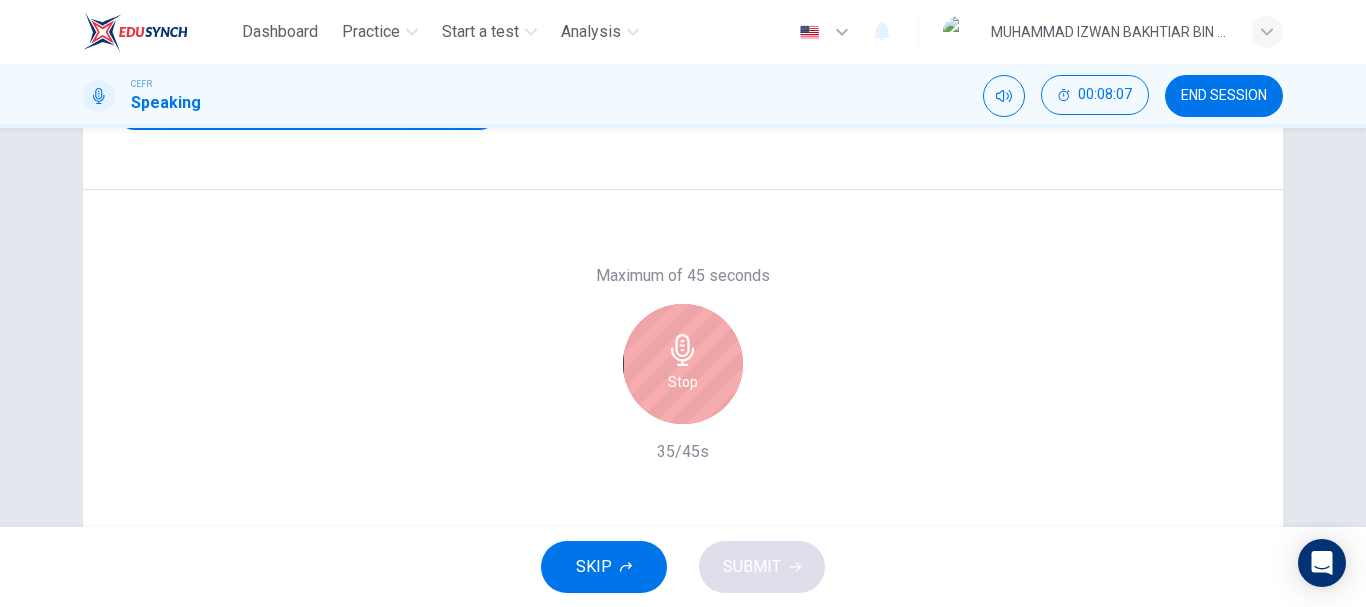 scroll, scrollTop: 371, scrollLeft: 0, axis: vertical 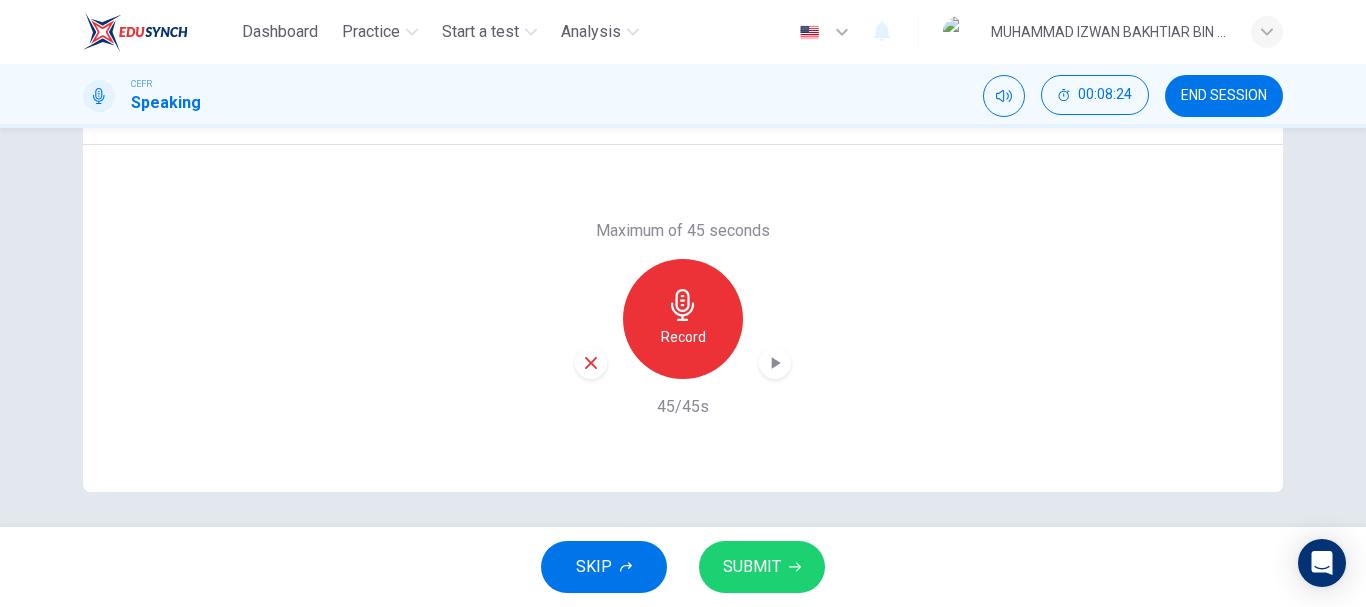 click on "SUBMIT" at bounding box center [752, 567] 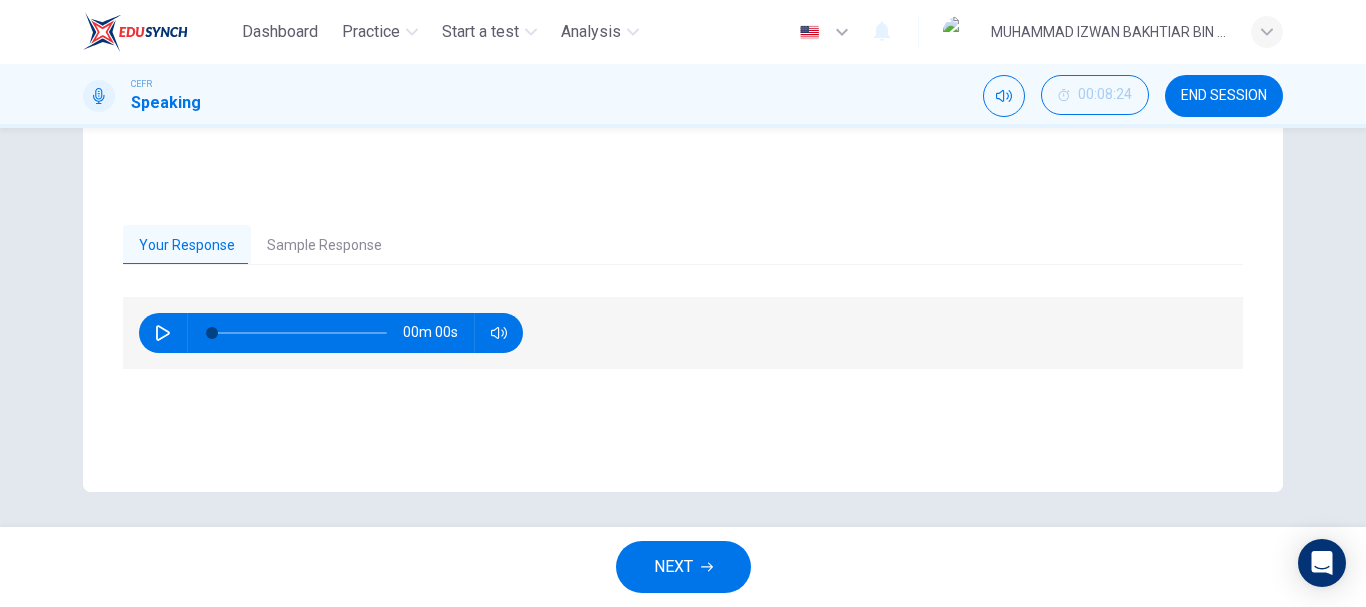 scroll, scrollTop: 376, scrollLeft: 0, axis: vertical 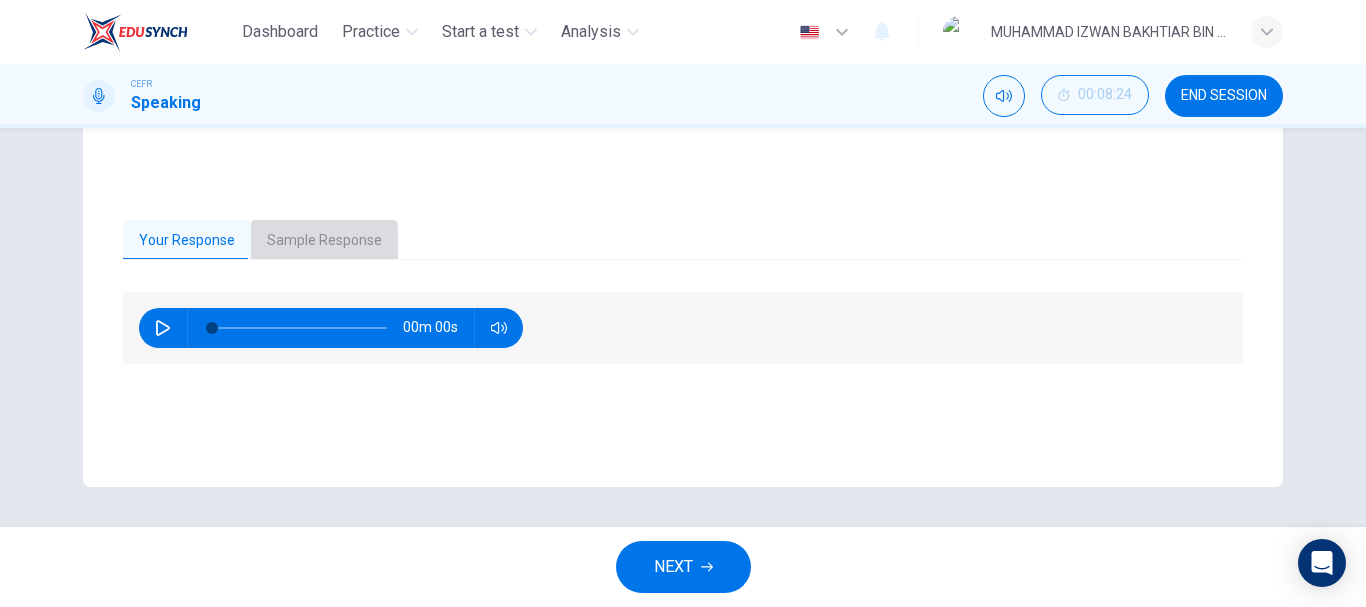 click on "Sample Response" at bounding box center [324, 241] 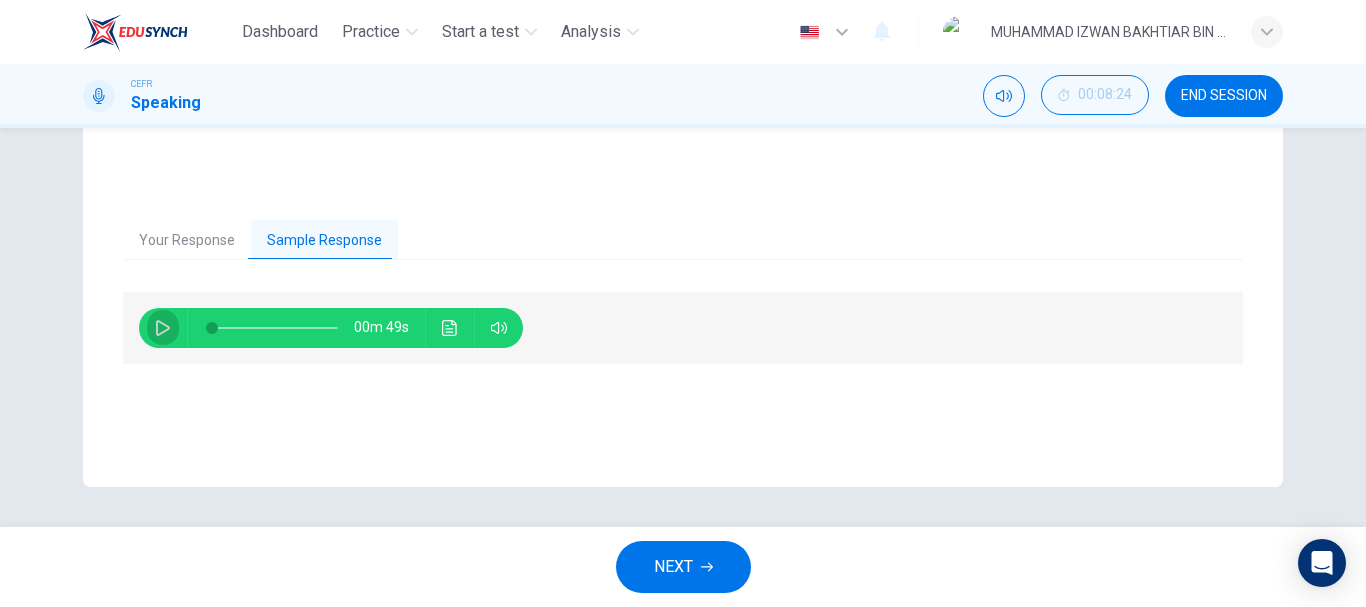 click at bounding box center (163, 328) 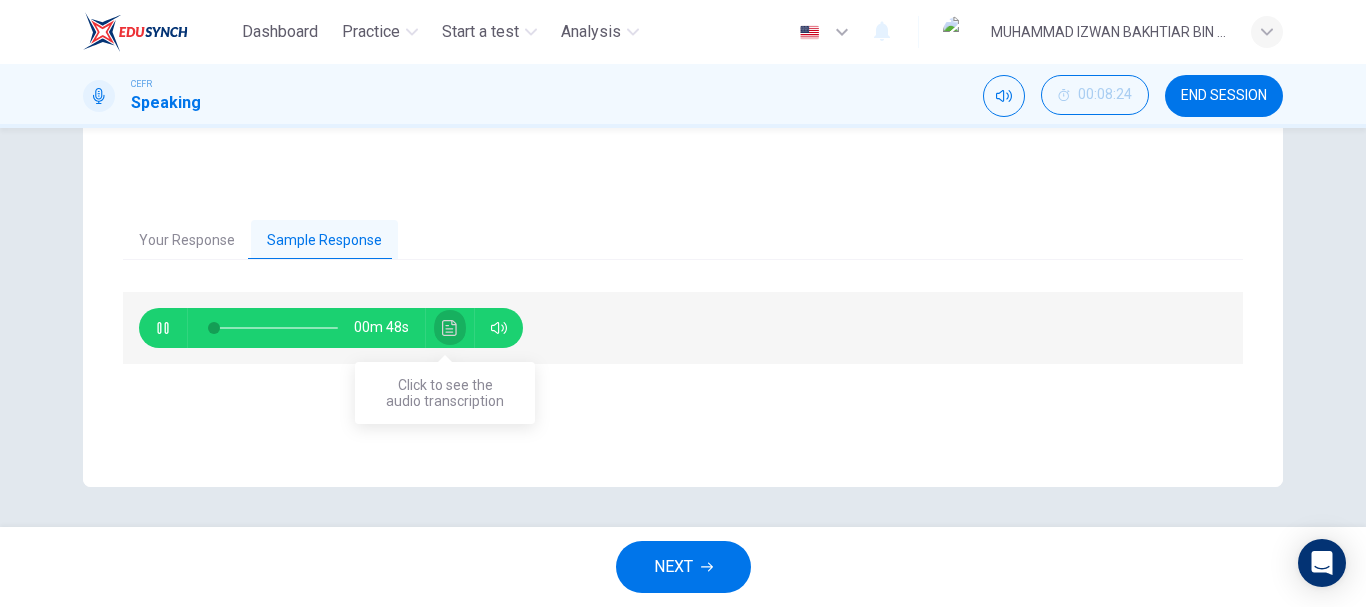 click at bounding box center [450, 328] 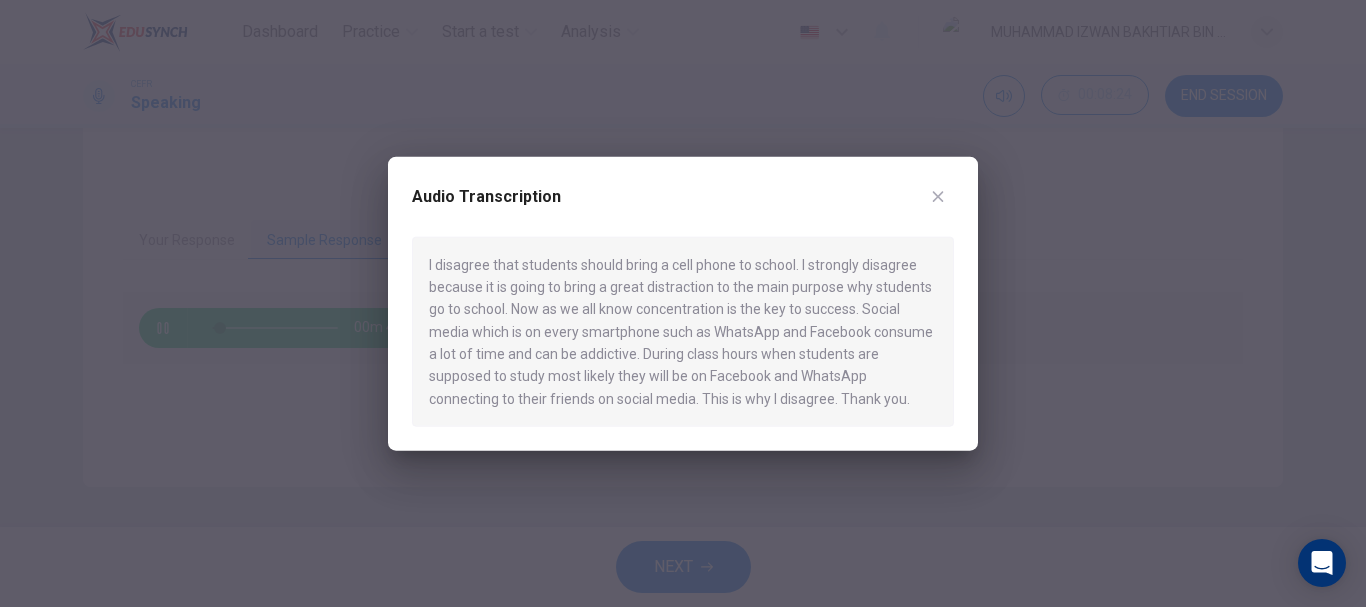 type 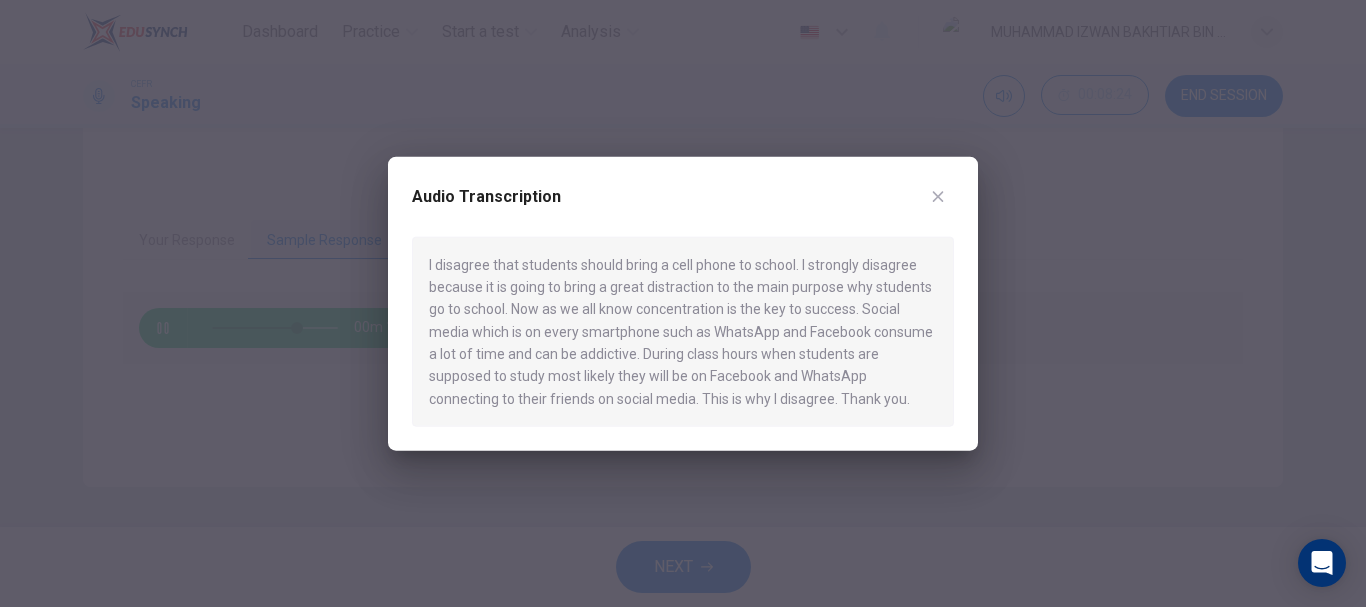 click at bounding box center (683, 303) 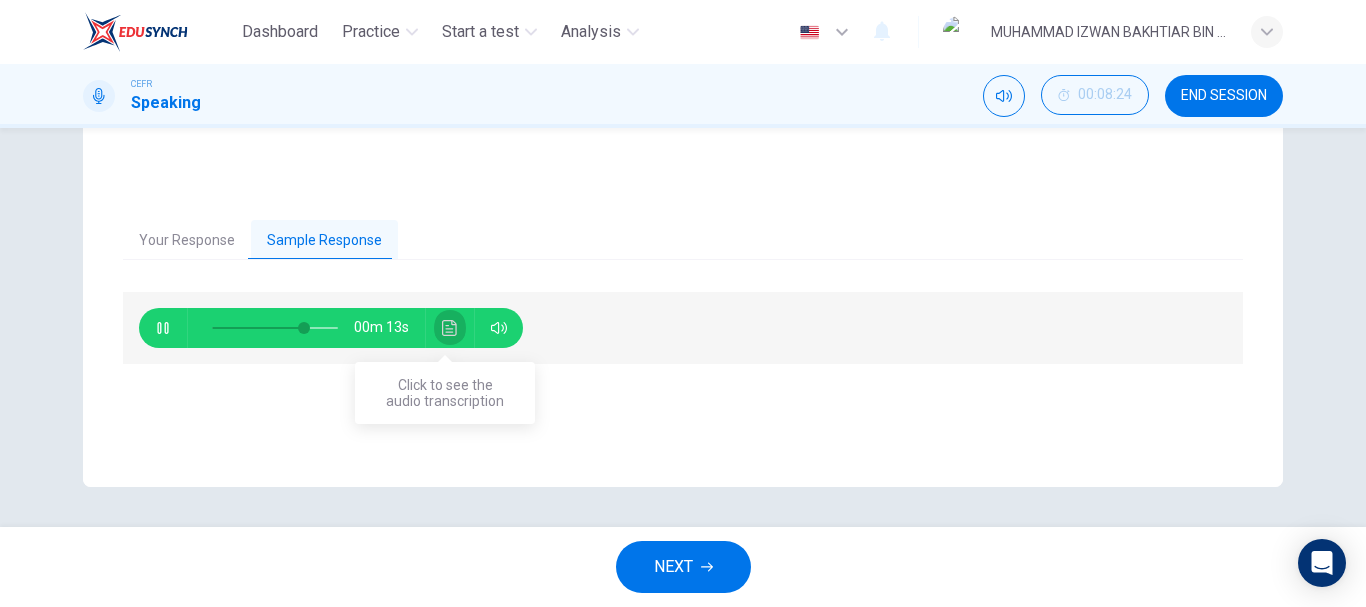 click at bounding box center [450, 328] 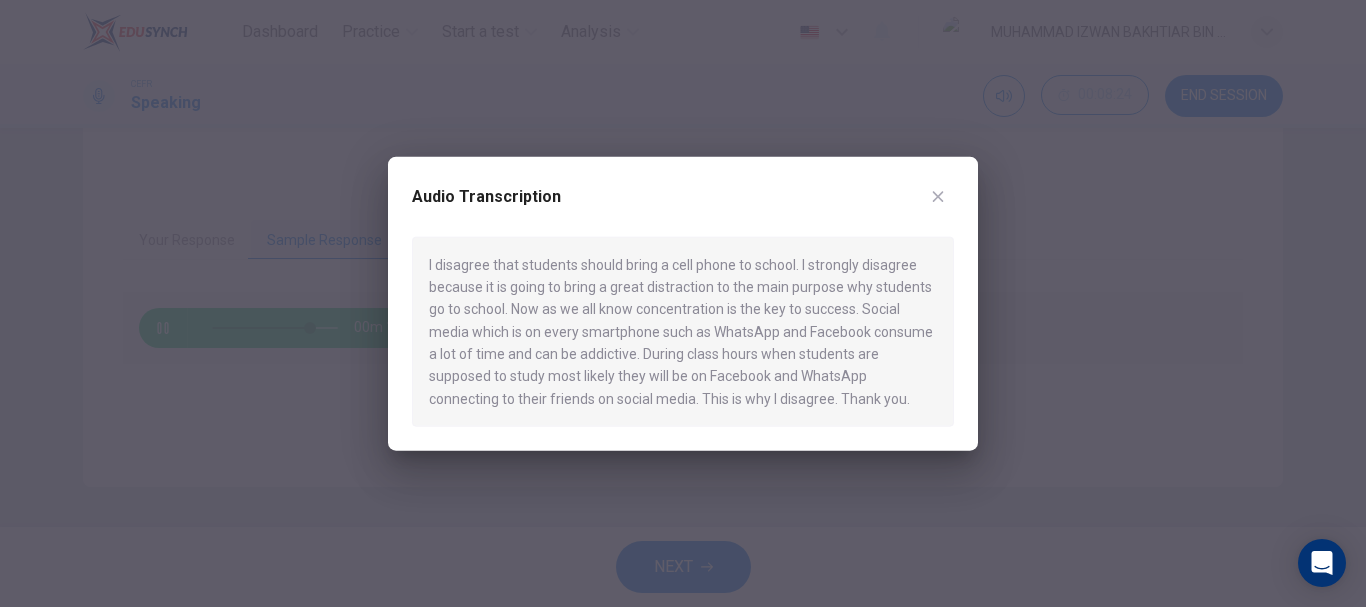 click at bounding box center (683, 303) 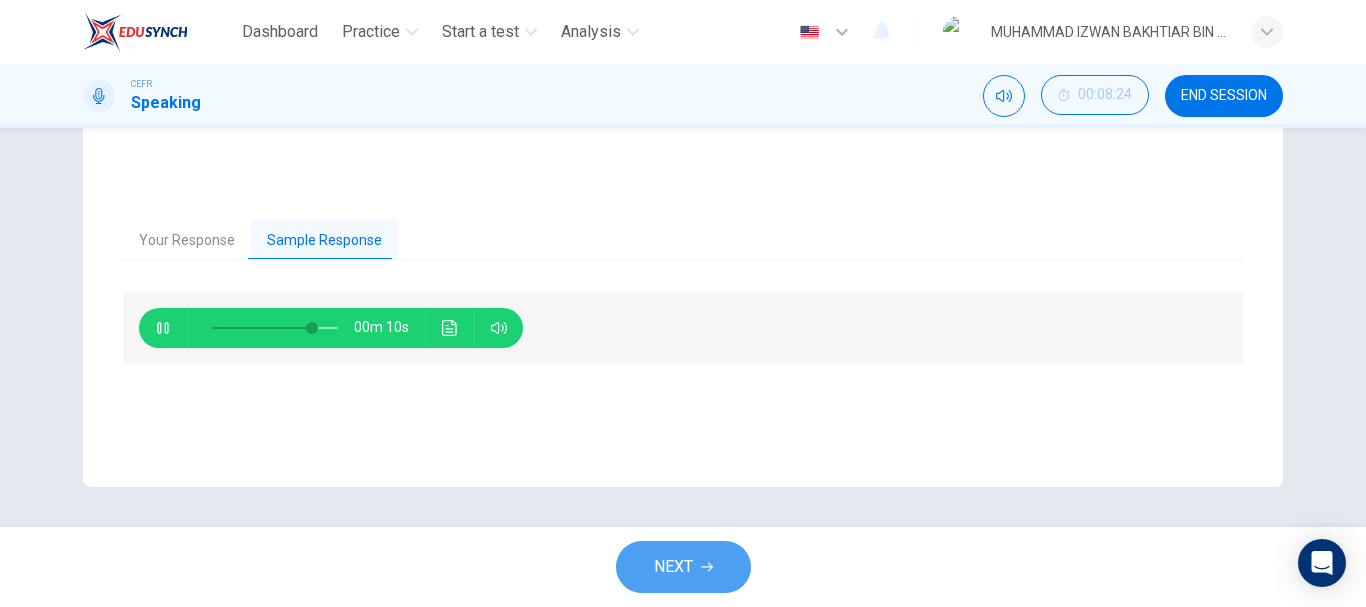 click on "NEXT" at bounding box center (673, 567) 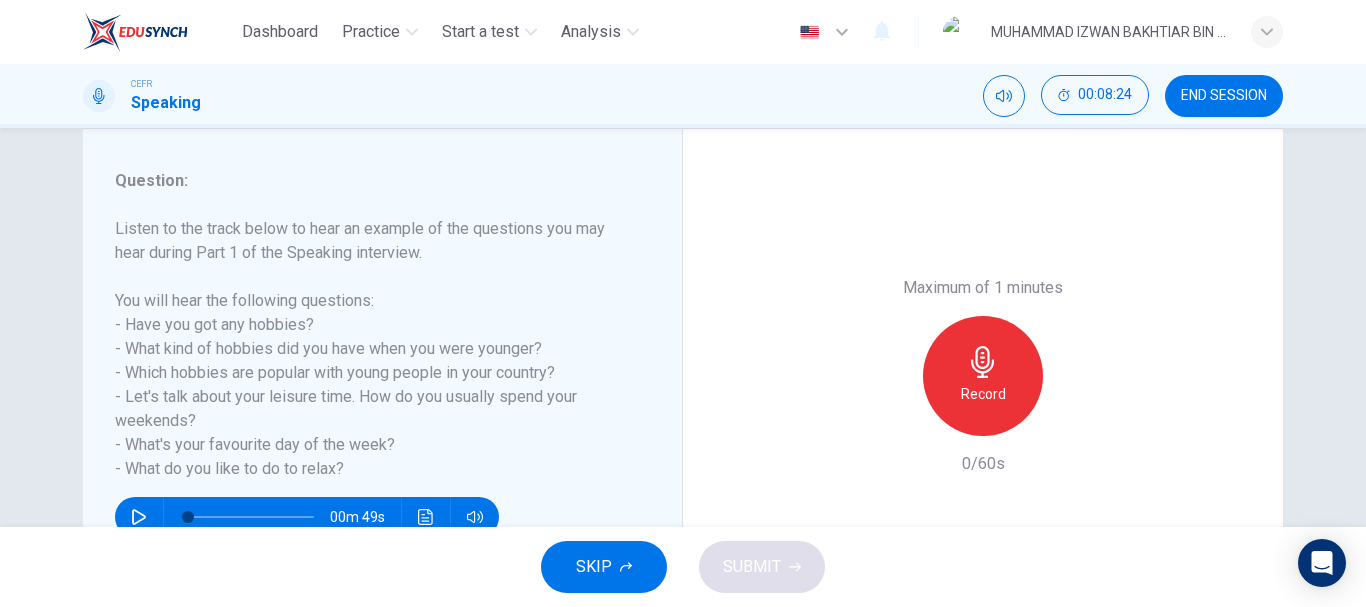 scroll, scrollTop: 241, scrollLeft: 0, axis: vertical 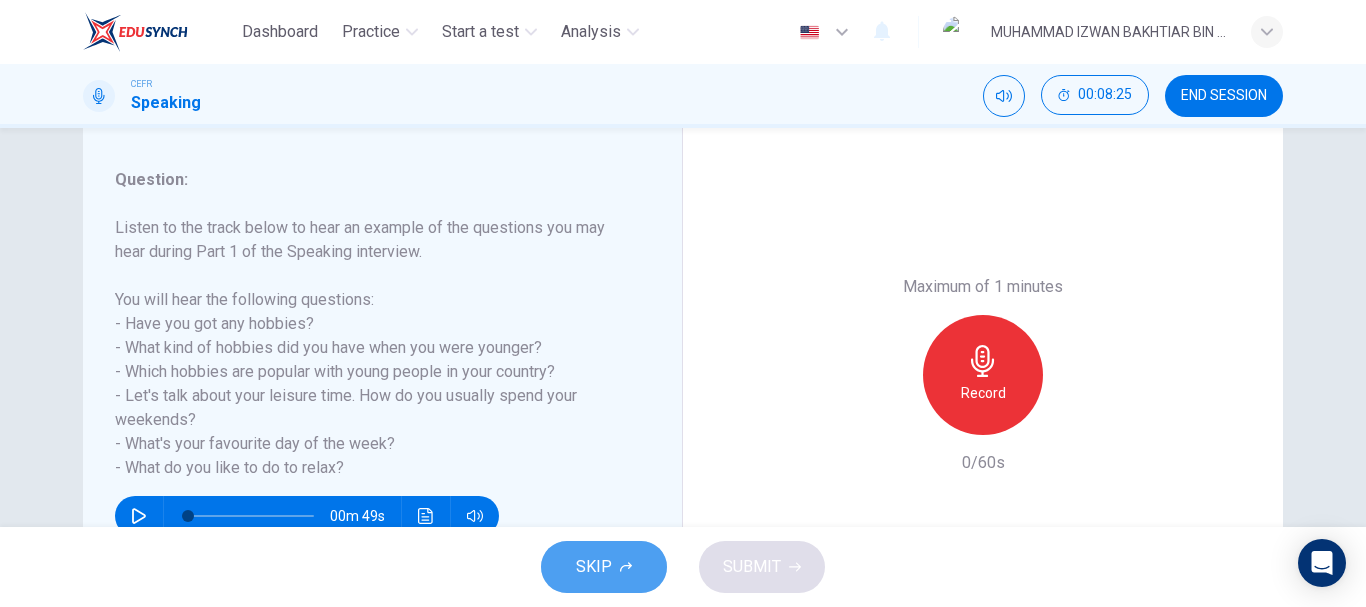 click on "SKIP" at bounding box center [604, 567] 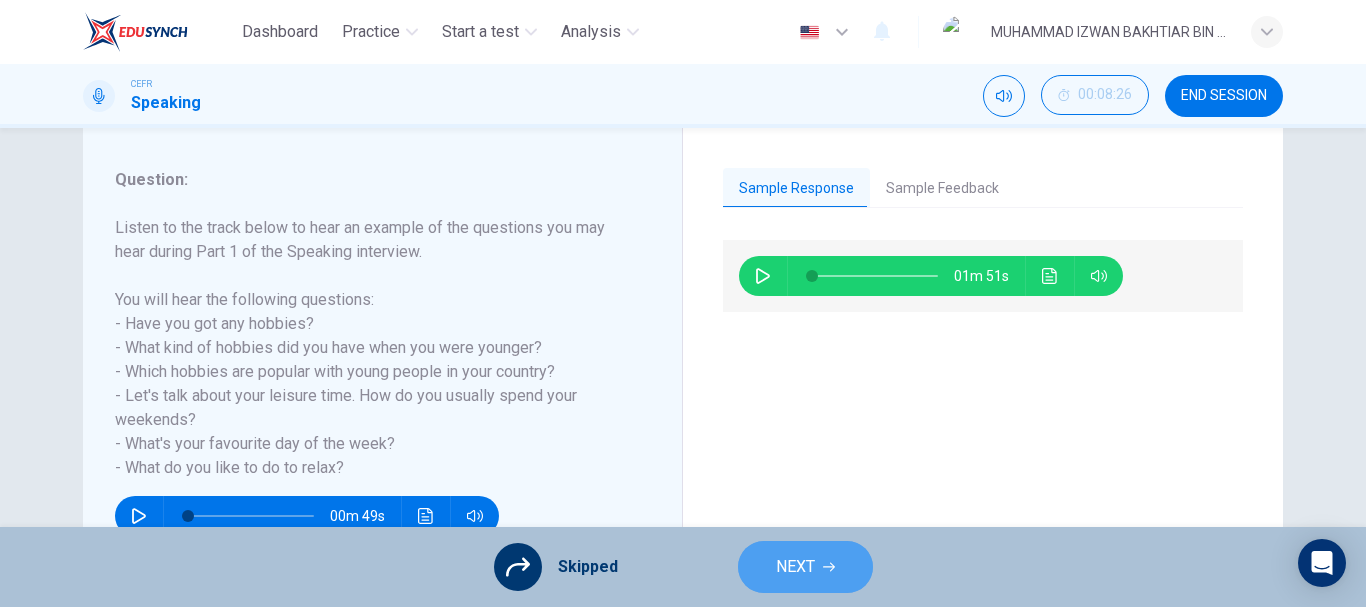 click on "NEXT" at bounding box center [805, 567] 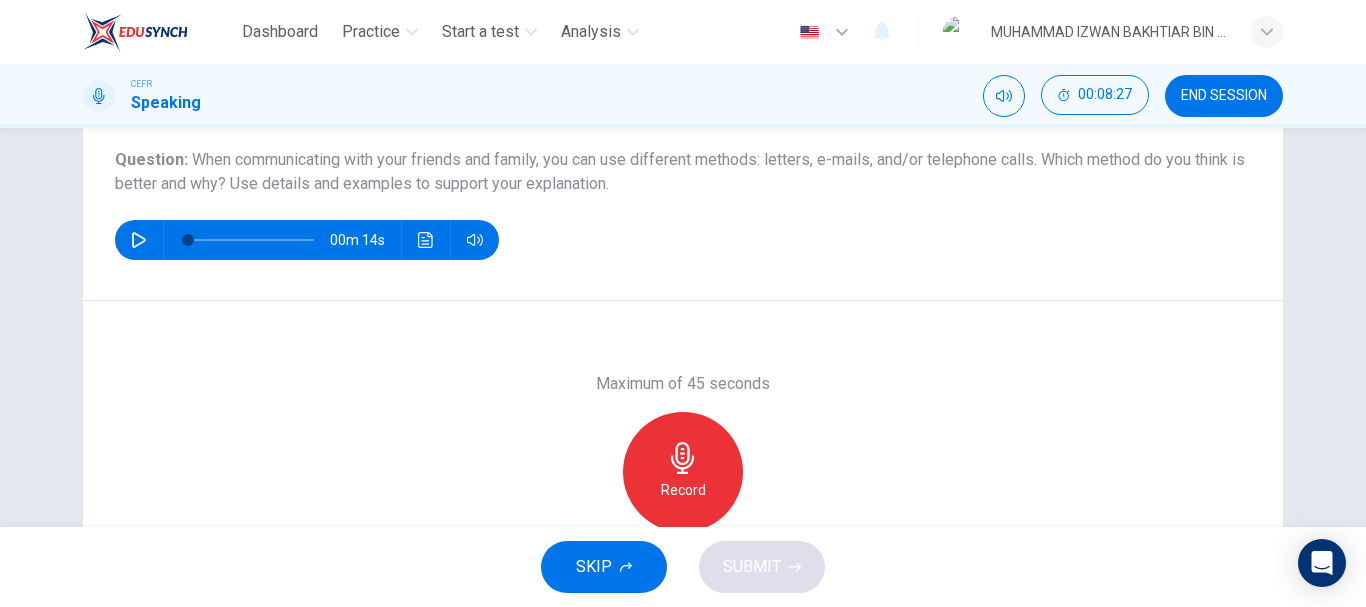 scroll, scrollTop: 221, scrollLeft: 0, axis: vertical 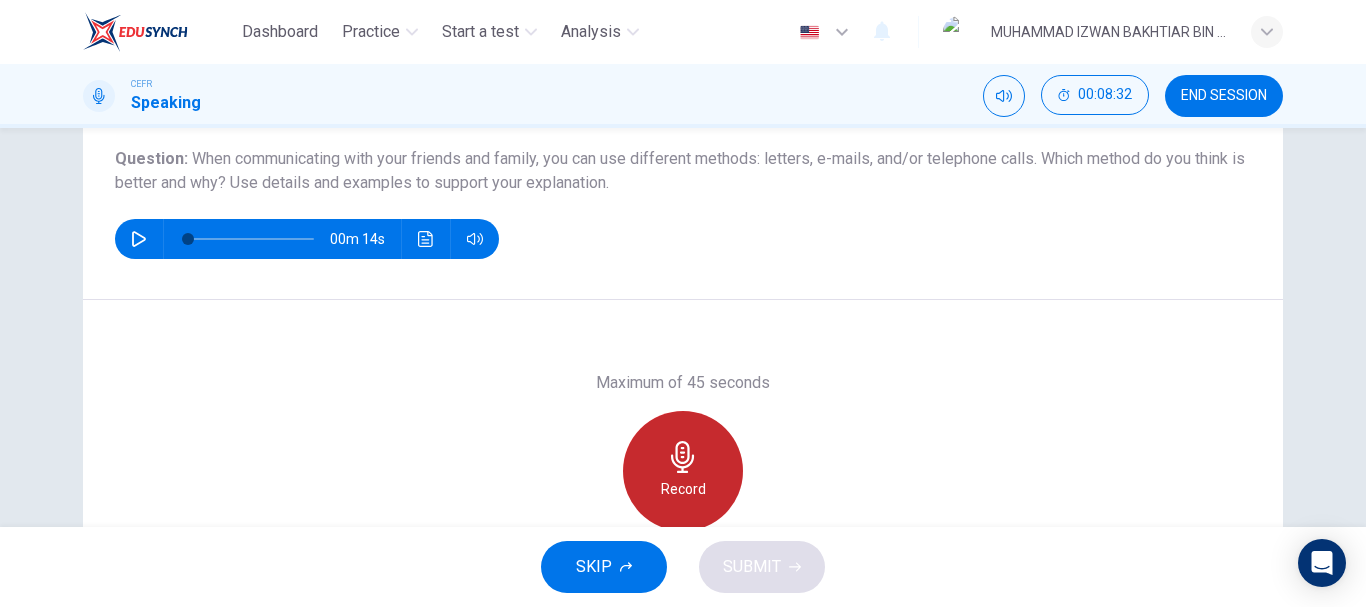 click at bounding box center [683, 457] 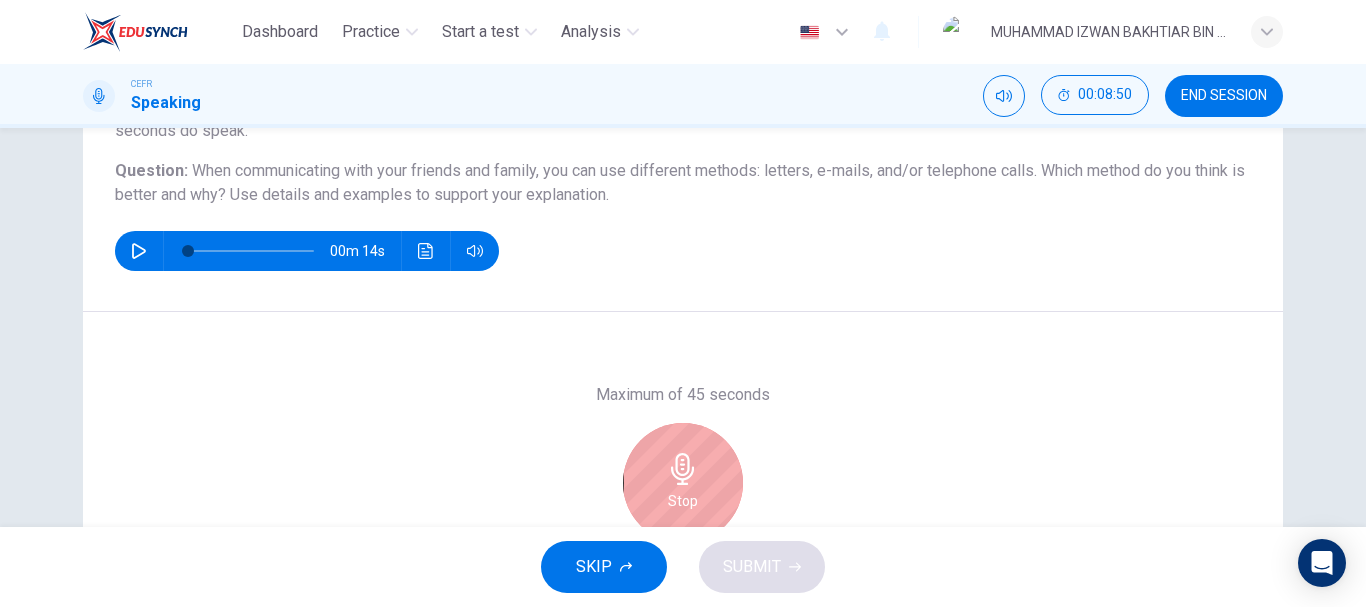 scroll, scrollTop: 376, scrollLeft: 0, axis: vertical 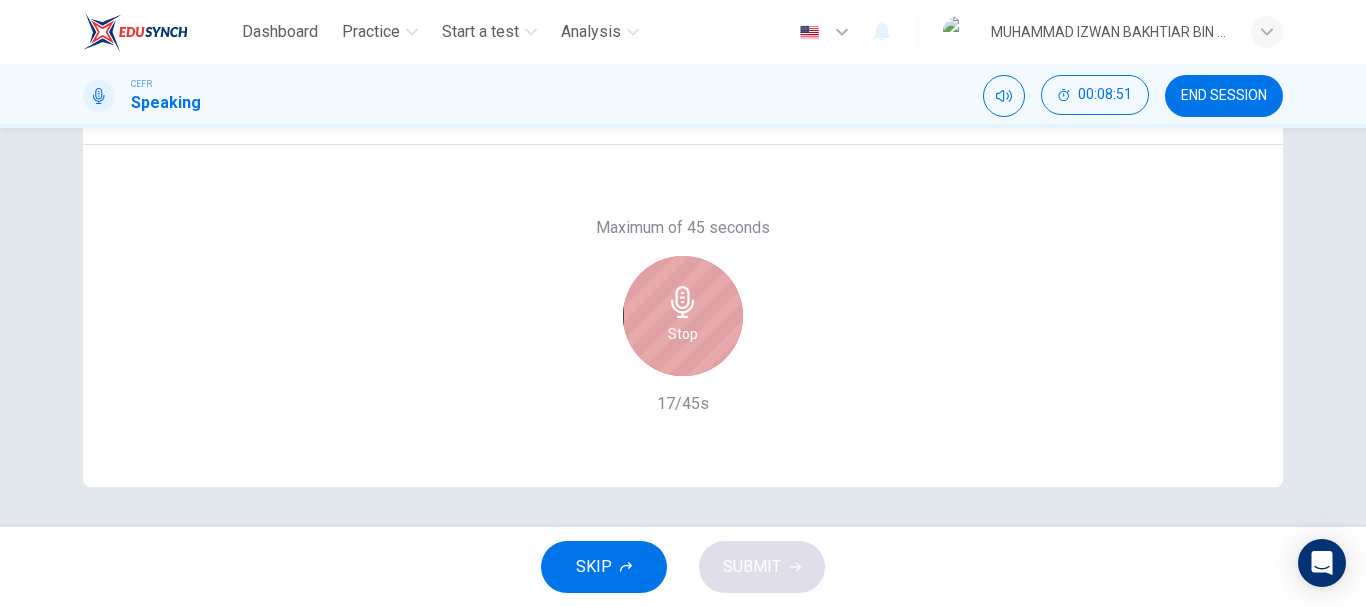 click on "Stop" at bounding box center (683, 334) 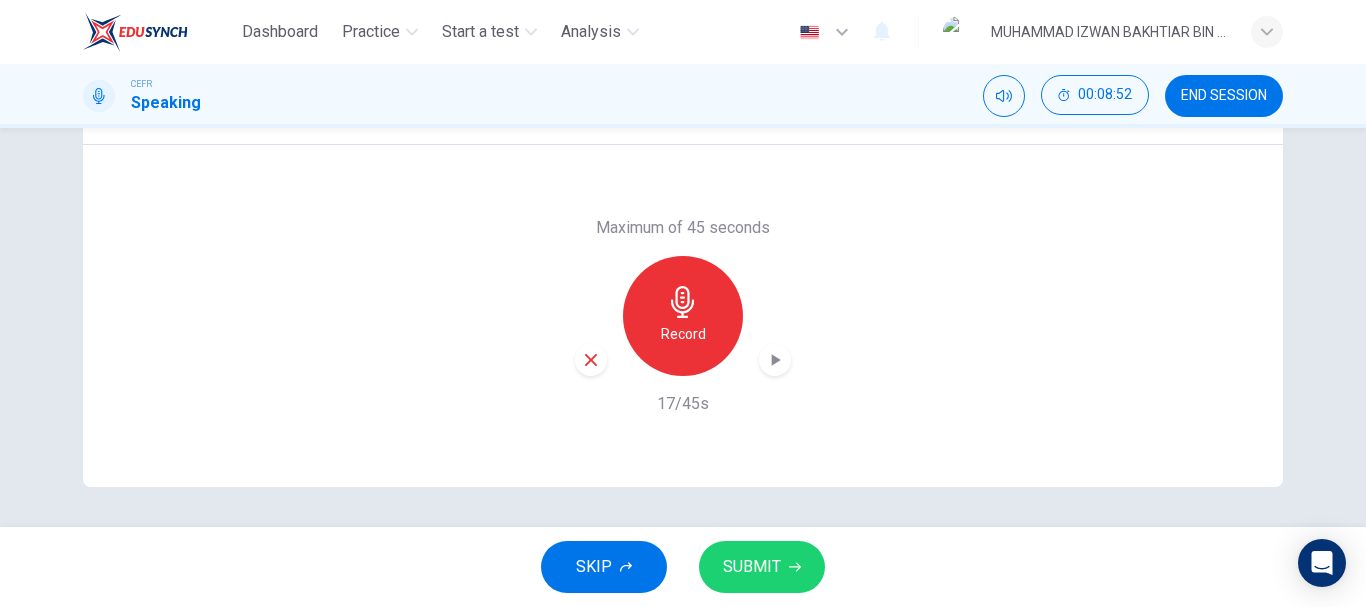 drag, startPoint x: 593, startPoint y: 344, endPoint x: 588, endPoint y: 356, distance: 13 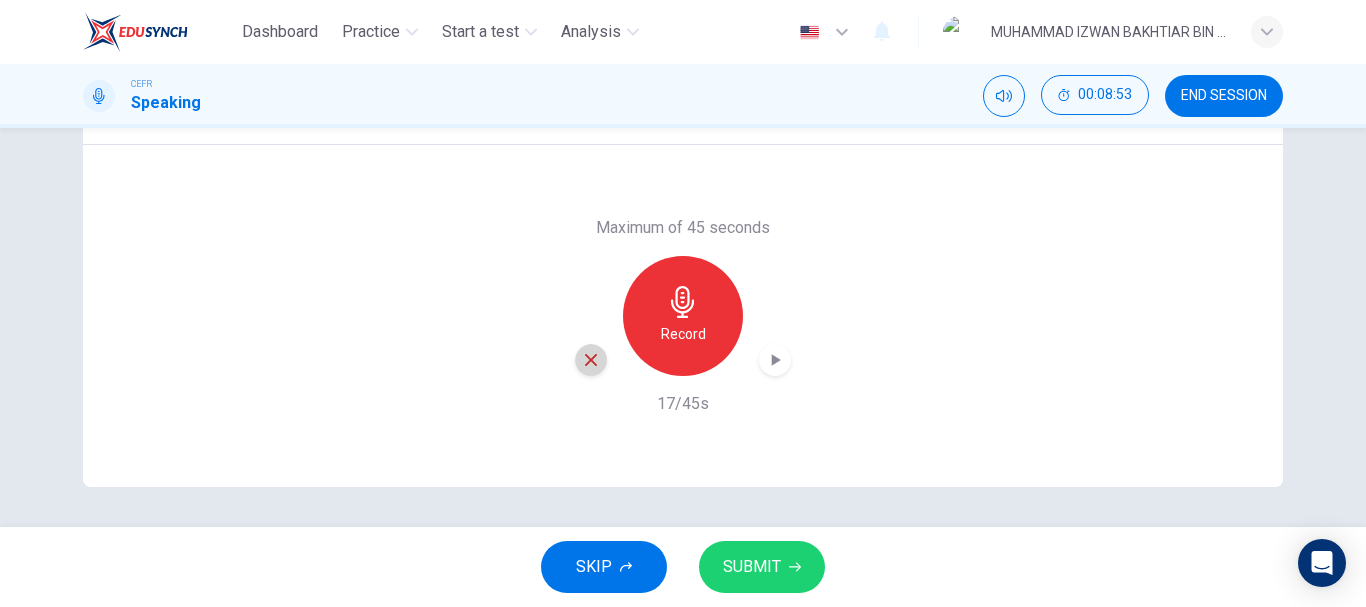 click at bounding box center [591, 360] 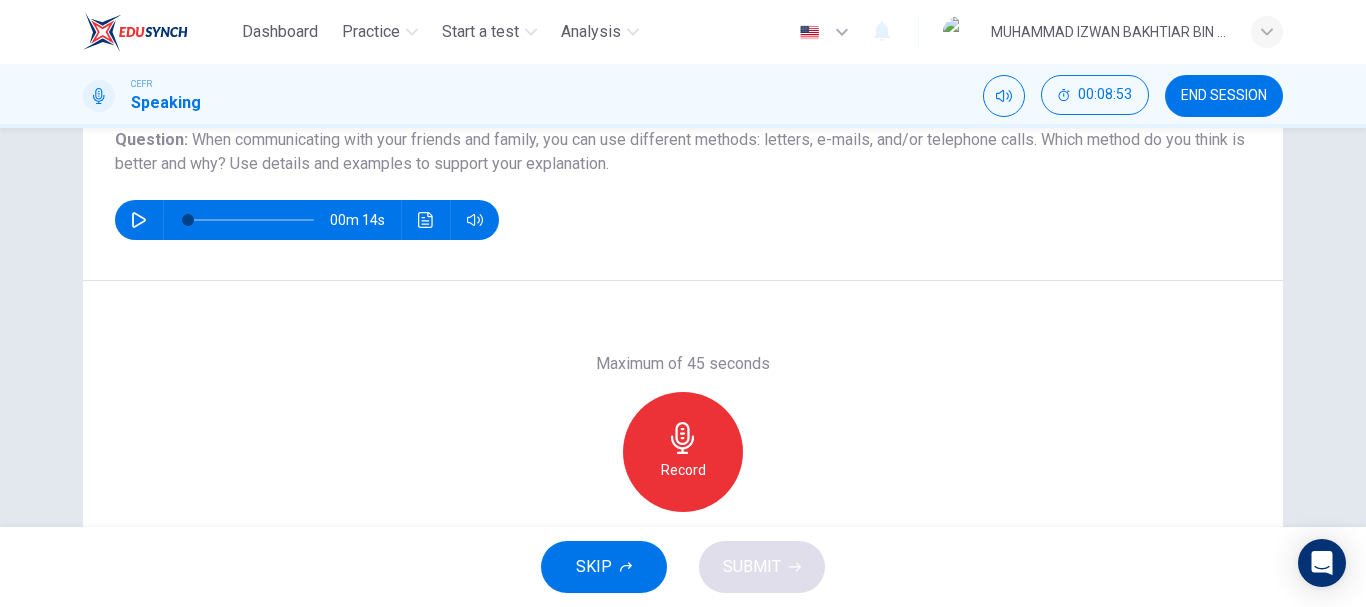 scroll, scrollTop: 239, scrollLeft: 0, axis: vertical 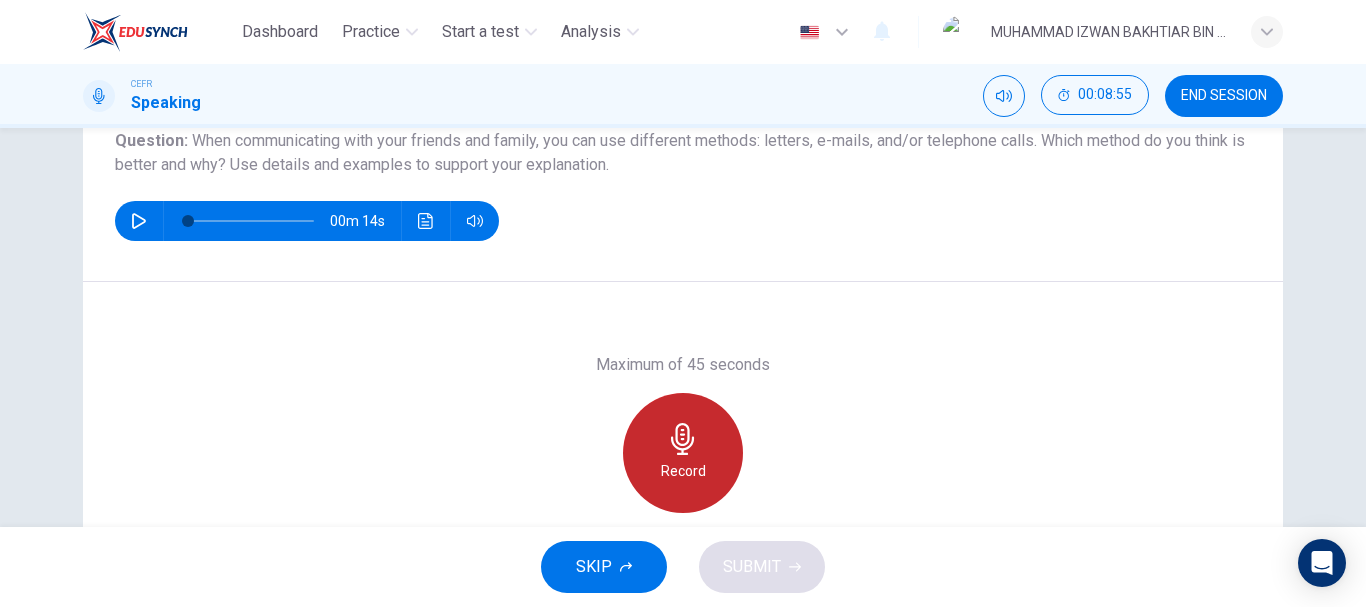 click on "Record" at bounding box center (683, 453) 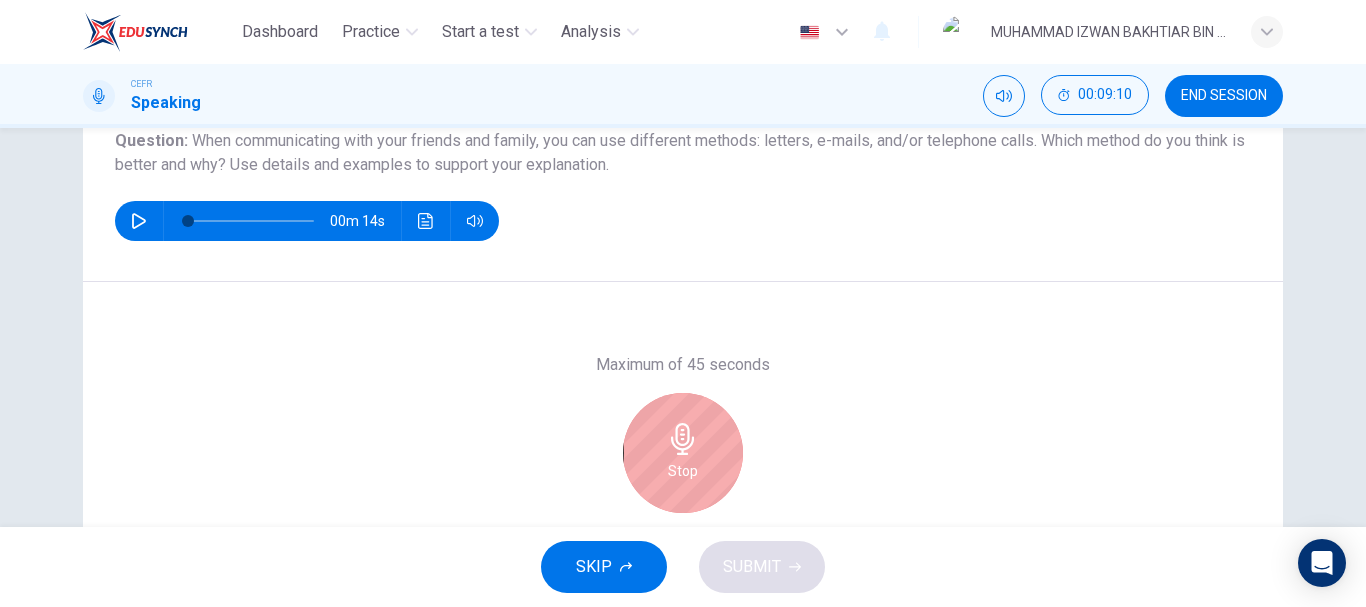 scroll, scrollTop: 345, scrollLeft: 0, axis: vertical 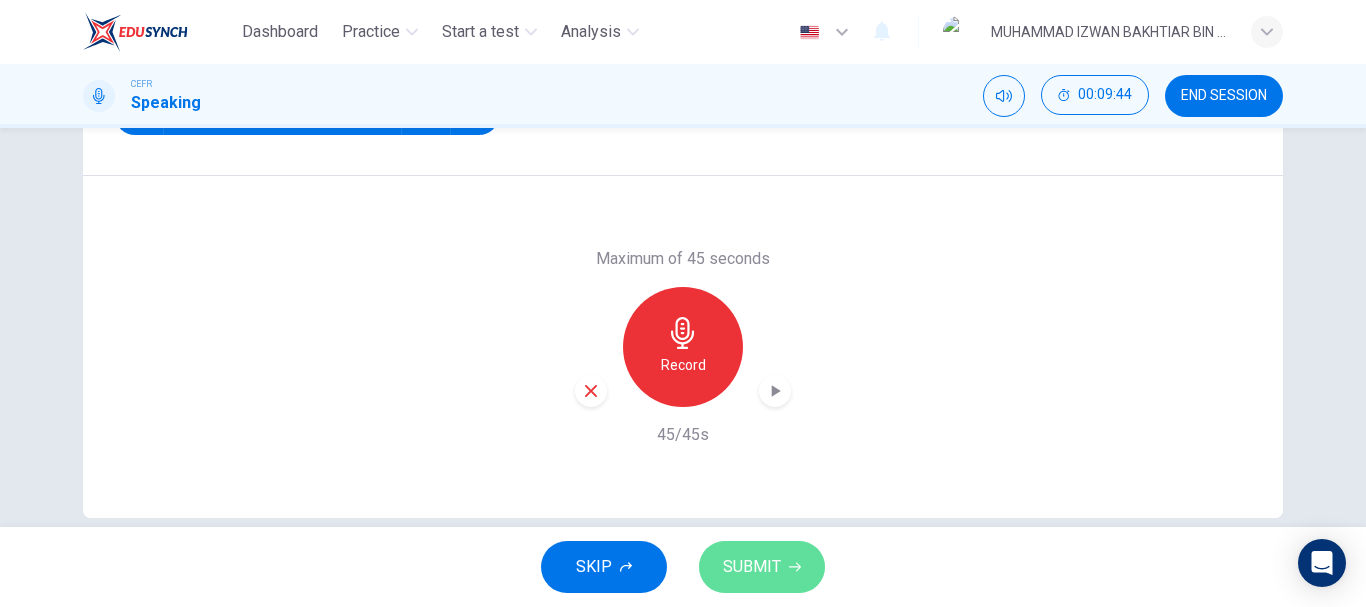 click on "SUBMIT" at bounding box center [752, 567] 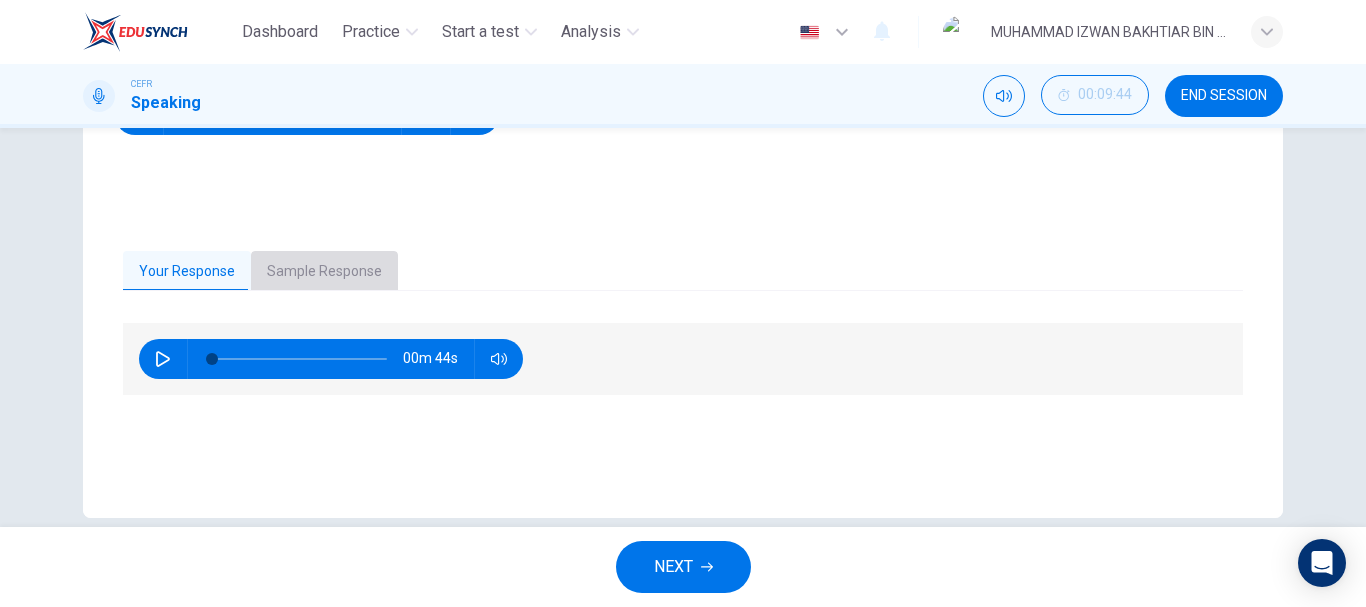 click on "Sample Response" at bounding box center (324, 272) 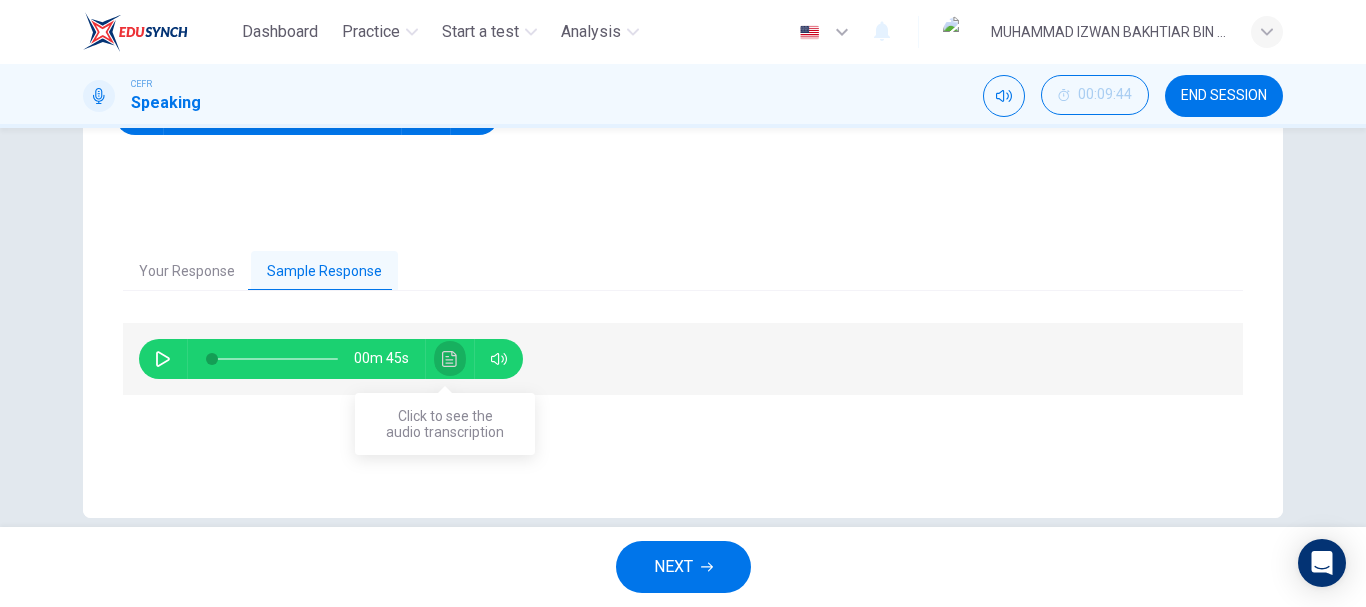 click at bounding box center (450, 359) 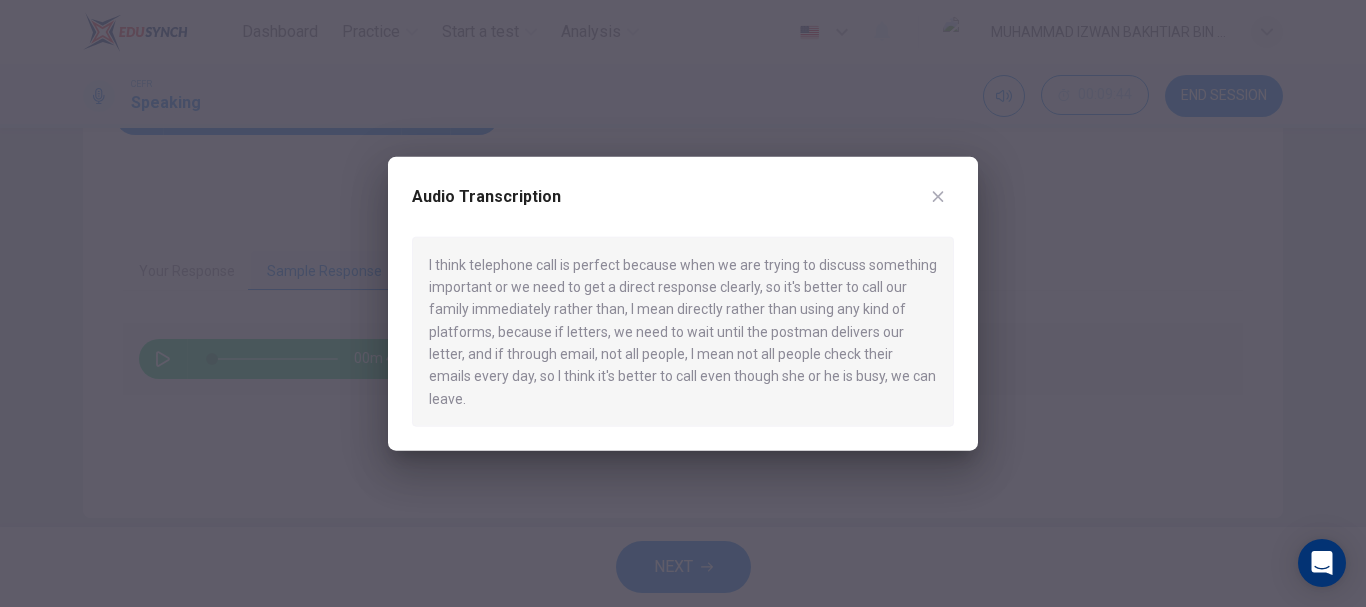 click at bounding box center [683, 303] 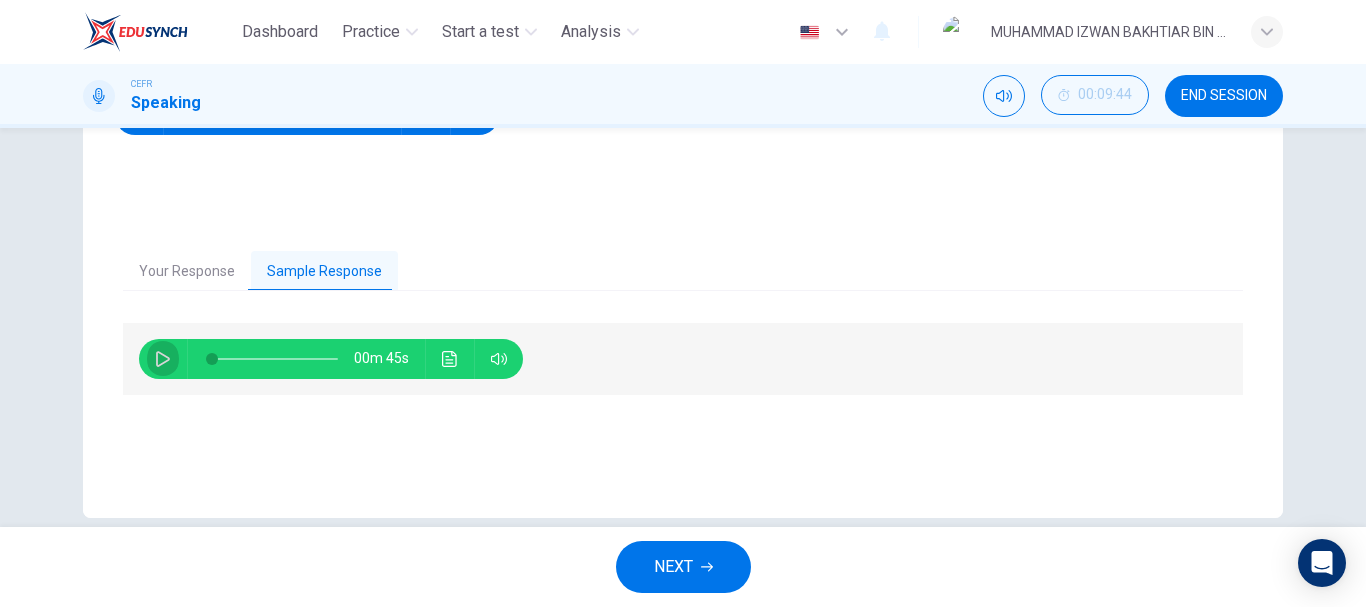 click at bounding box center [163, 359] 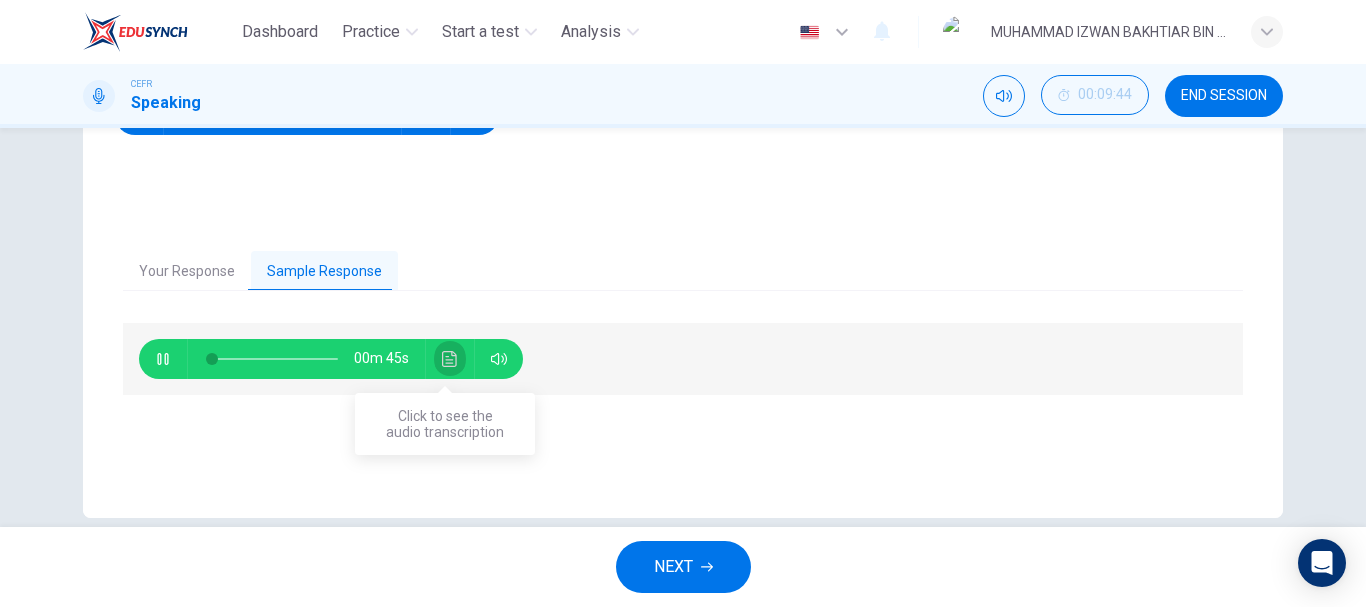click at bounding box center [449, 359] 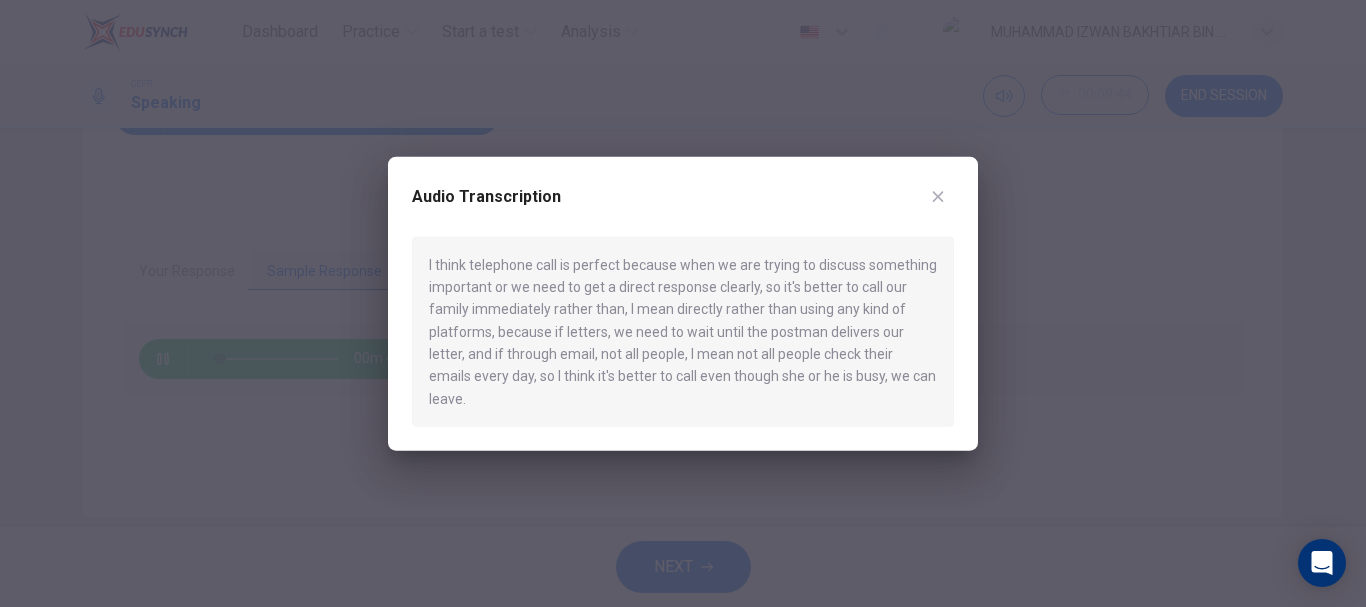 drag, startPoint x: 428, startPoint y: 266, endPoint x: 877, endPoint y: 364, distance: 459.57047 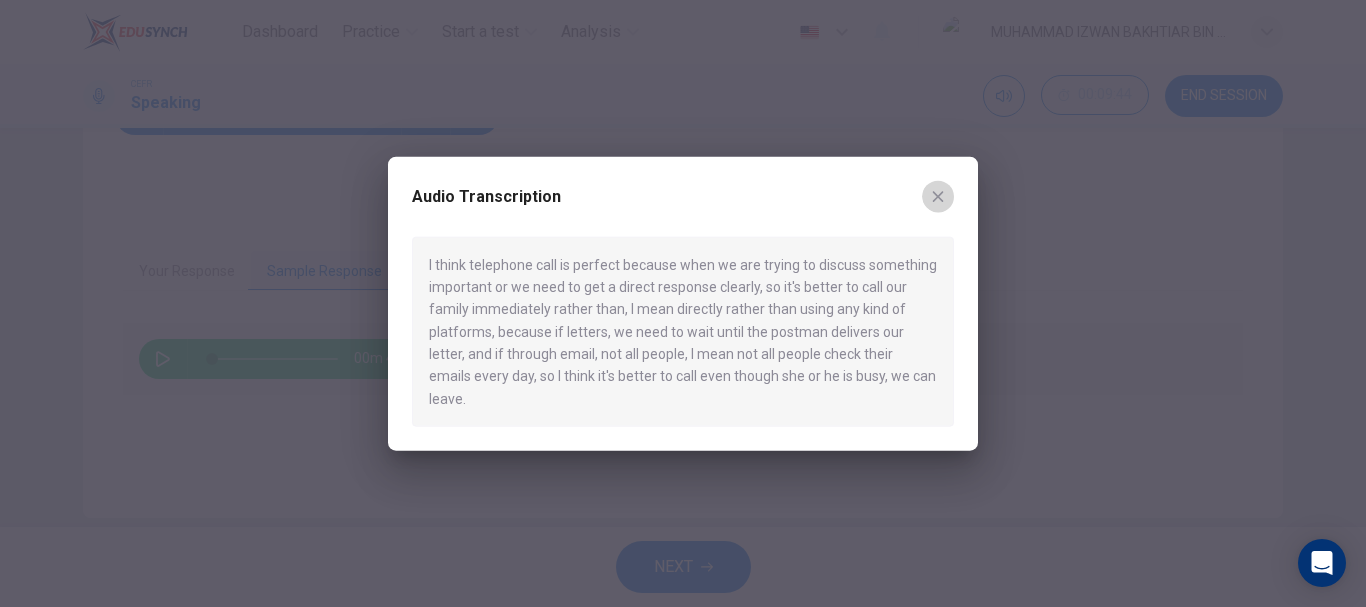 click at bounding box center (938, 196) 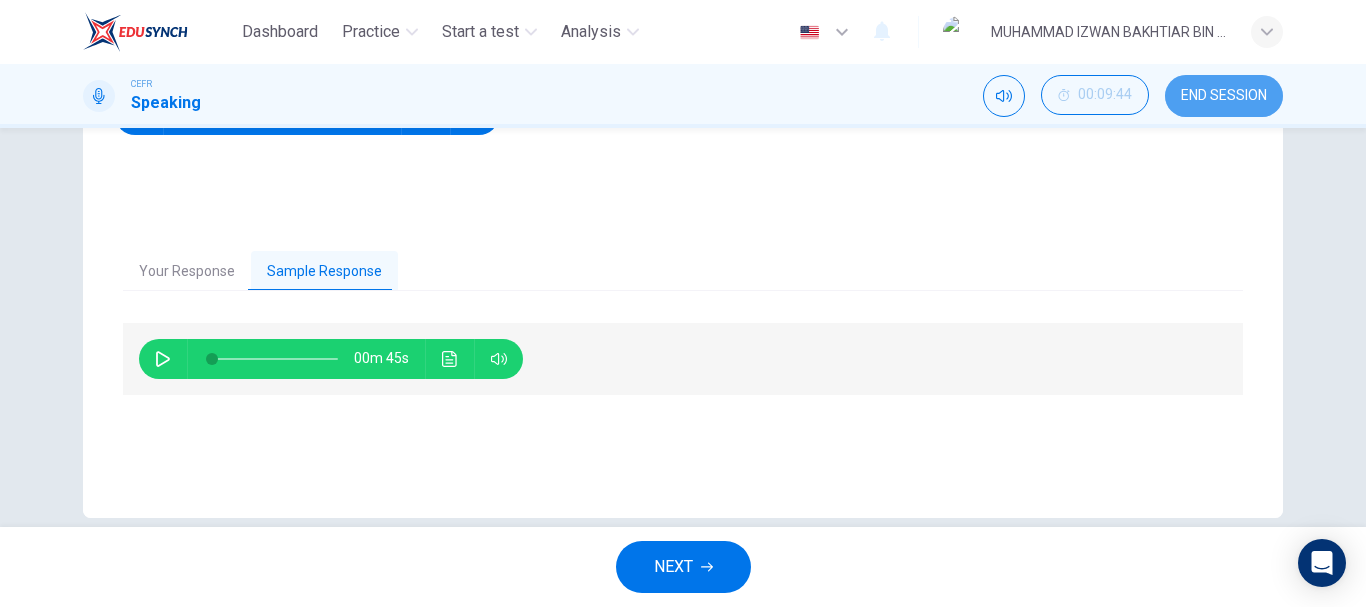 click on "END SESSION" at bounding box center (1224, 96) 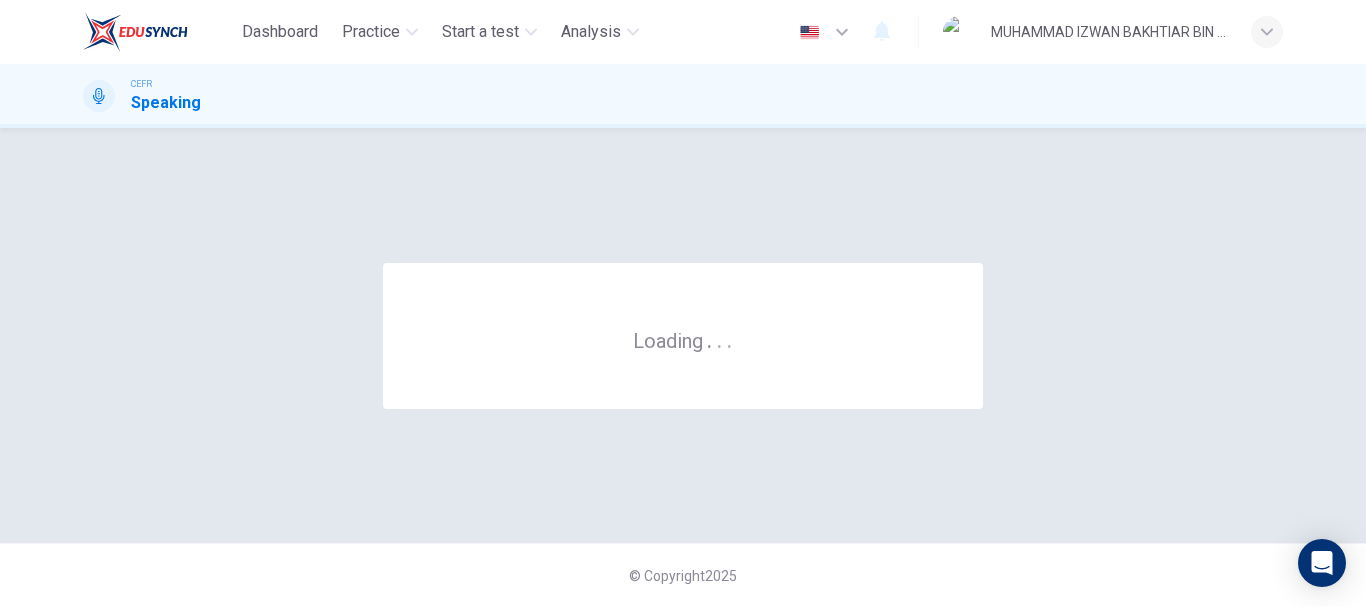 scroll, scrollTop: 0, scrollLeft: 0, axis: both 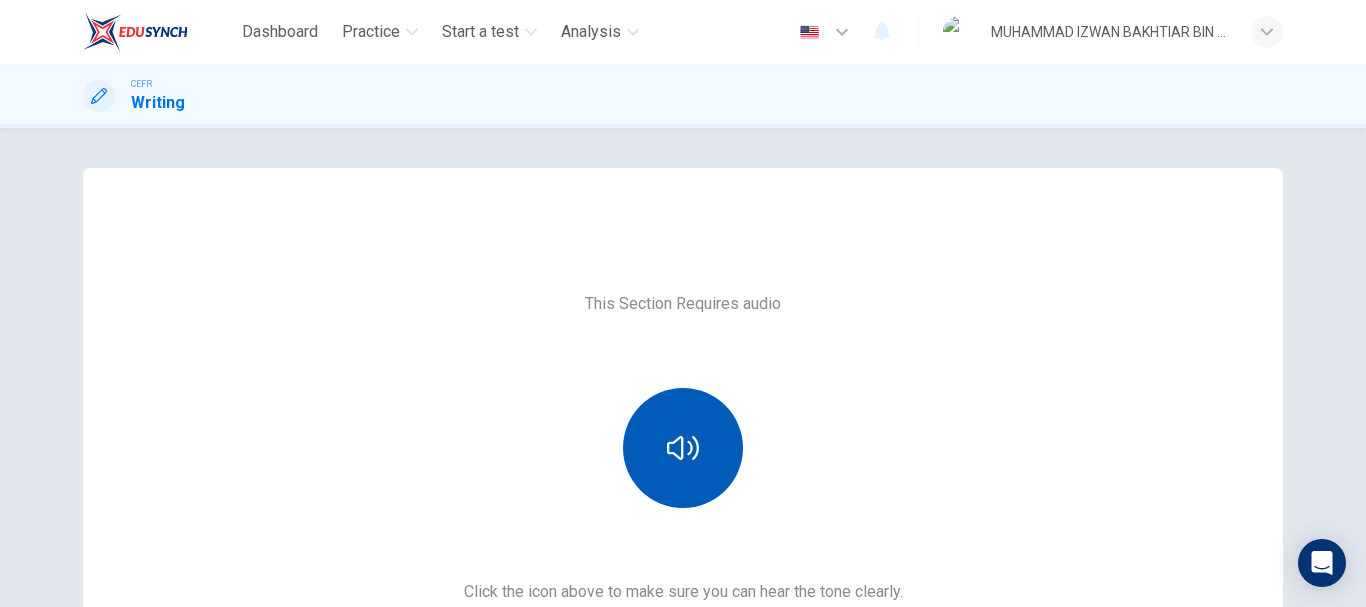 click at bounding box center (683, 448) 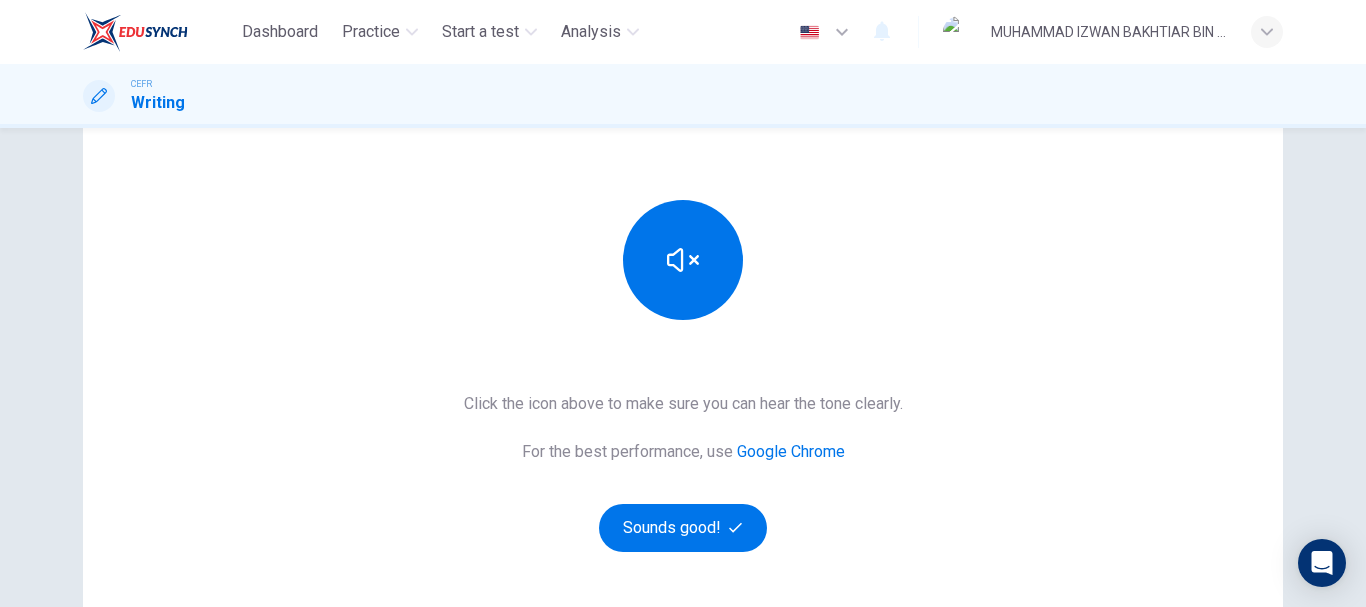 scroll, scrollTop: 189, scrollLeft: 0, axis: vertical 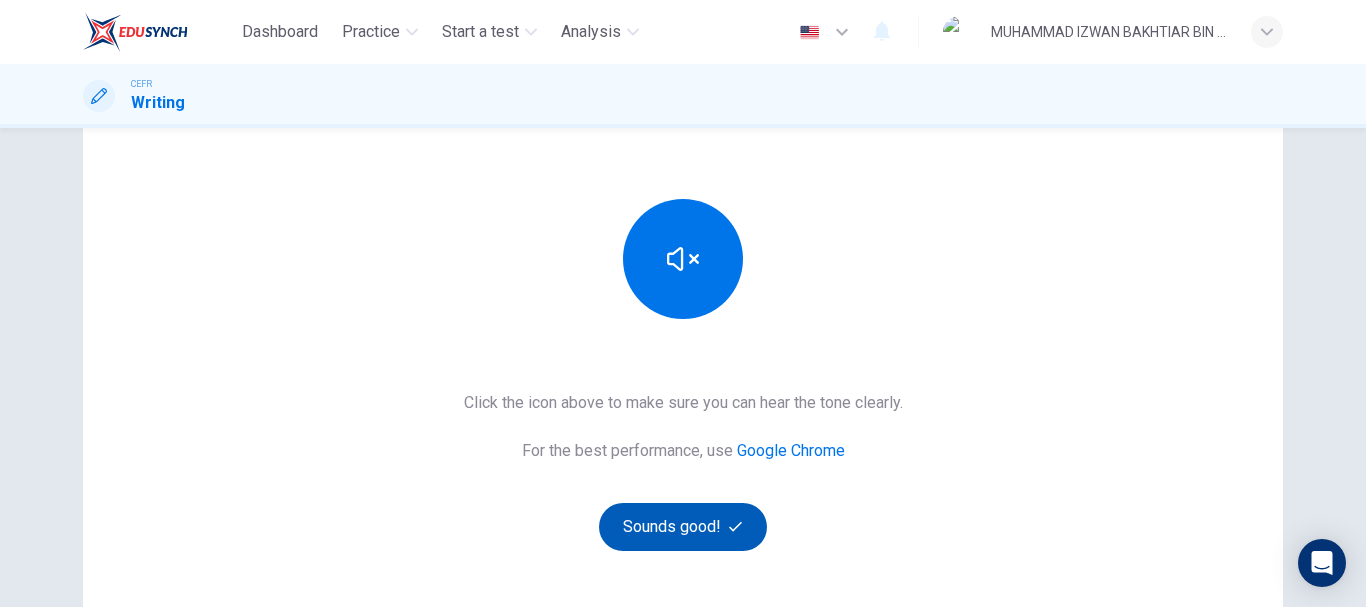click on "Sounds good!" at bounding box center (683, 527) 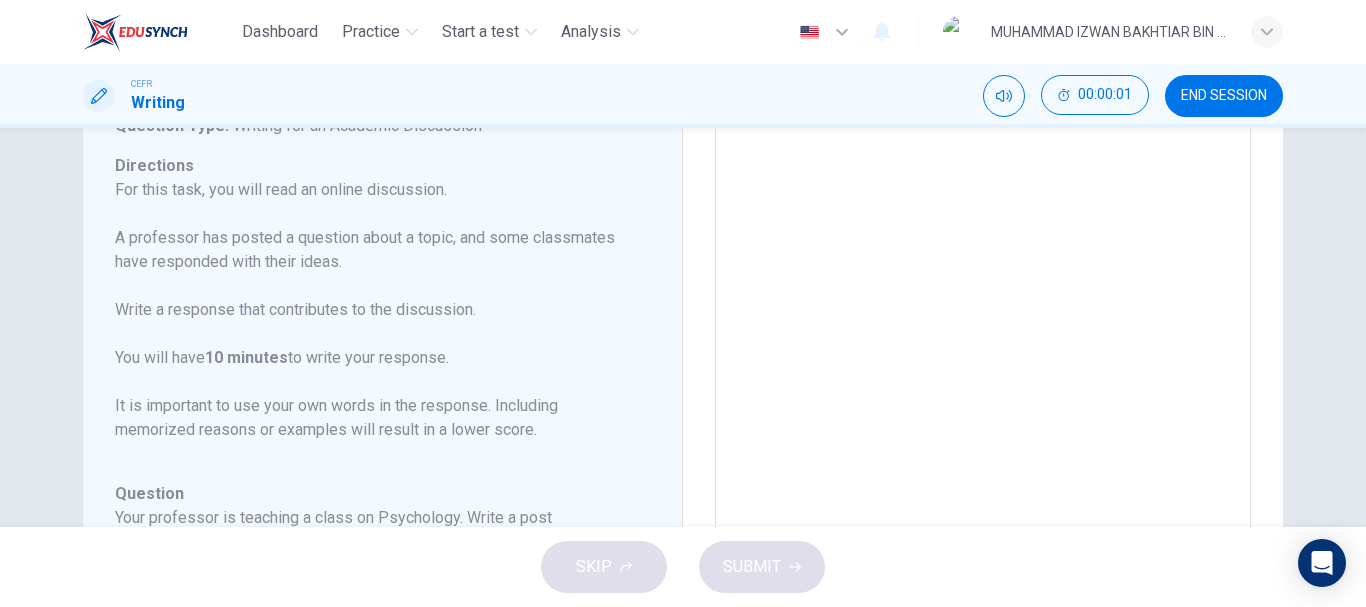 scroll, scrollTop: 149, scrollLeft: 0, axis: vertical 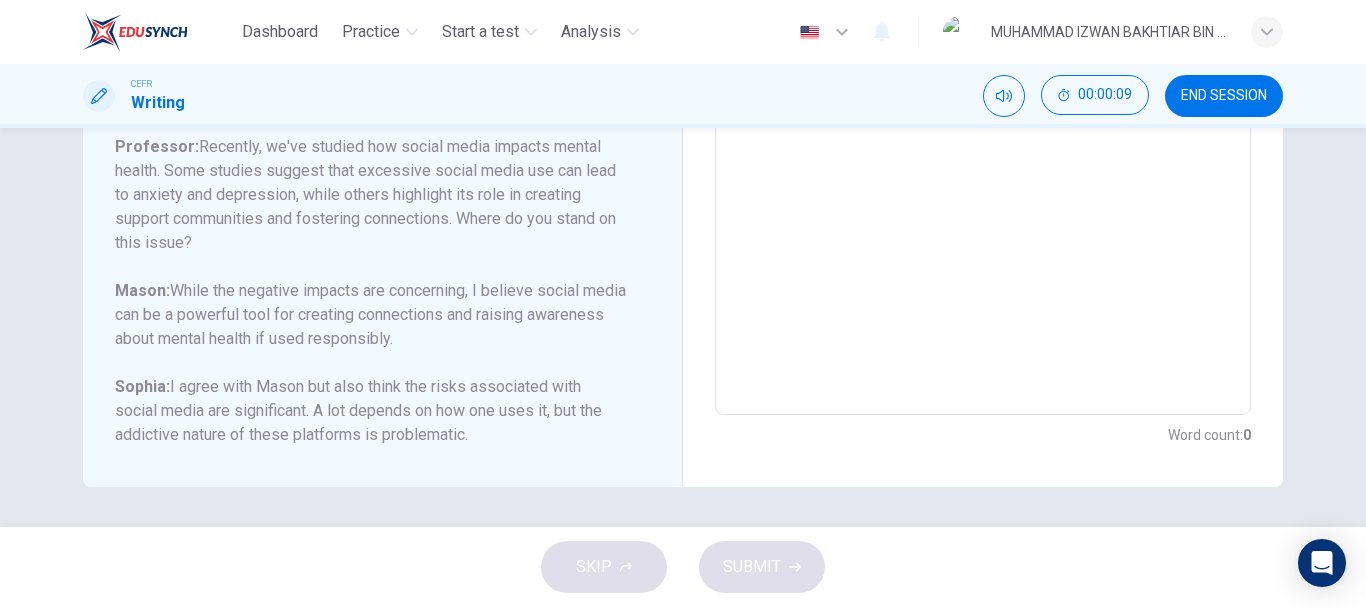 click at bounding box center (983, 81) 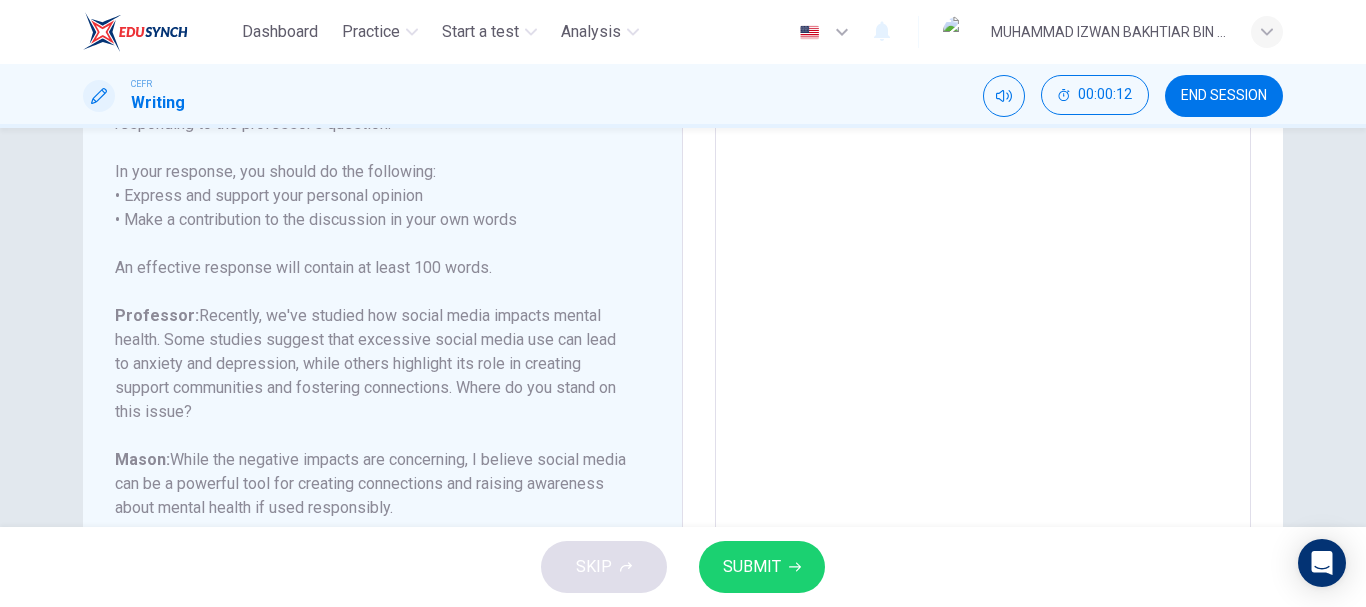 scroll, scrollTop: 323, scrollLeft: 0, axis: vertical 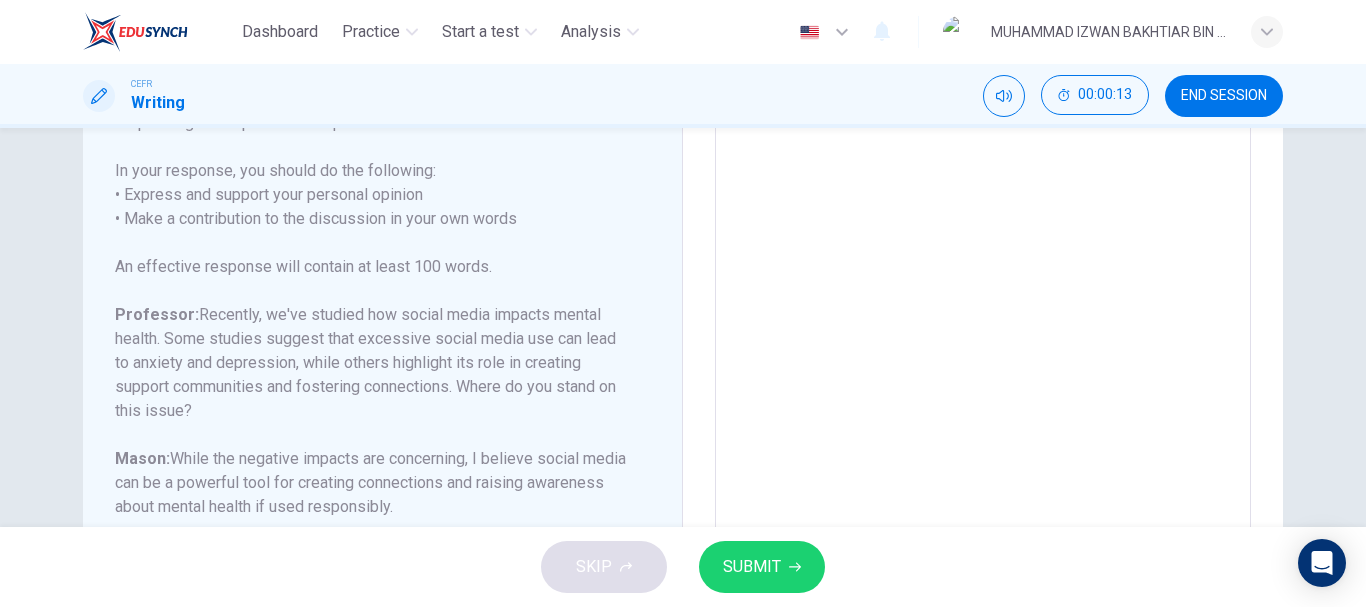 type on "0" 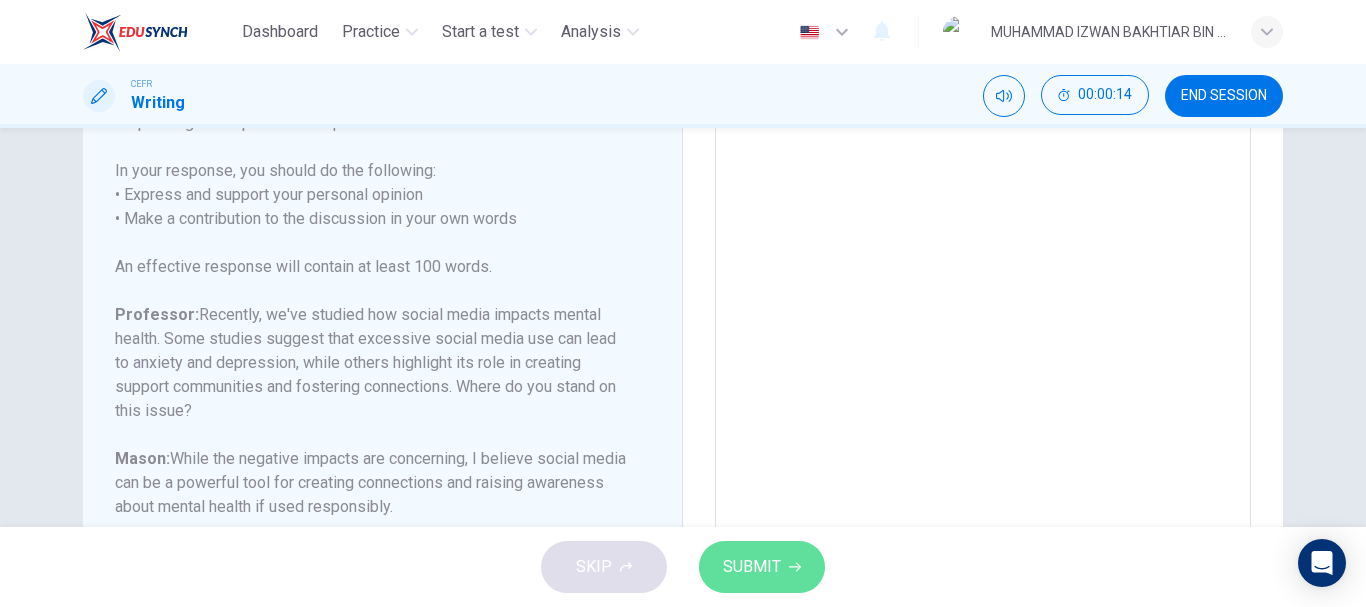 click on "SUBMIT" at bounding box center (762, 567) 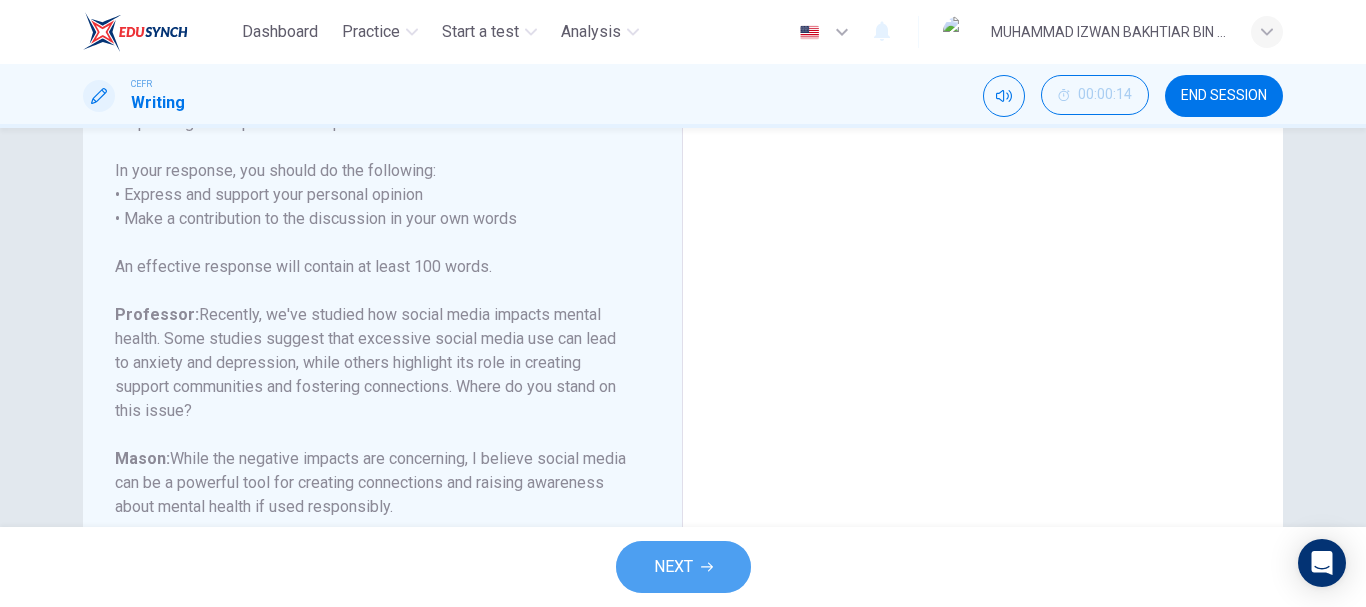 click on "NEXT" at bounding box center [683, 567] 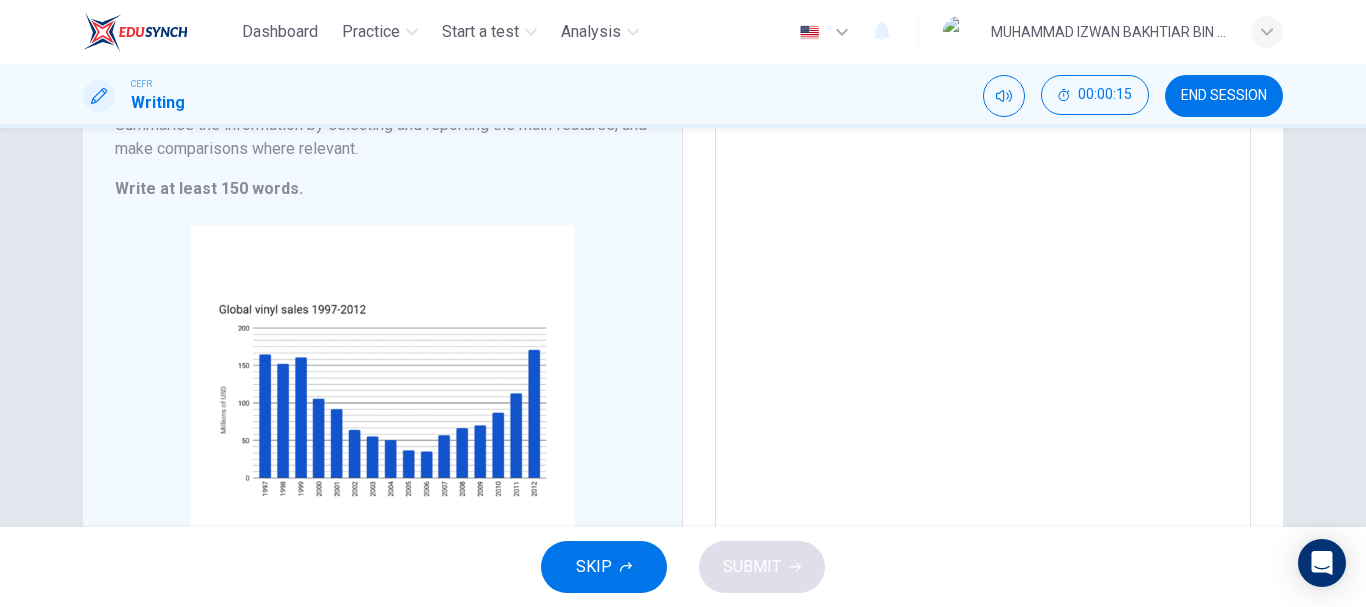 scroll, scrollTop: 239, scrollLeft: 0, axis: vertical 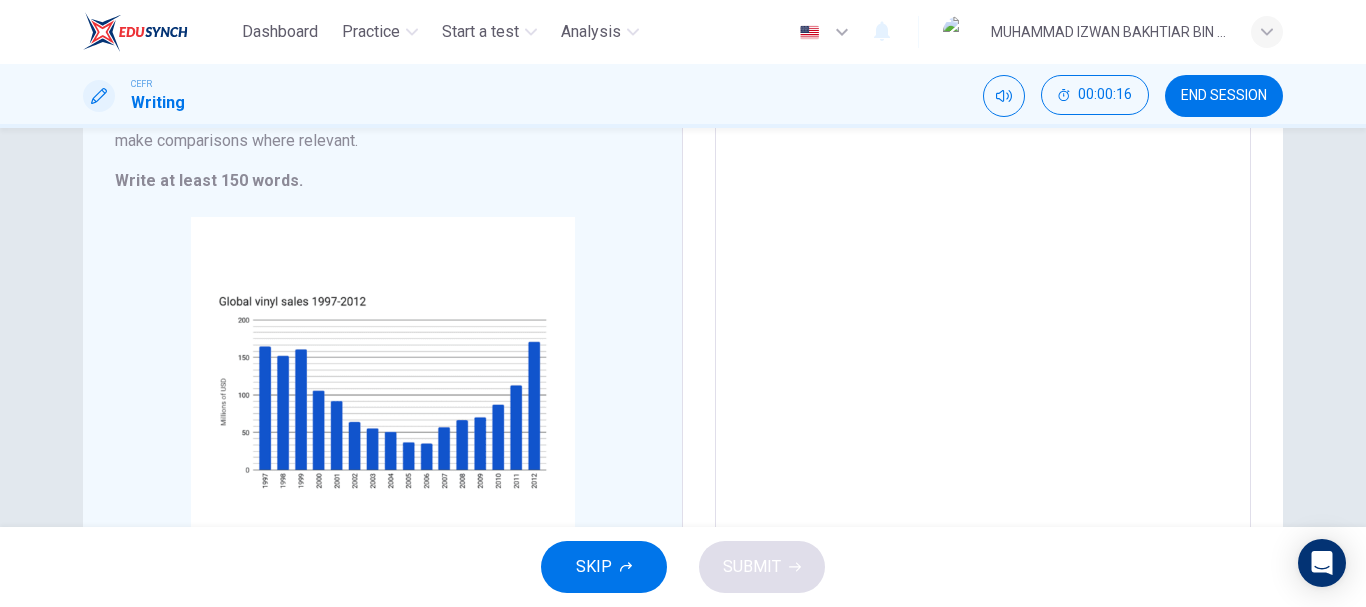 click on "SKIP" at bounding box center [604, 567] 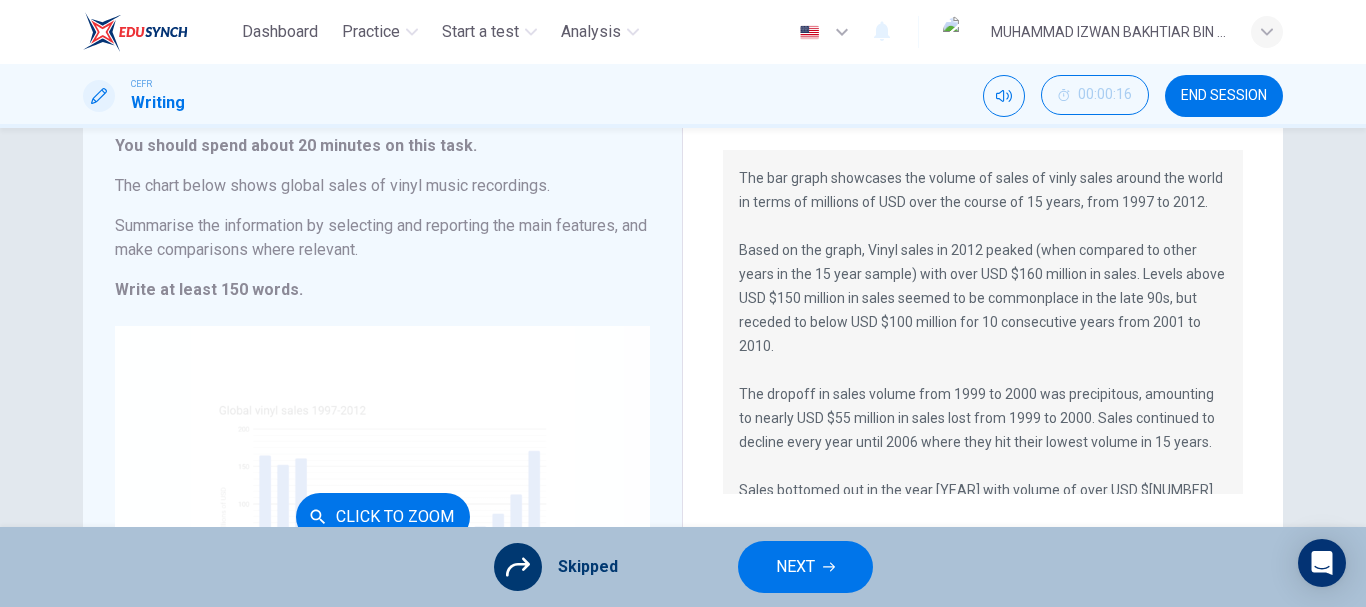 scroll, scrollTop: 127, scrollLeft: 0, axis: vertical 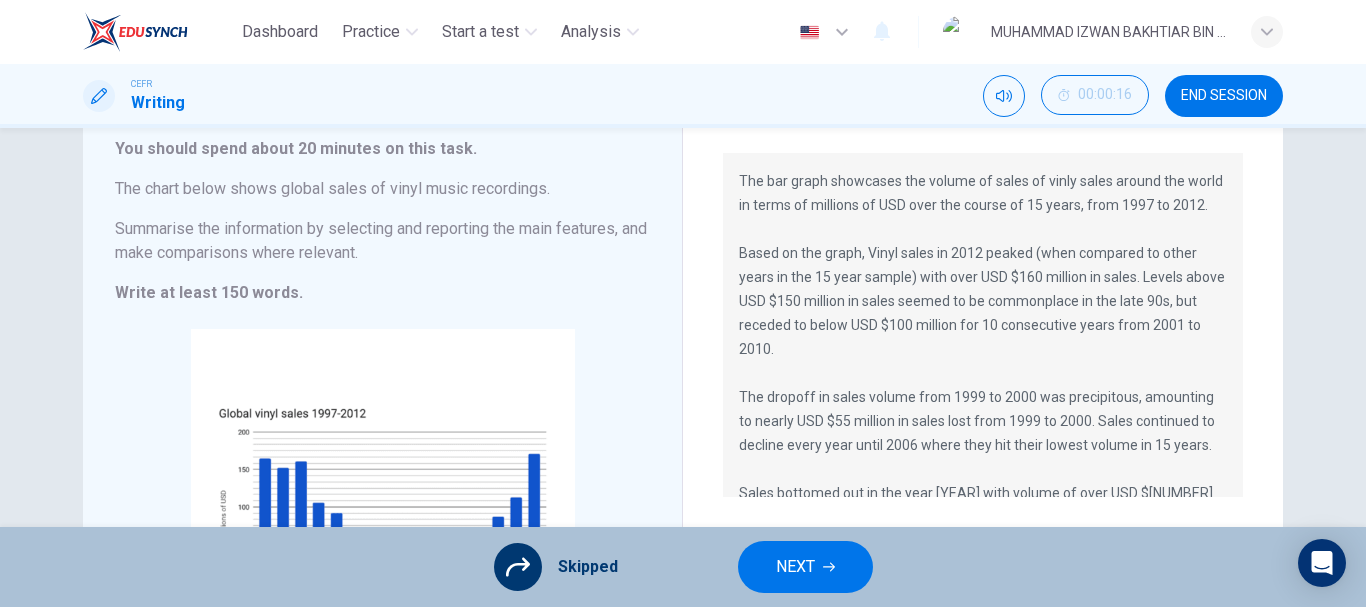 click on "The bar graph showcases the volume of sales of vinly sales around the world in terms of millions of USD over the course of [NUMBER] years, from [YEAR] to [YEAR].
Based on the graph, Vinyl sales in [YEAR] peaked (when compared to other years in the [NUMBER] year sample) with over USD $[NUMBER] million in sales. Levels above USD $[NUMBER] million in sales seemed to be commonplace in the late [YEAR]s, but receded to below USD $[NUMBER] million for [NUMBER] consecutive years from [YEAR] to [YEAR].
The dropoff in sales volume from [YEAR] to [YEAR] was precipitous, amounting to nearly USD $[NUMBER] million in sales lost from [YEAR] to [YEAR]. Sales continued to decline every year until [YEAR] where they hit their lowest volume in [NUMBER] years.
Sales bottomed out in the year [YEAR] with volume of over USD $[NUMBER] million. Since [YEAR] though, sales increased yearly before hitting a [NUMBER]-year high of over $USD [NUMBER] million in [YEAR]." at bounding box center (983, 361) 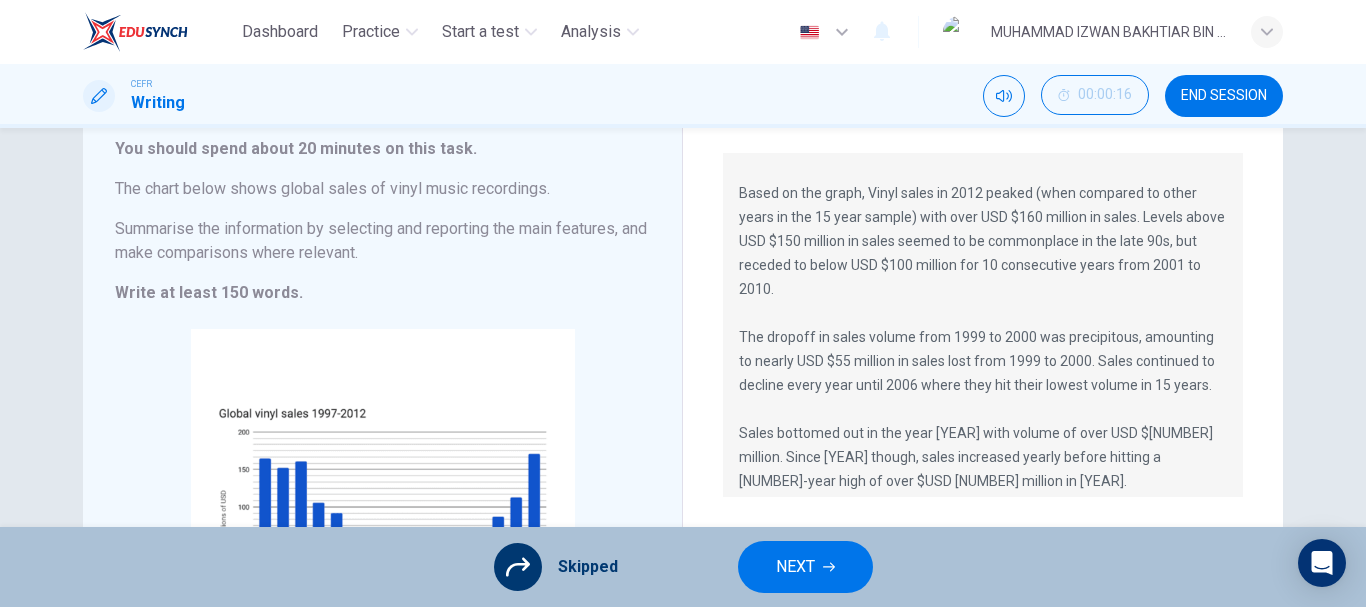 scroll, scrollTop: 62, scrollLeft: 0, axis: vertical 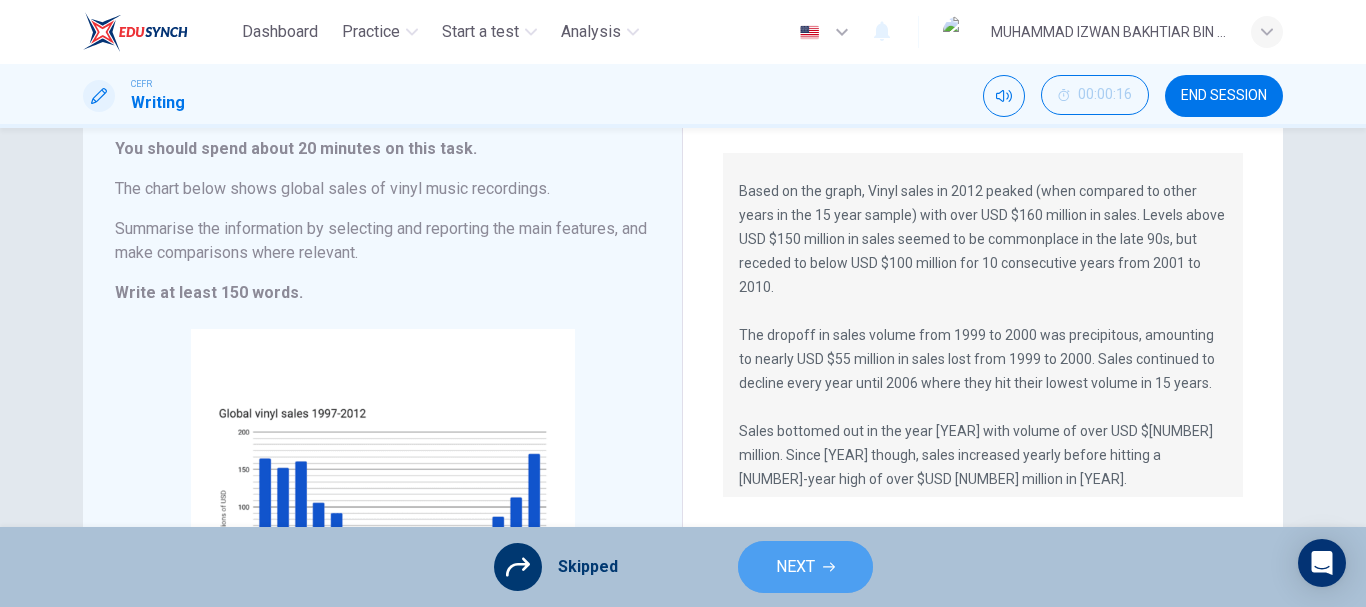click on "NEXT" at bounding box center (805, 567) 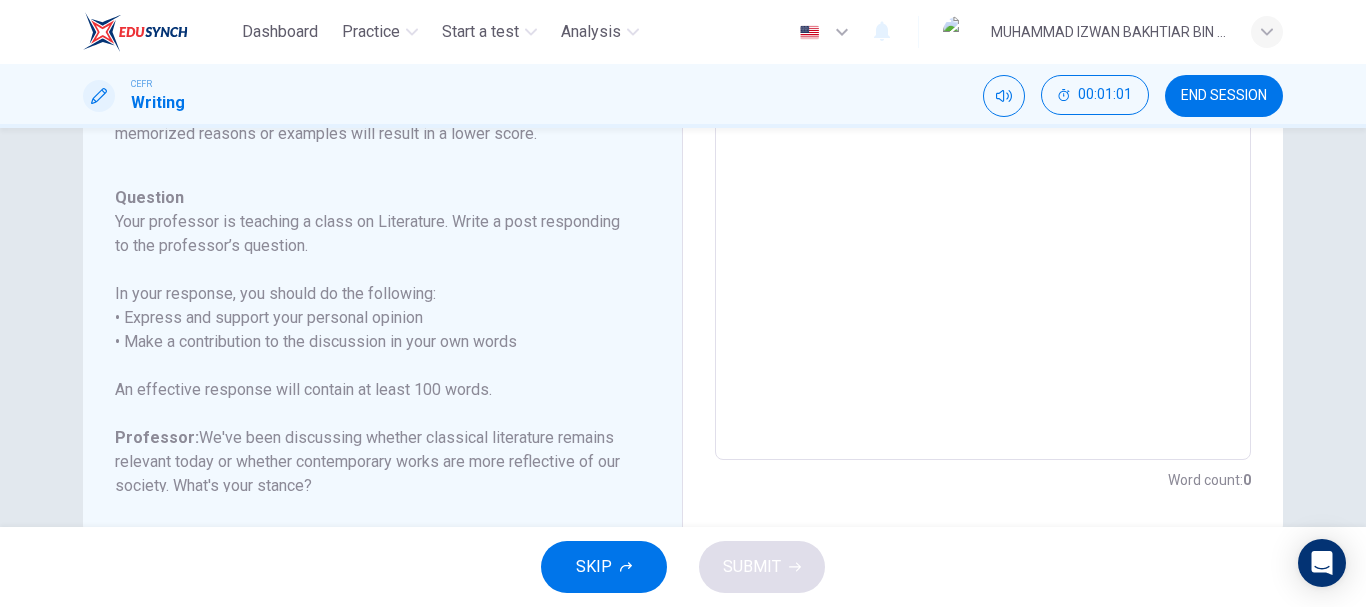scroll, scrollTop: 447, scrollLeft: 0, axis: vertical 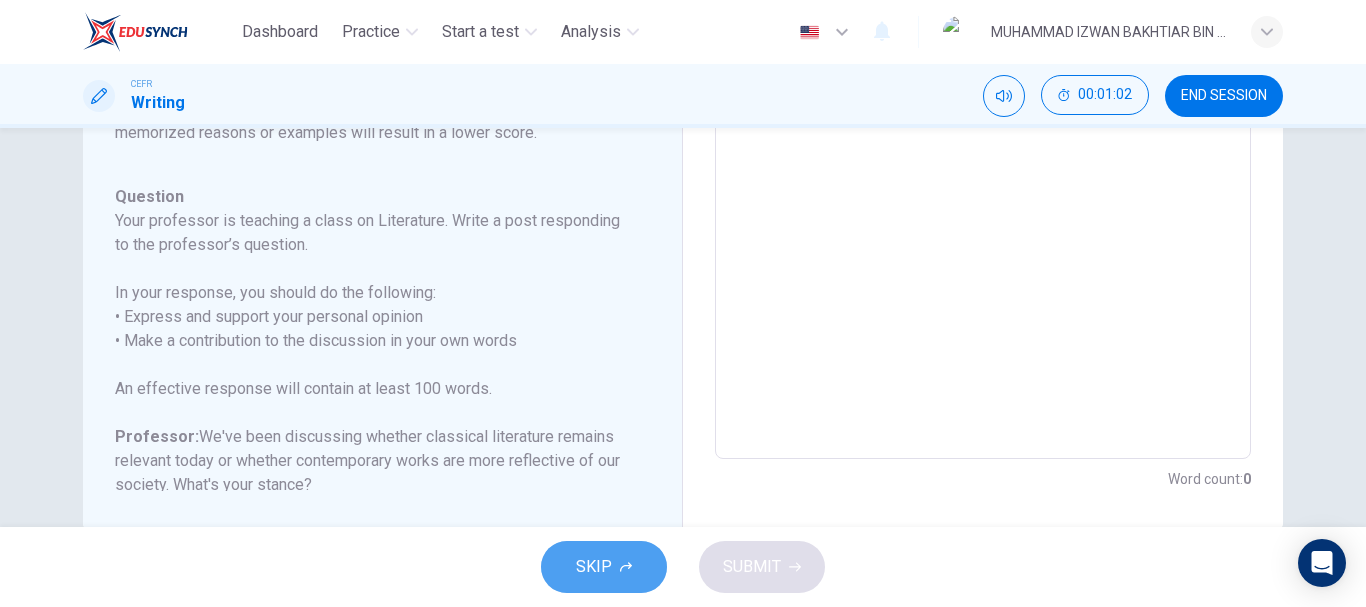 click at bounding box center [626, 567] 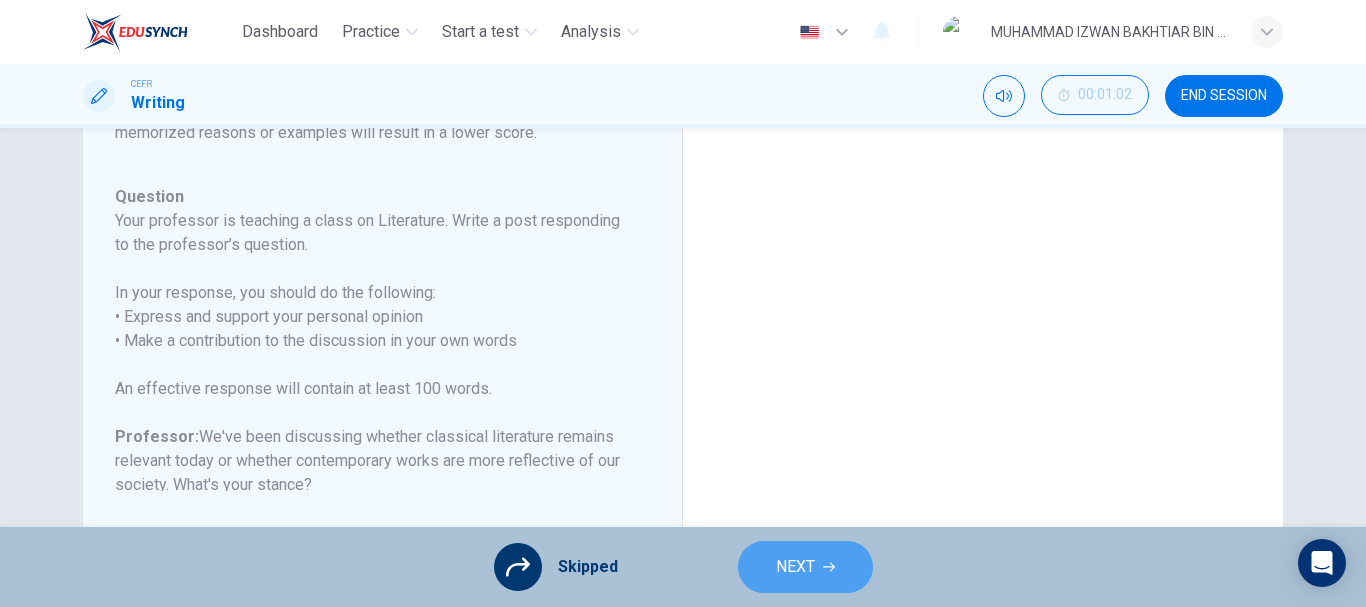 click on "NEXT" at bounding box center [805, 567] 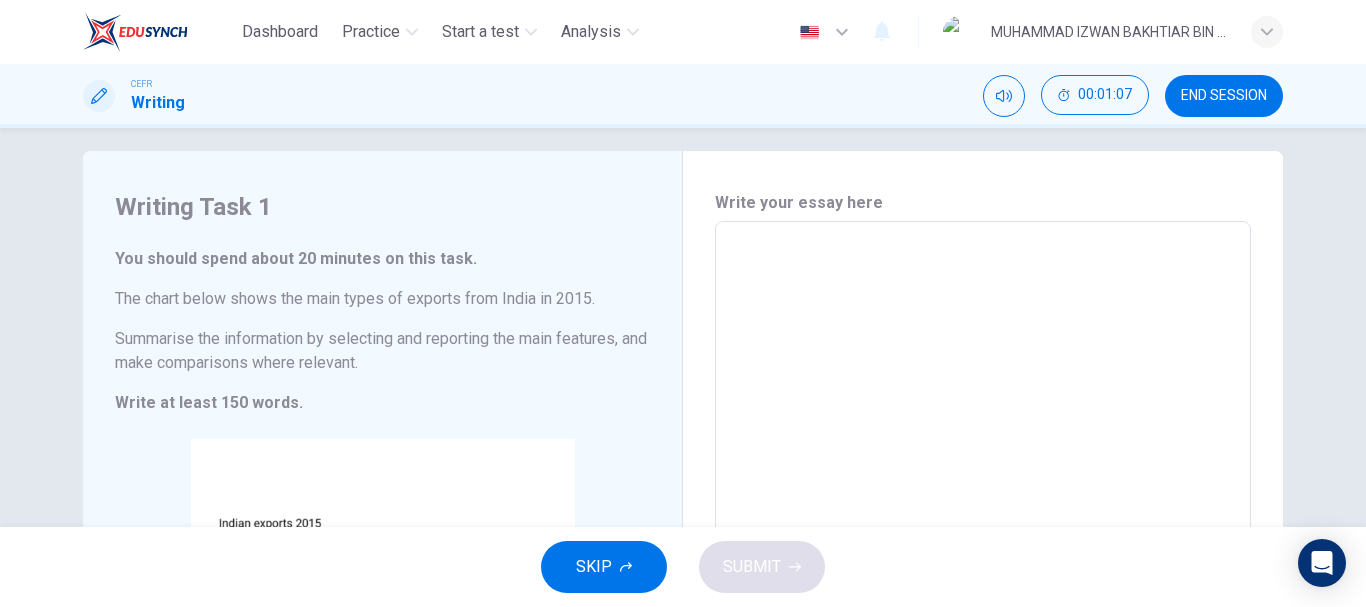 scroll, scrollTop: 202, scrollLeft: 0, axis: vertical 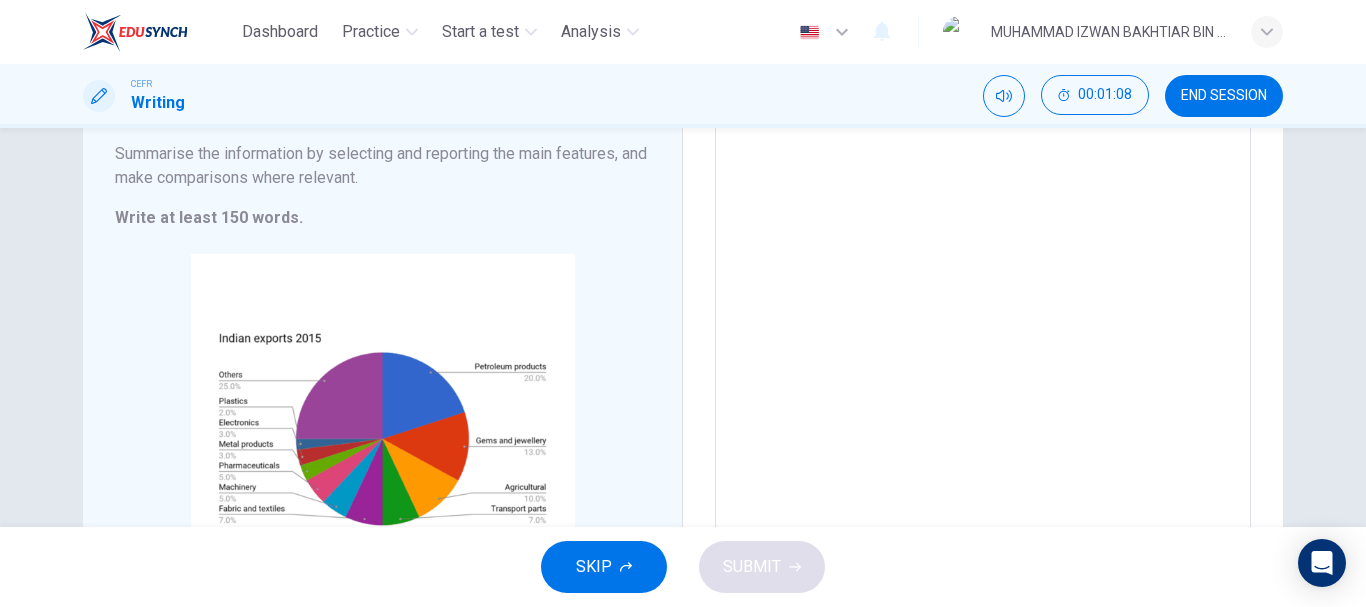 click at bounding box center (983, 320) 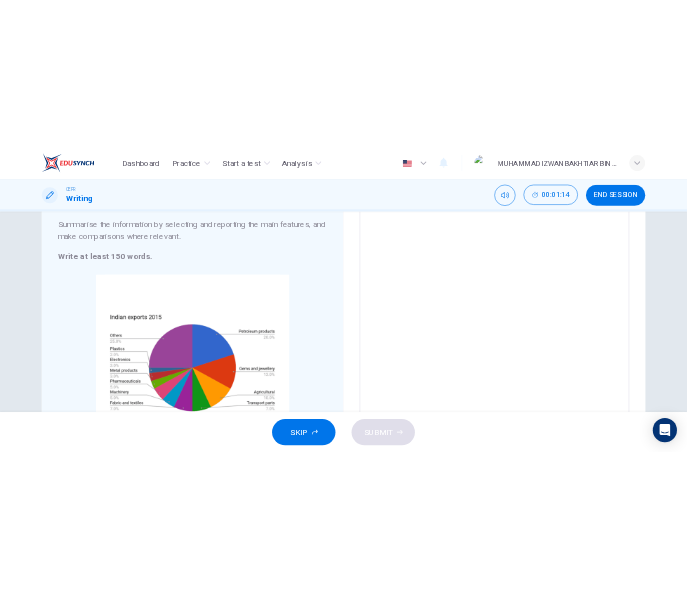 scroll, scrollTop: 265, scrollLeft: 0, axis: vertical 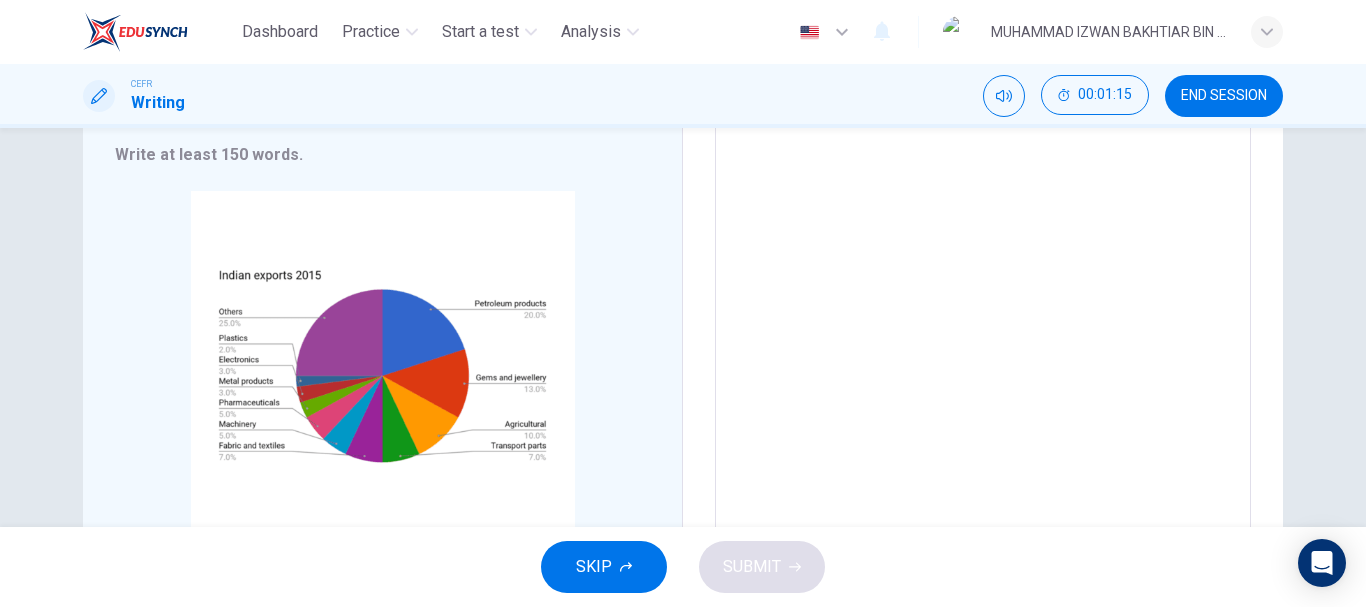 click at bounding box center [983, 257] 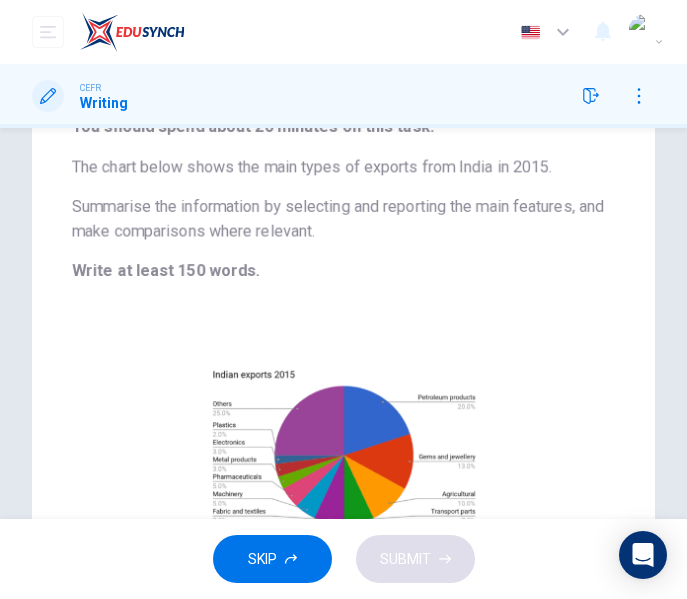 scroll, scrollTop: 0, scrollLeft: 0, axis: both 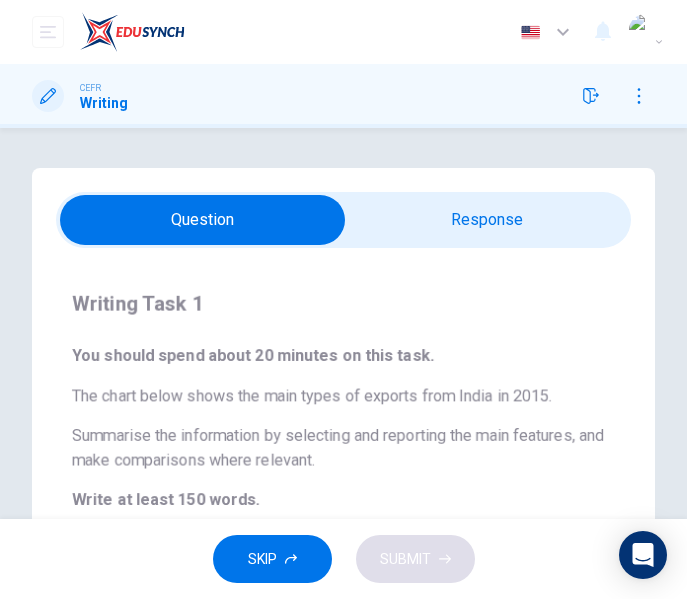 click at bounding box center [203, 220] 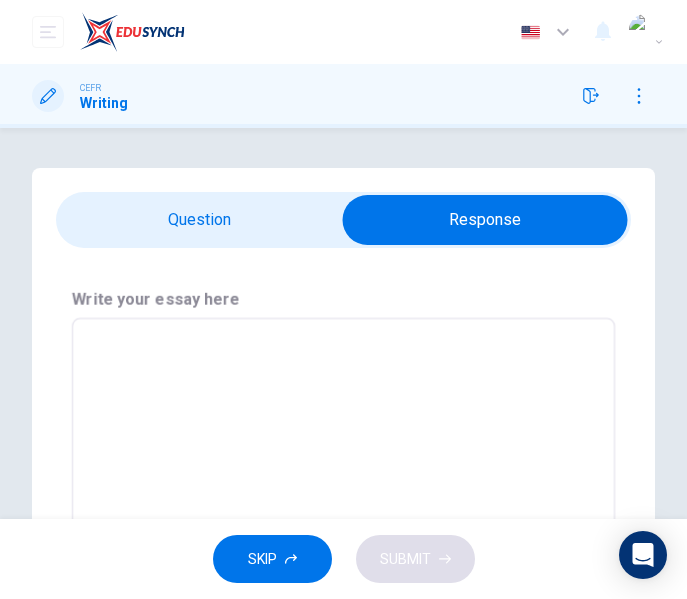 click at bounding box center (343, 468) 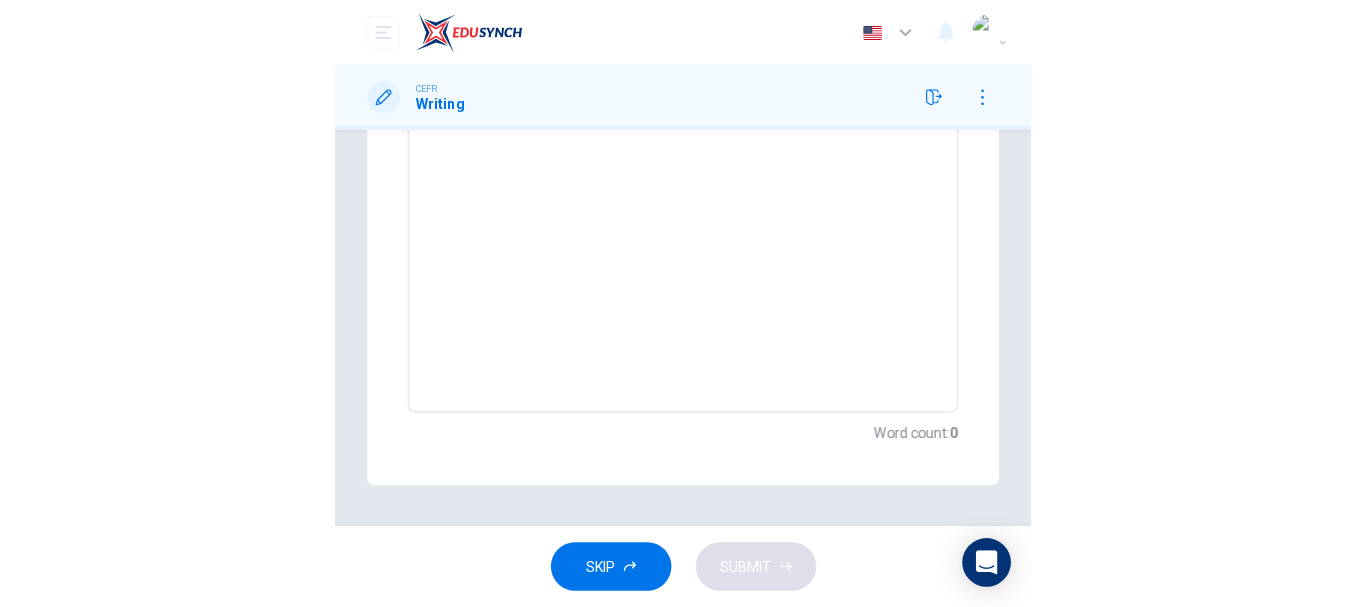 scroll, scrollTop: 0, scrollLeft: 0, axis: both 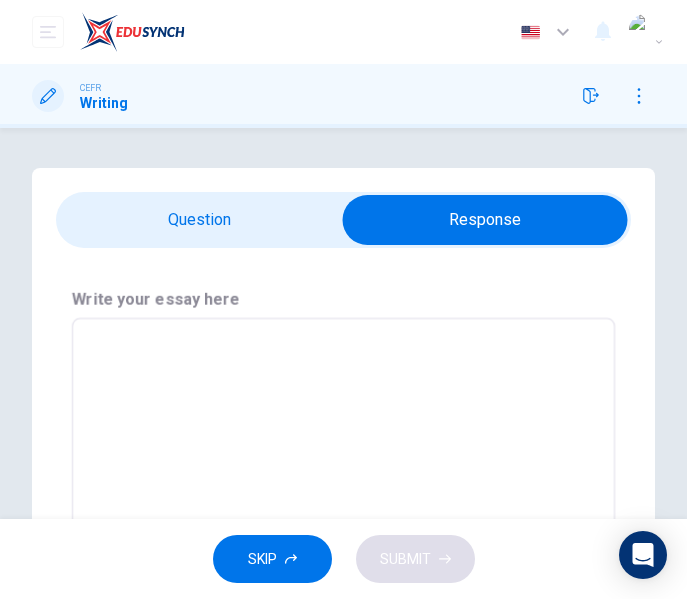 click at bounding box center [485, 220] 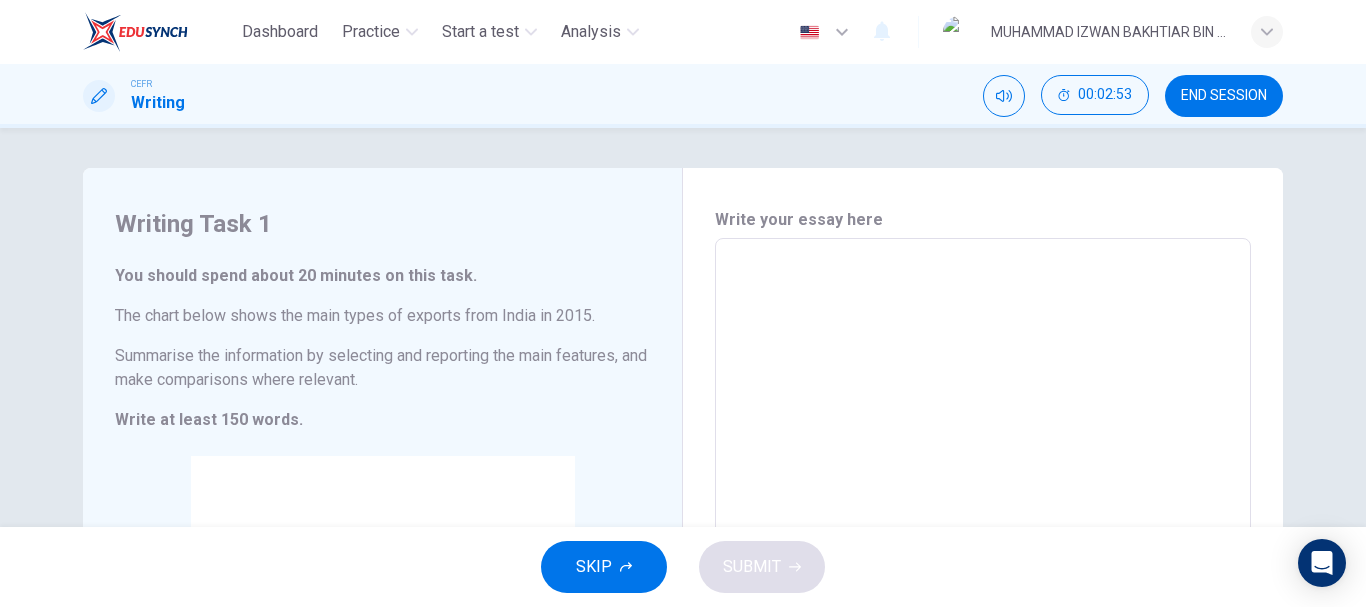 click on "x ​" at bounding box center (983, 521) 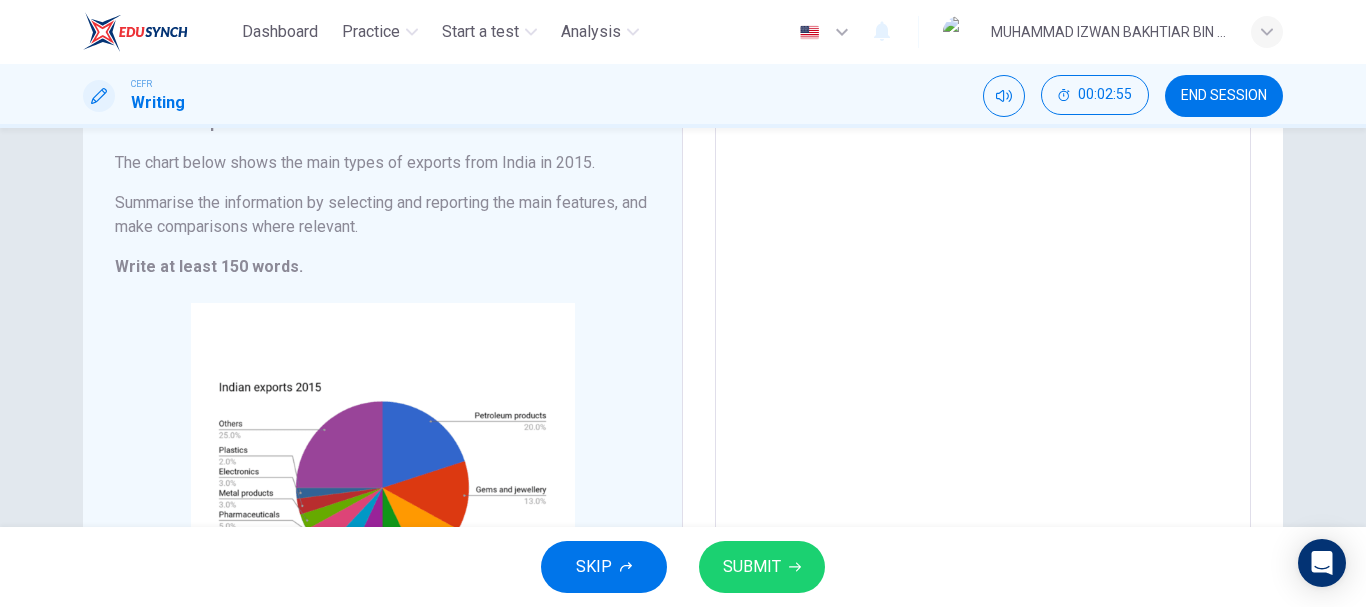 scroll, scrollTop: 128, scrollLeft: 0, axis: vertical 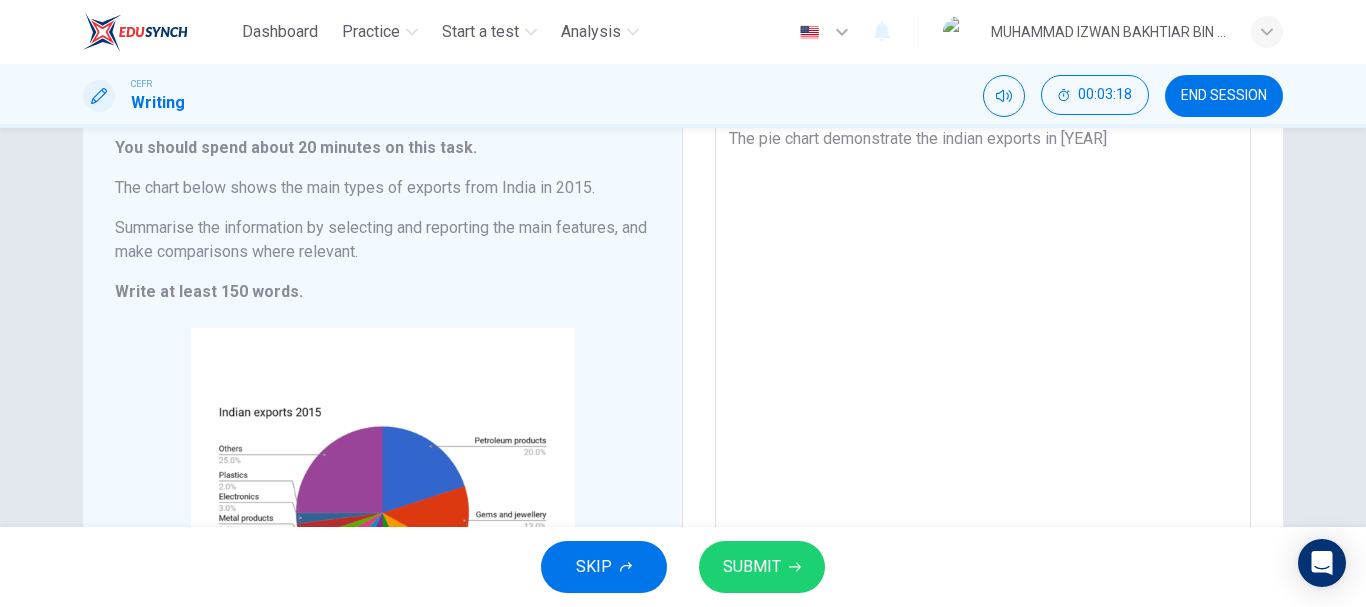 click on "The pie chart demonstrate the indian exports in [YEAR]" at bounding box center (983, 394) 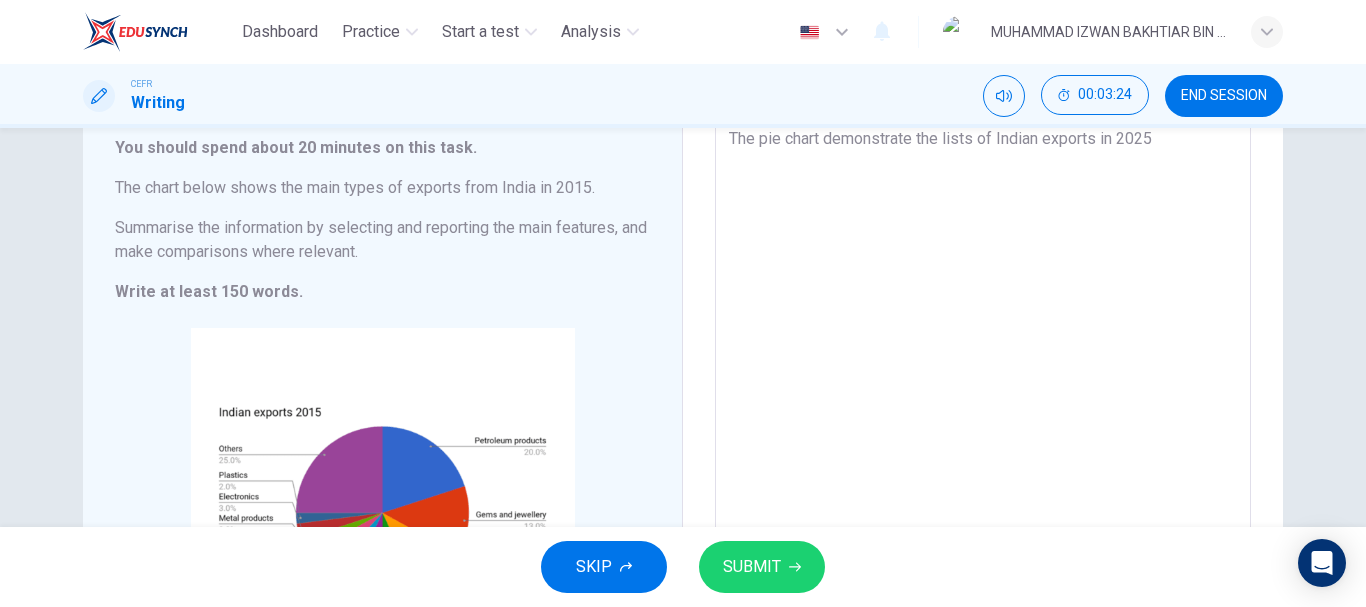 click on "The pie chart demonstrate the lists of Indian exports in 2025" at bounding box center [983, 394] 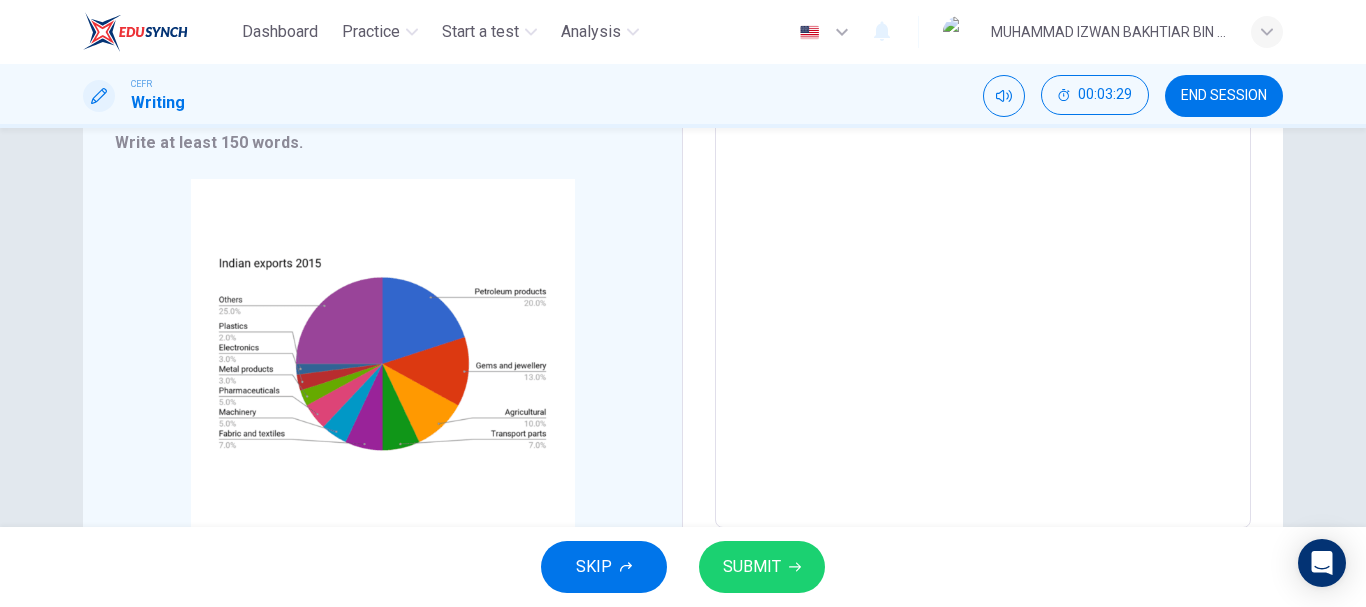 scroll, scrollTop: 267, scrollLeft: 0, axis: vertical 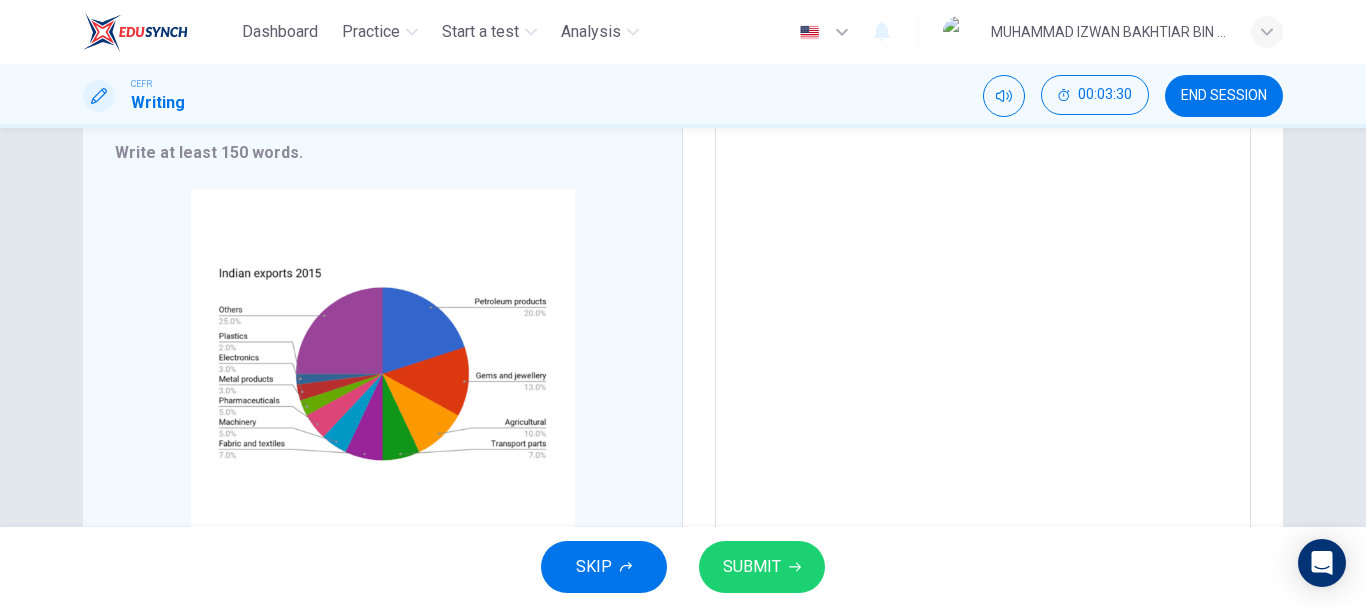 click on "The pie chart demonstrate the lists of Indian exports in [YEAR]." at bounding box center (983, 255) 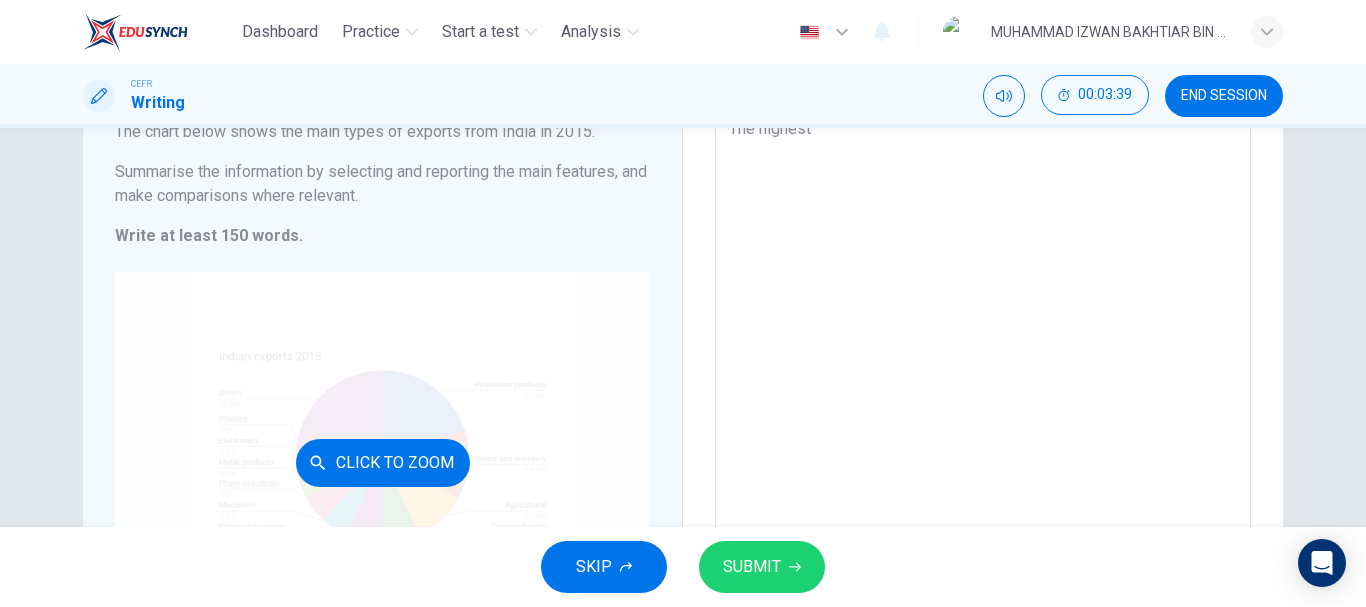 scroll, scrollTop: 235, scrollLeft: 0, axis: vertical 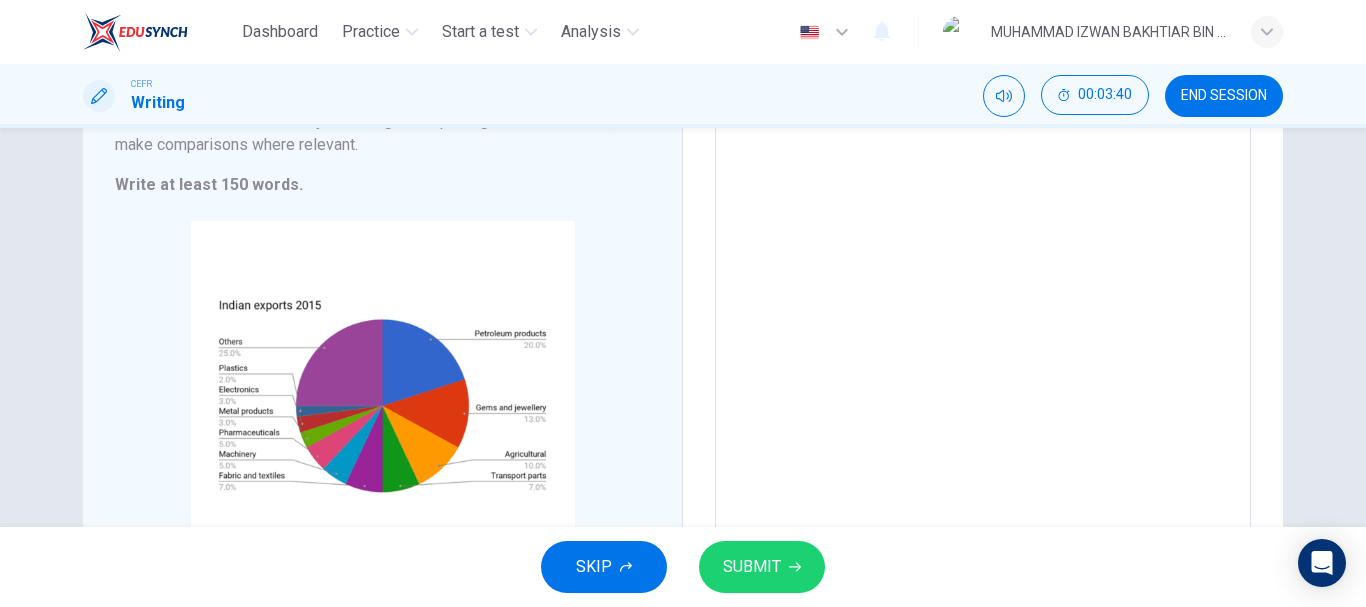 type on "The pie chart demonstrate the lists of Indian exports in [YEAR].
The highest" 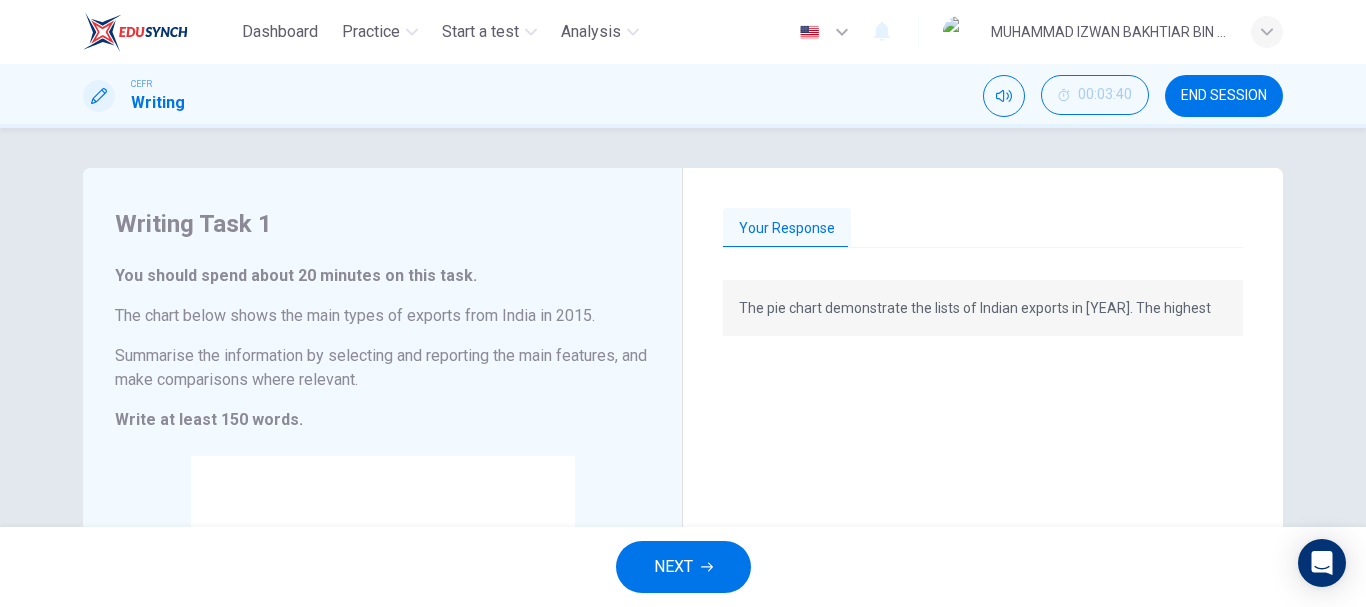 scroll, scrollTop: 390, scrollLeft: 0, axis: vertical 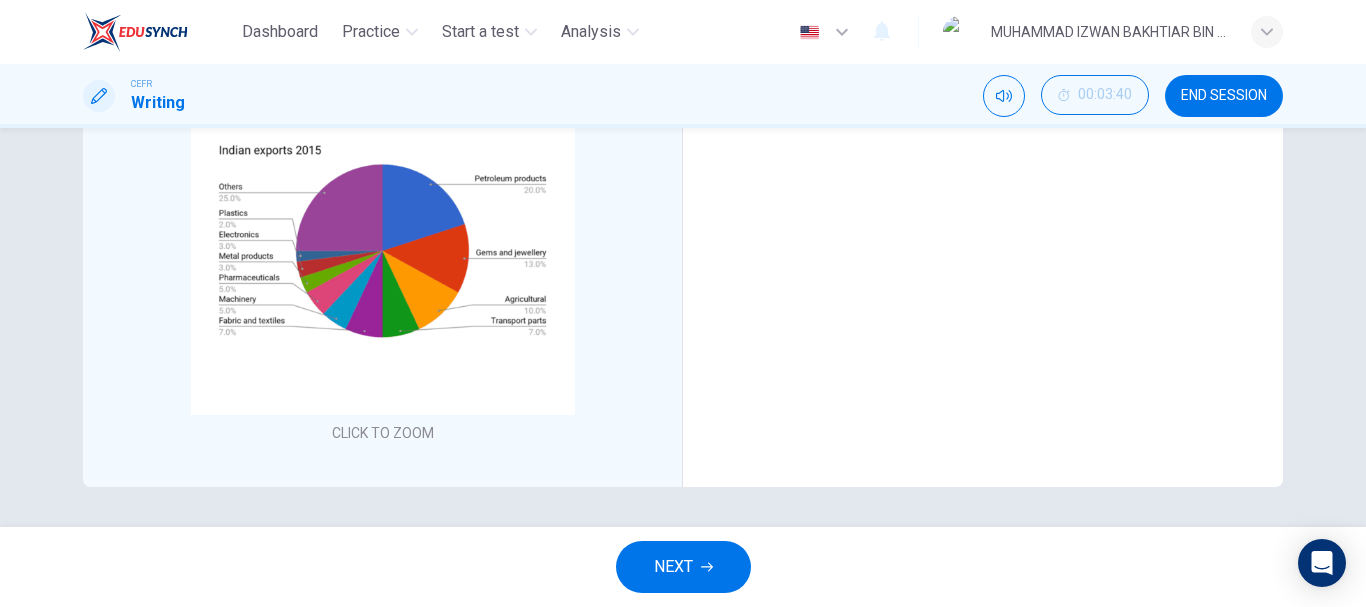 click on "NEXT" at bounding box center (683, 567) 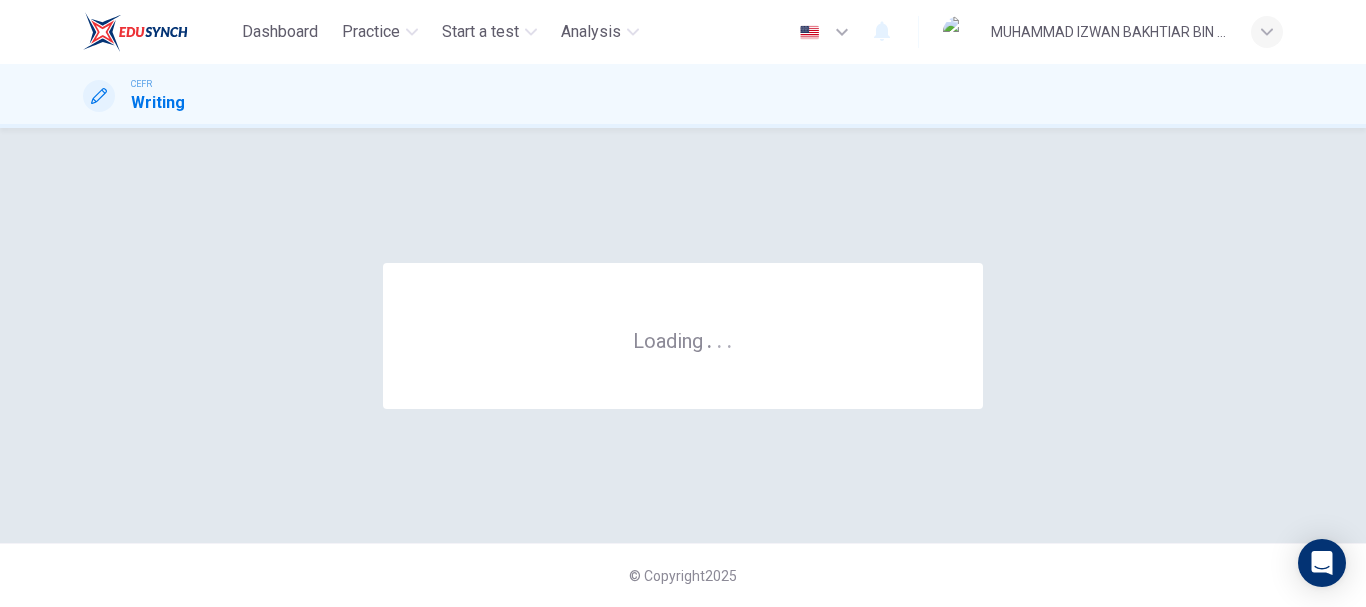 scroll, scrollTop: 0, scrollLeft: 0, axis: both 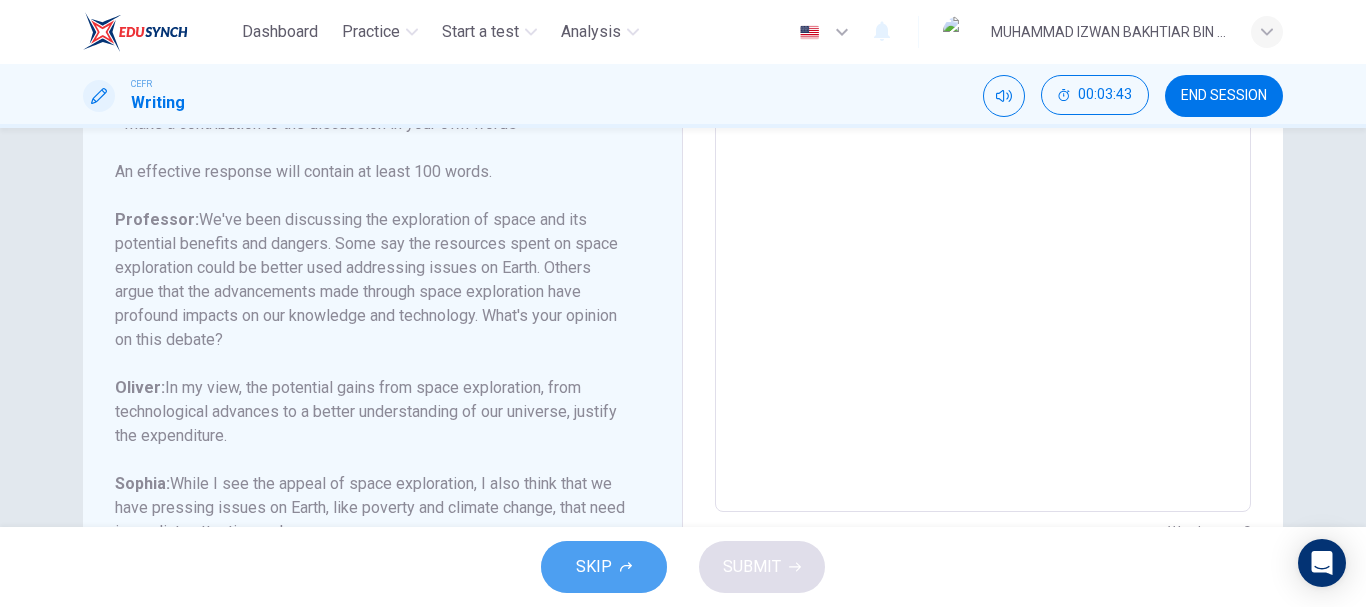click on "SKIP" at bounding box center [604, 567] 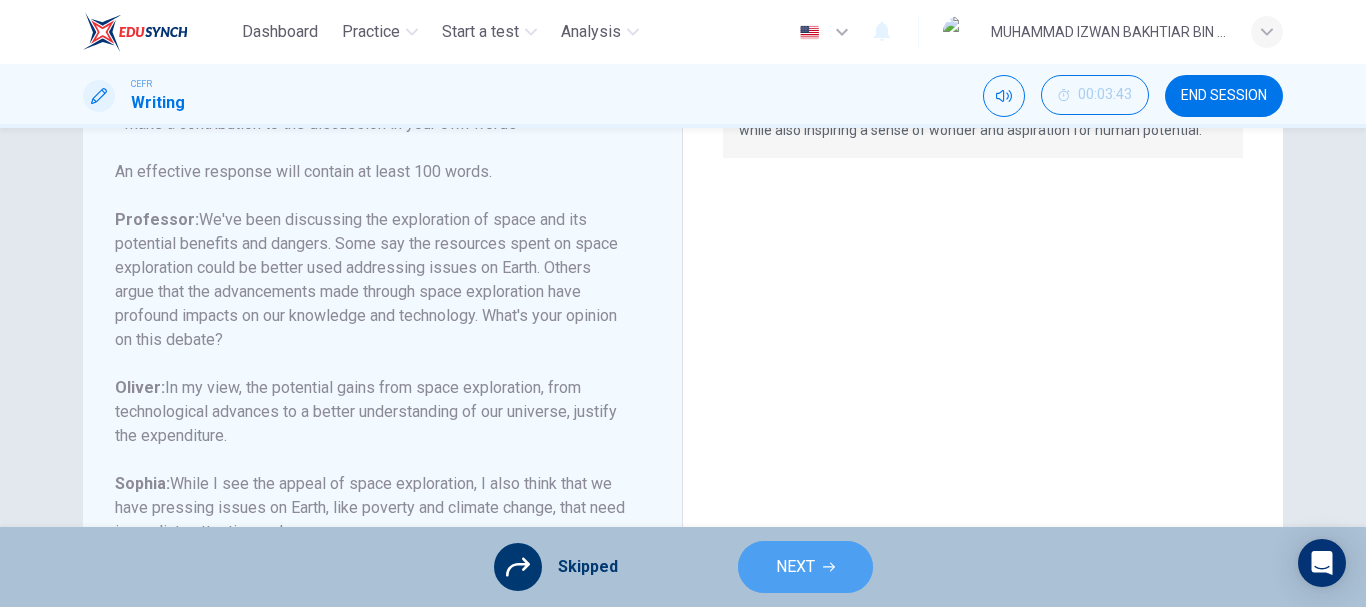 click on "NEXT" at bounding box center [805, 567] 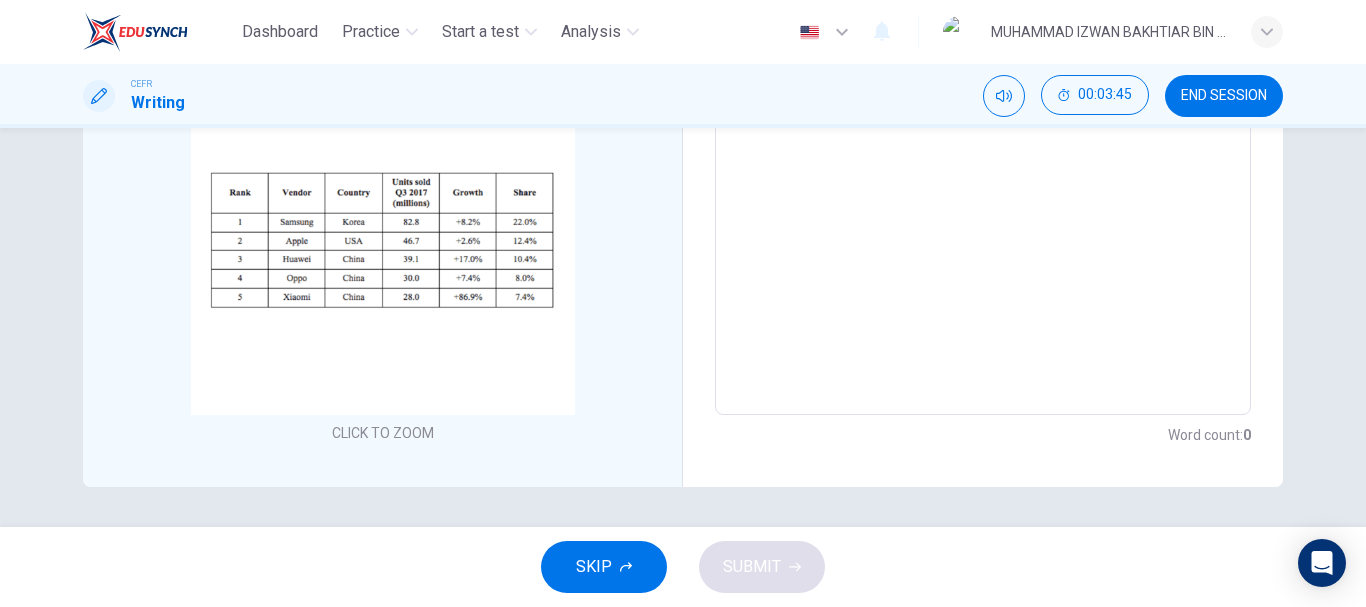 scroll, scrollTop: 154, scrollLeft: 0, axis: vertical 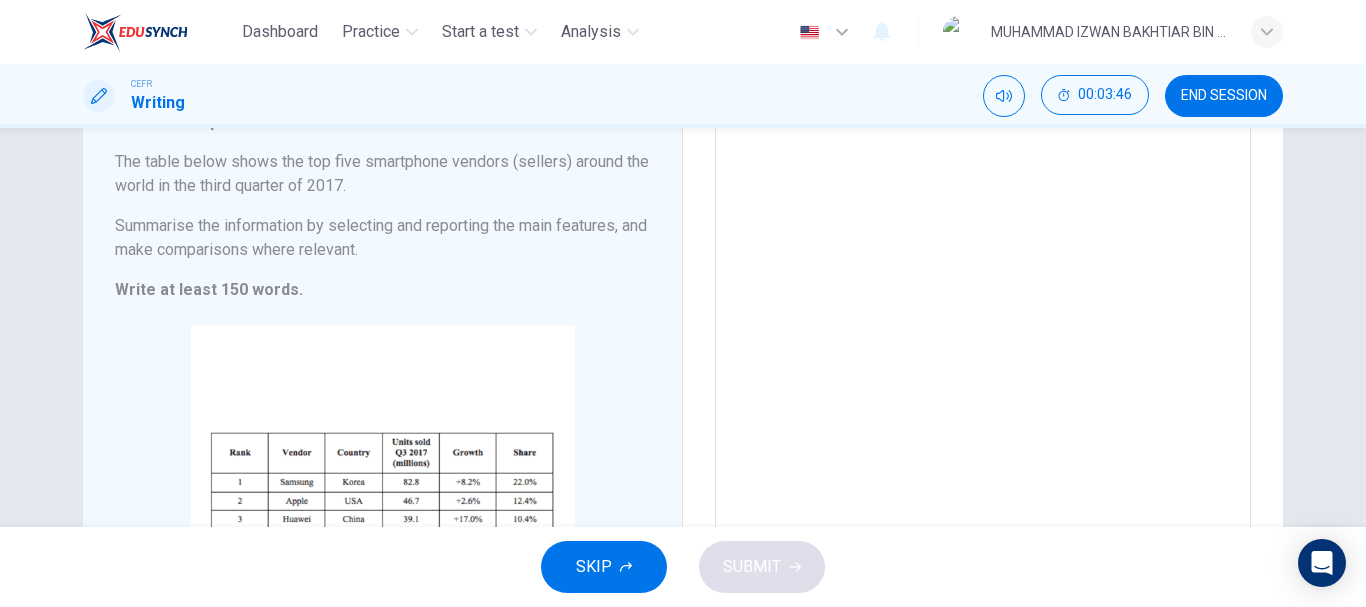 click at bounding box center [983, 380] 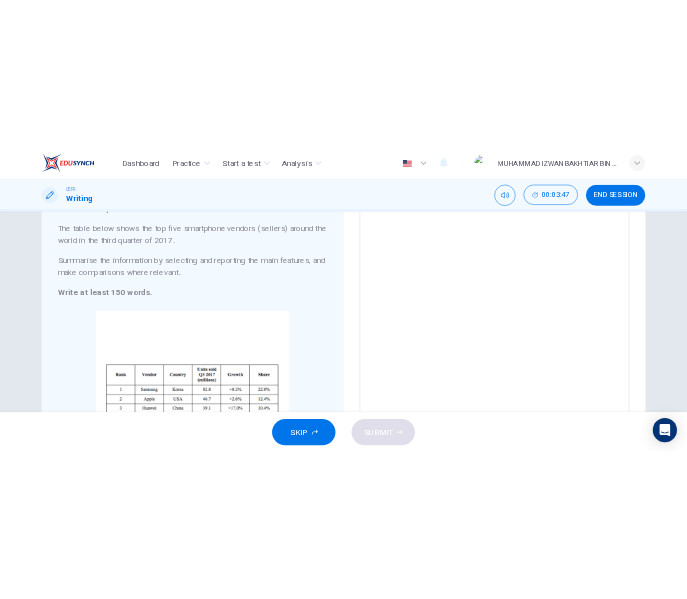 scroll, scrollTop: 217, scrollLeft: 0, axis: vertical 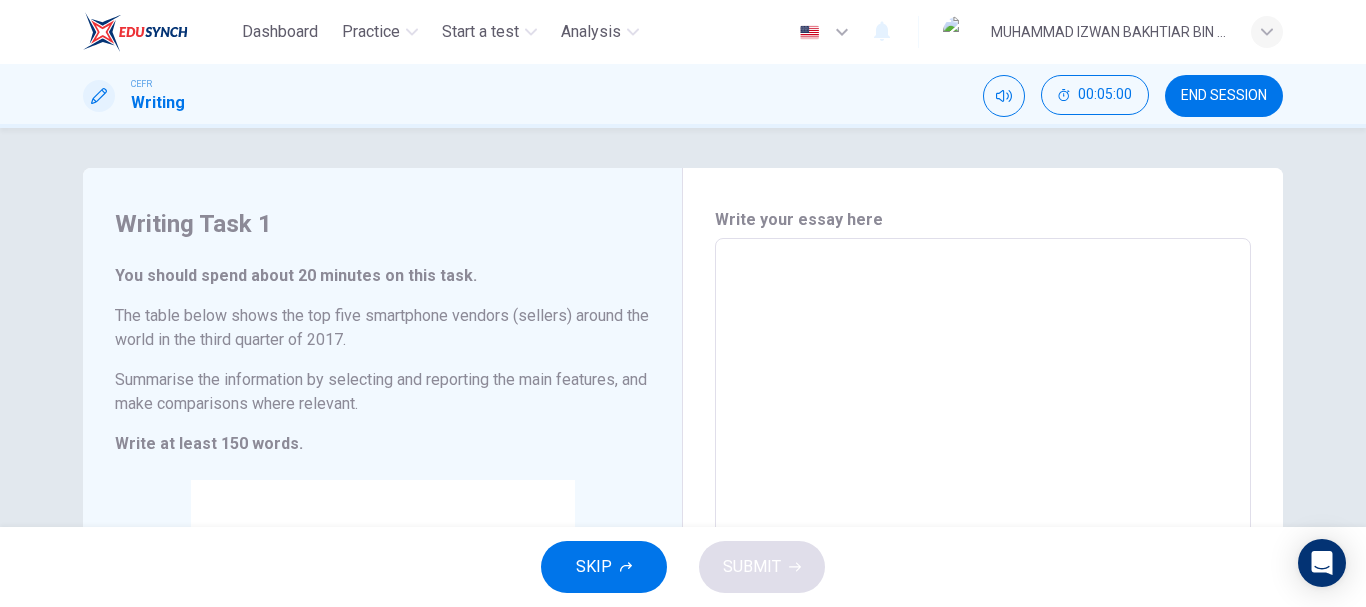 click at bounding box center [983, 534] 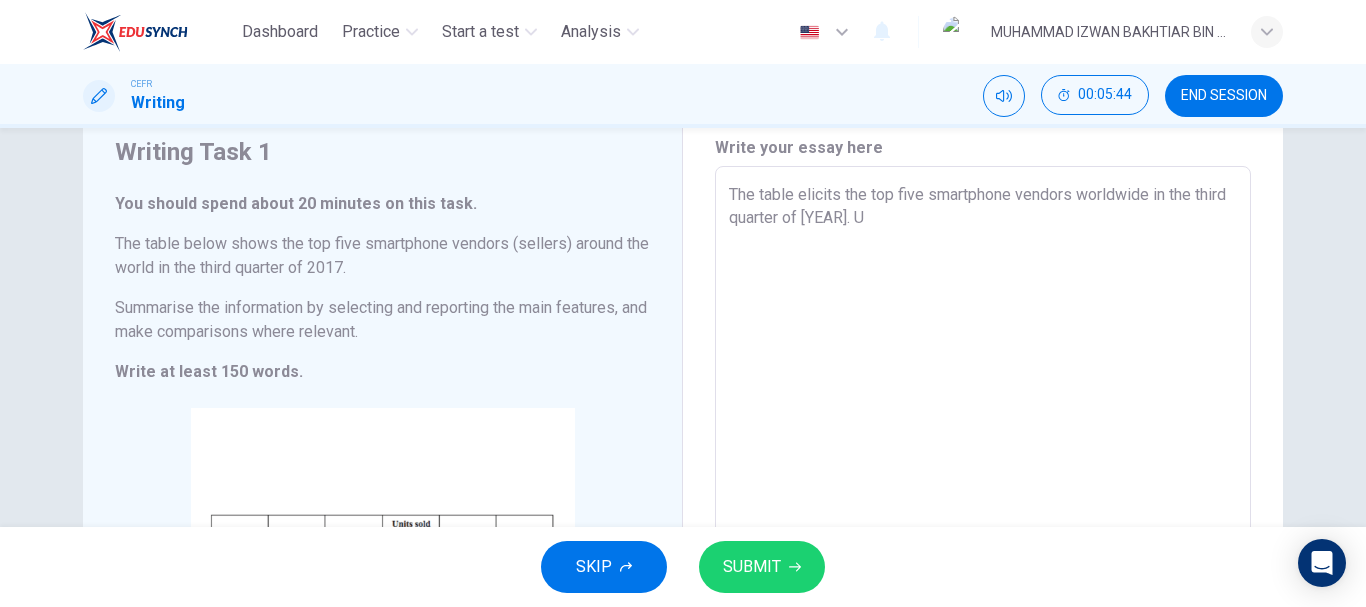 scroll, scrollTop: 64, scrollLeft: 0, axis: vertical 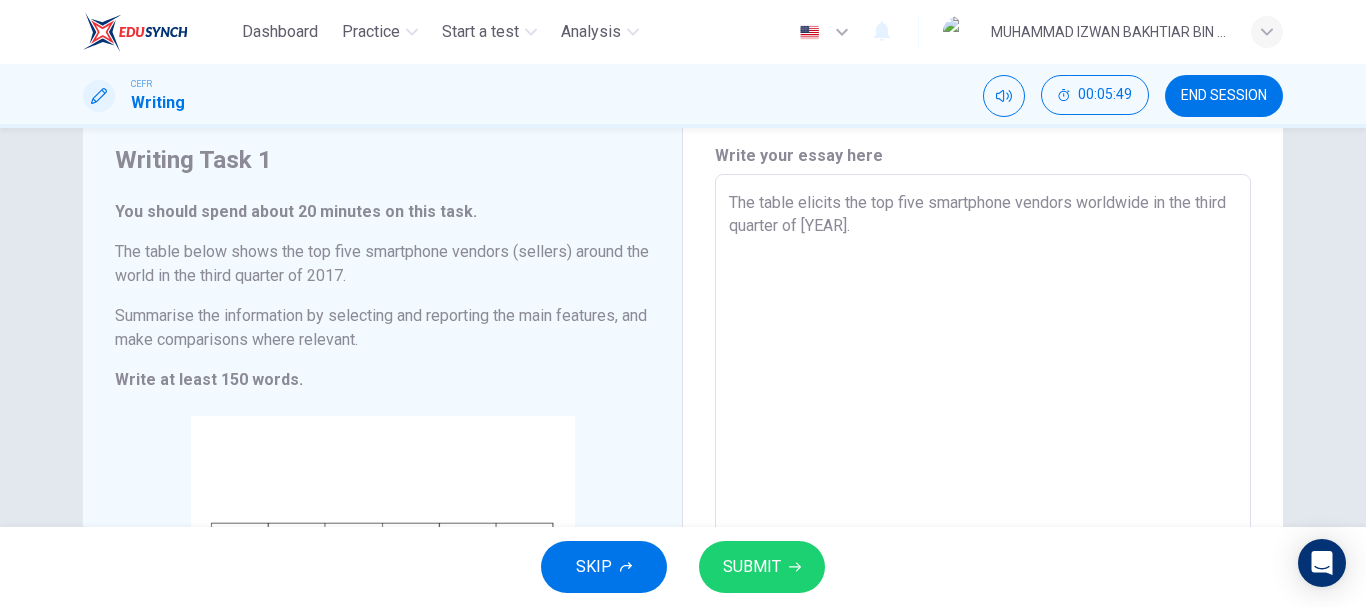 click on "The table elicits the top five smartphone vendors worldwide in the third quarter of [YEAR]." at bounding box center [983, 470] 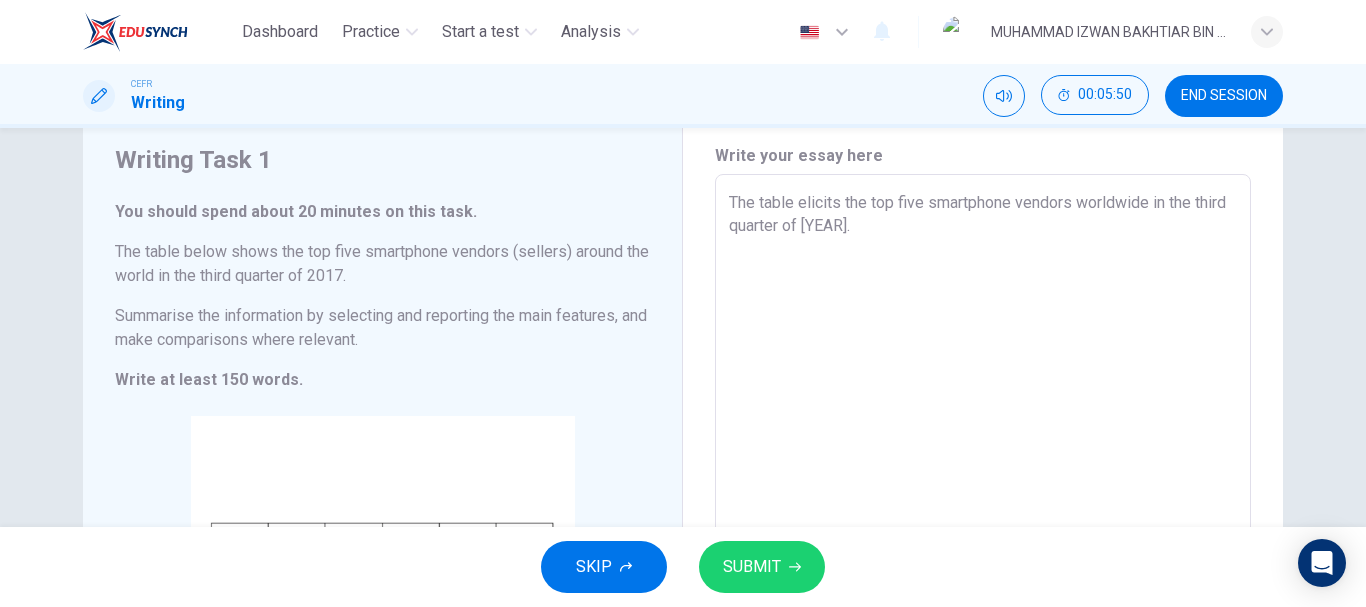 click on "The table elicits the top five smartphone vendors worldwide in the third quarter of [YEAR]." at bounding box center (983, 470) 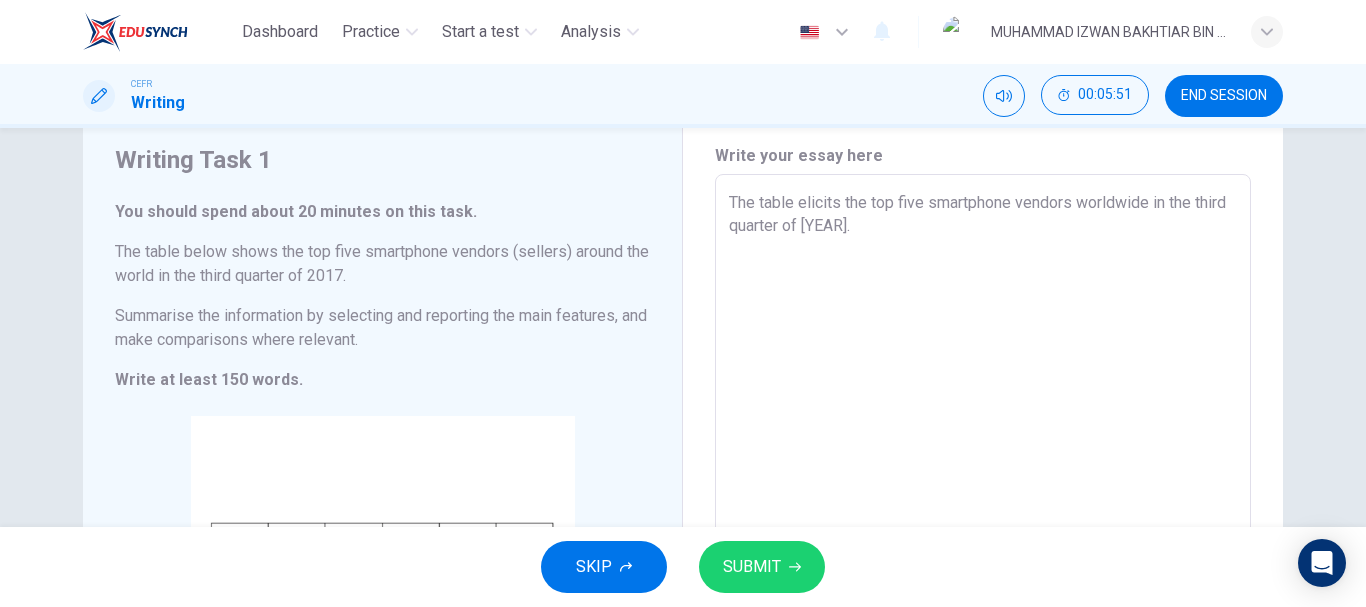 click on "The table elicits the top five smartphone vendors worldwide in the third quarter of [YEAR]." at bounding box center (983, 470) 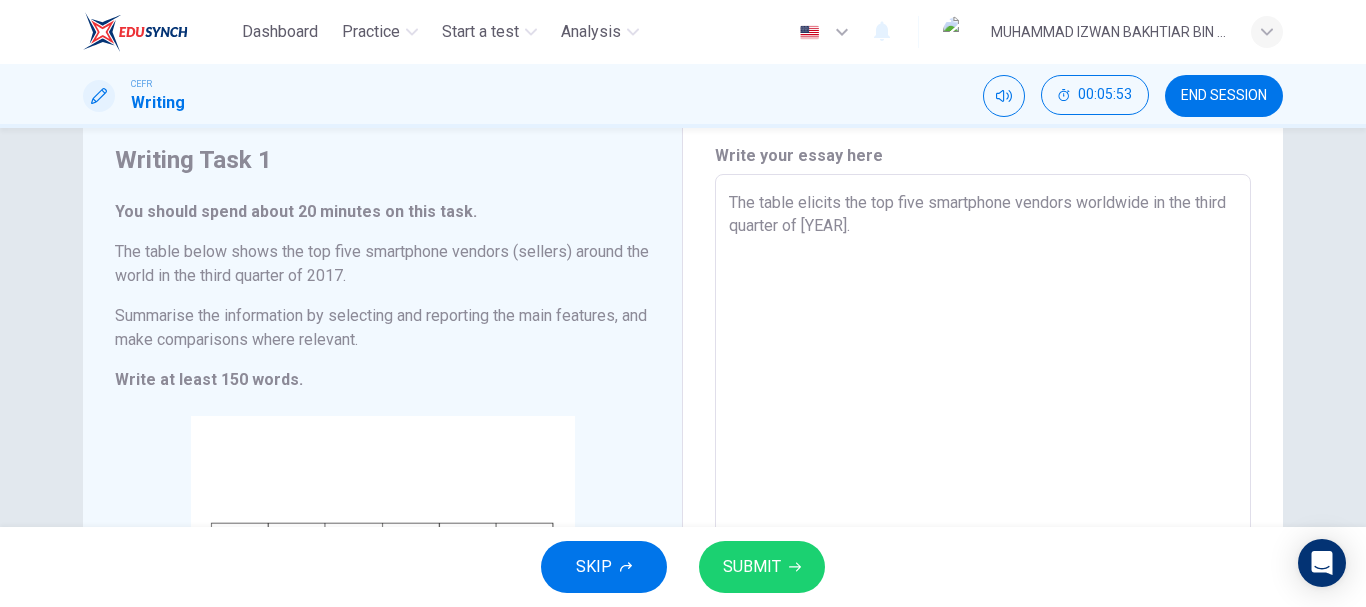 click on "The table elicits the top five smartphone vendors worldwide in the third quarter of [YEAR]." at bounding box center (983, 470) 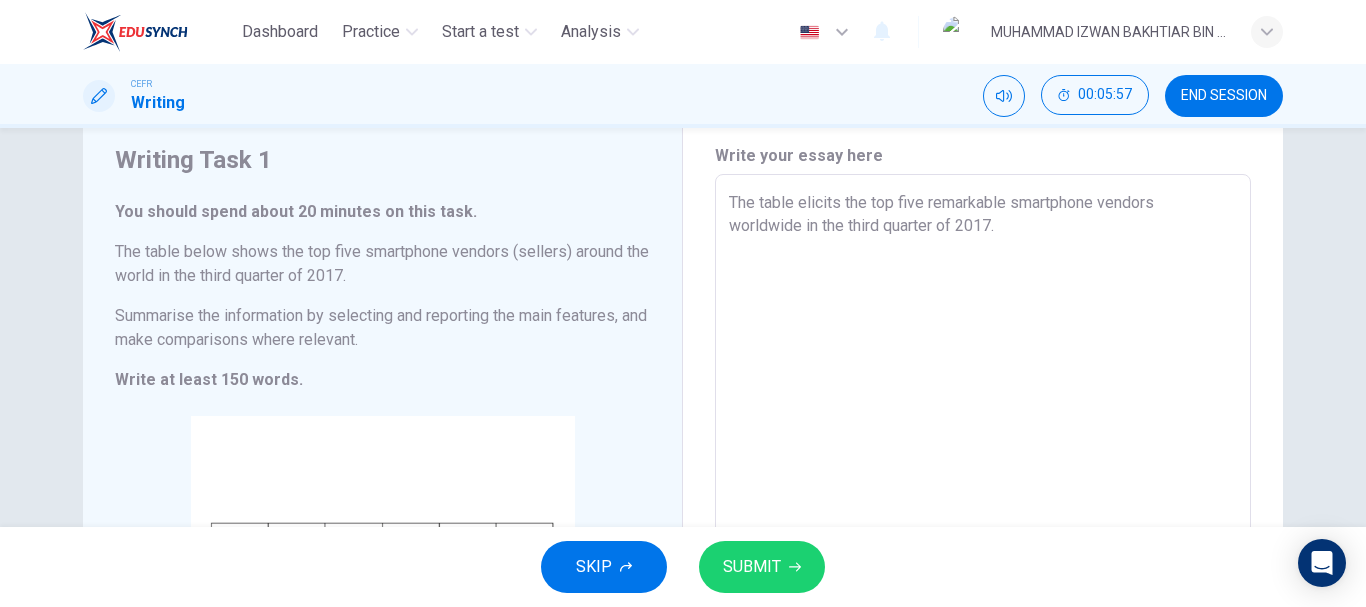 click on "The table elicits the top five remarkable smartphone vendors worldwide in the third quarter of 2017." at bounding box center [983, 470] 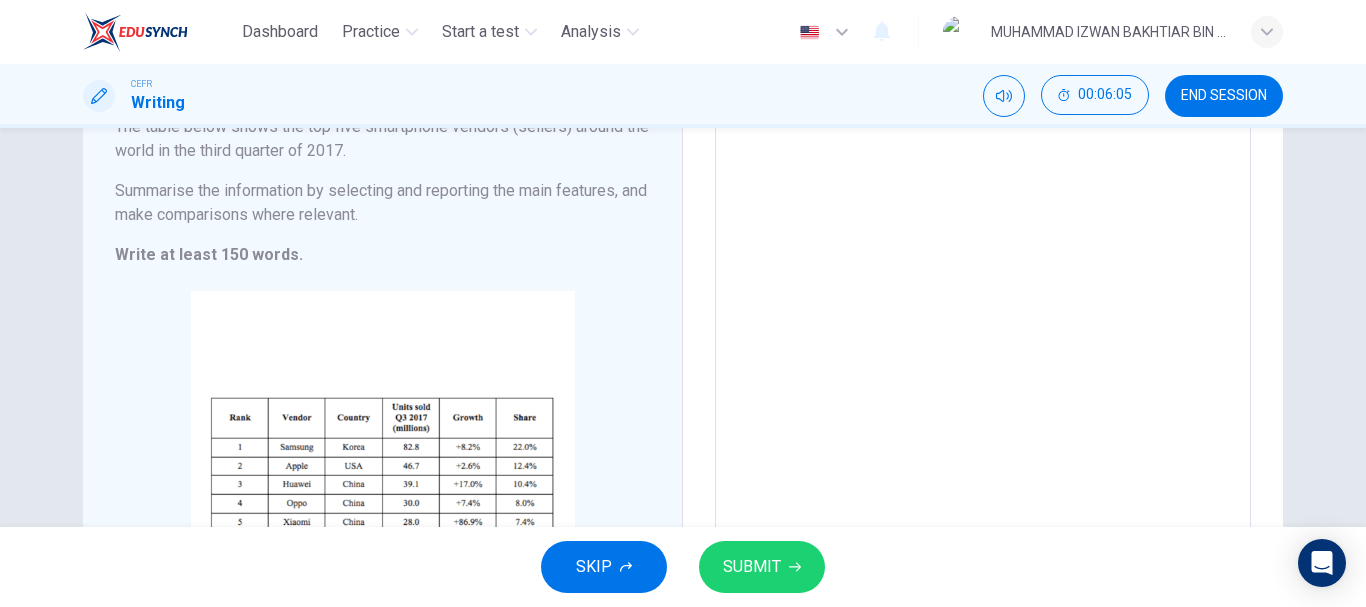 scroll, scrollTop: 190, scrollLeft: 0, axis: vertical 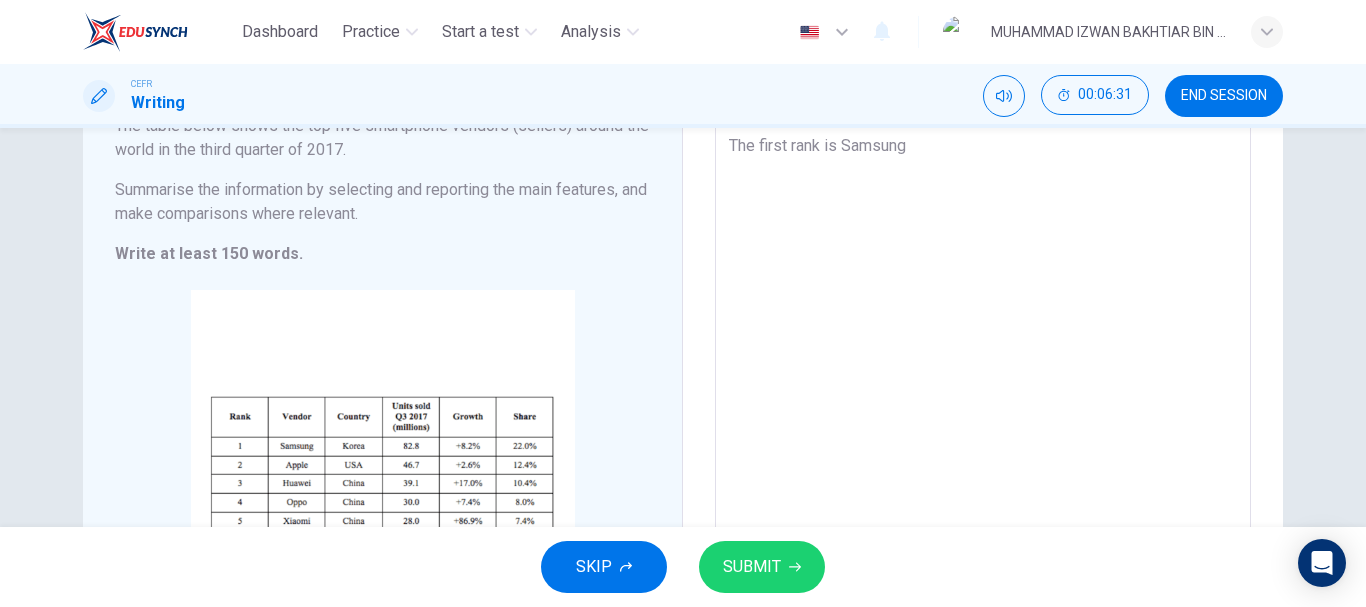 click on "The table elicits the top five remarkable smartphone vendors worldwide in the third quarter of [YEAR].
The first rank is Samsung" at bounding box center [983, 344] 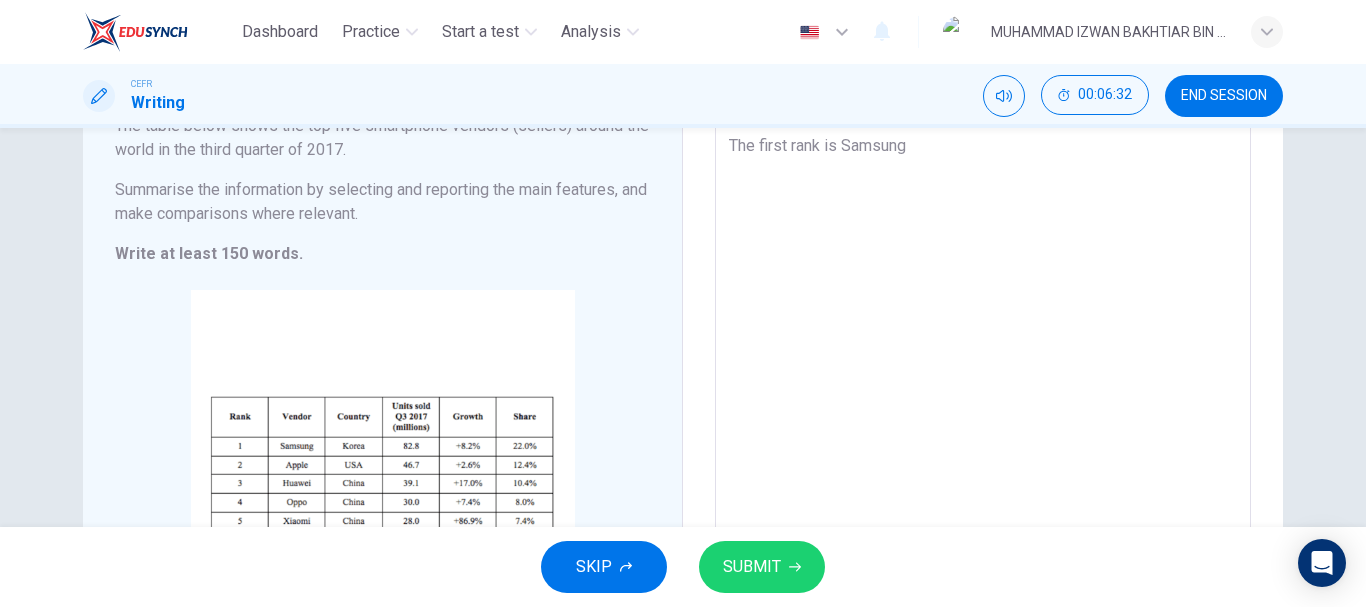 click on "The table elicits the top five remarkable smartphone vendors worldwide in the third quarter of [YEAR].
The first rank is Samsung" at bounding box center [983, 344] 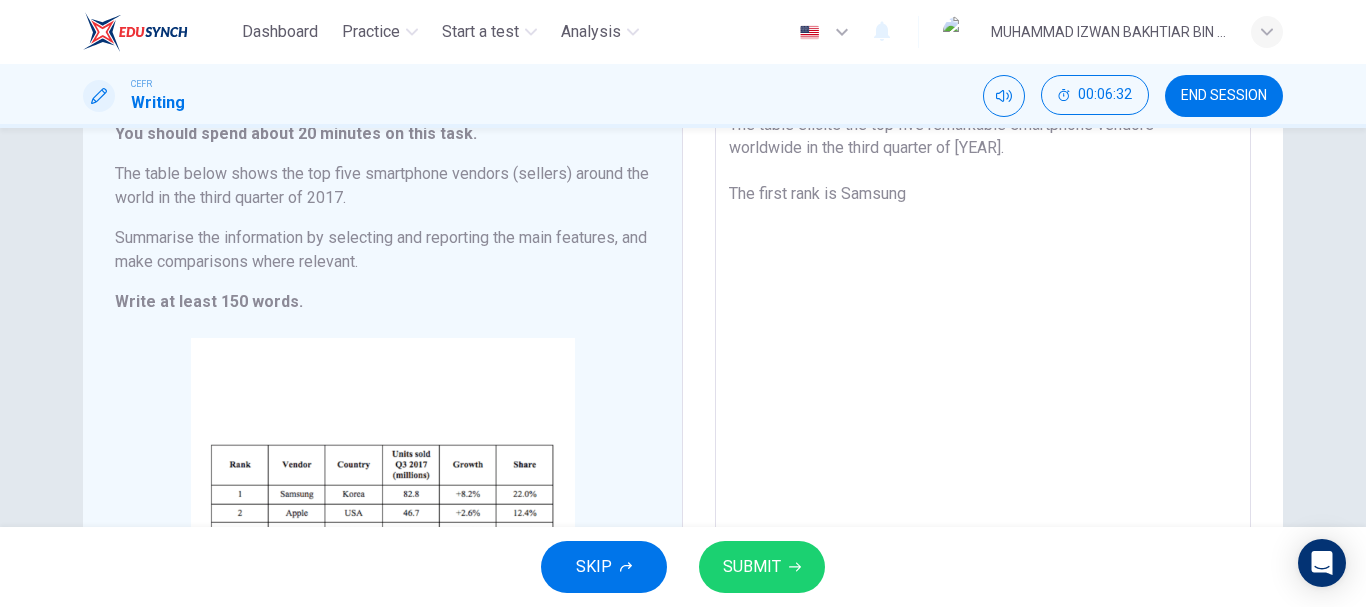 click on "The table elicits the top five remarkable smartphone vendors worldwide in the third quarter of [YEAR].
The first rank is [BRAND]   x ​" at bounding box center (983, 391) 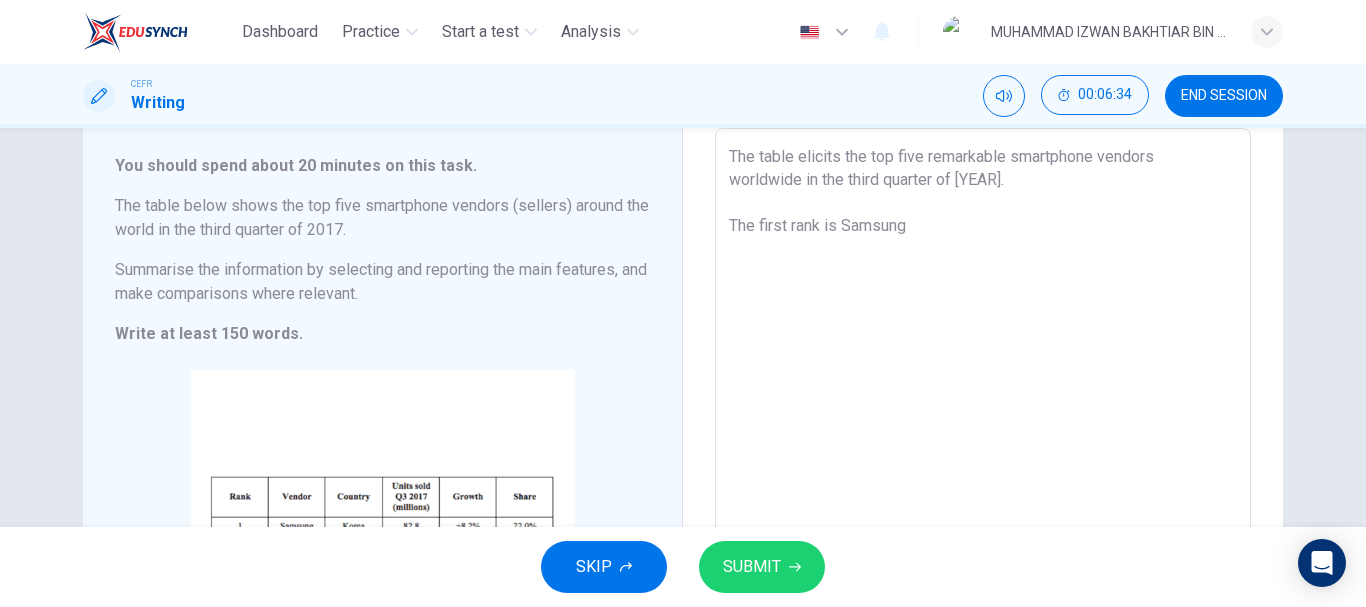 click on "The table elicits the top five remarkable smartphone vendors worldwide in the third quarter of [YEAR].
The first rank is Samsung" at bounding box center [983, 424] 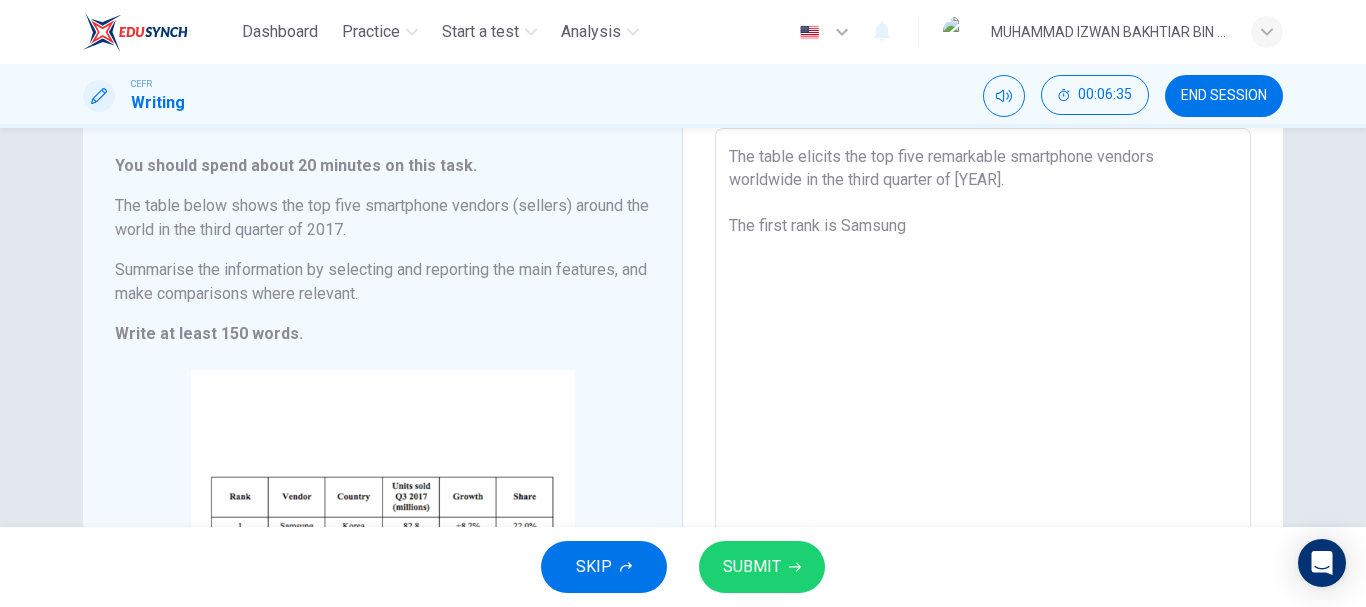 click on "The table elicits the top five remarkable smartphone vendors worldwide in the third quarter of [YEAR].
The first rank is Samsung" at bounding box center [983, 424] 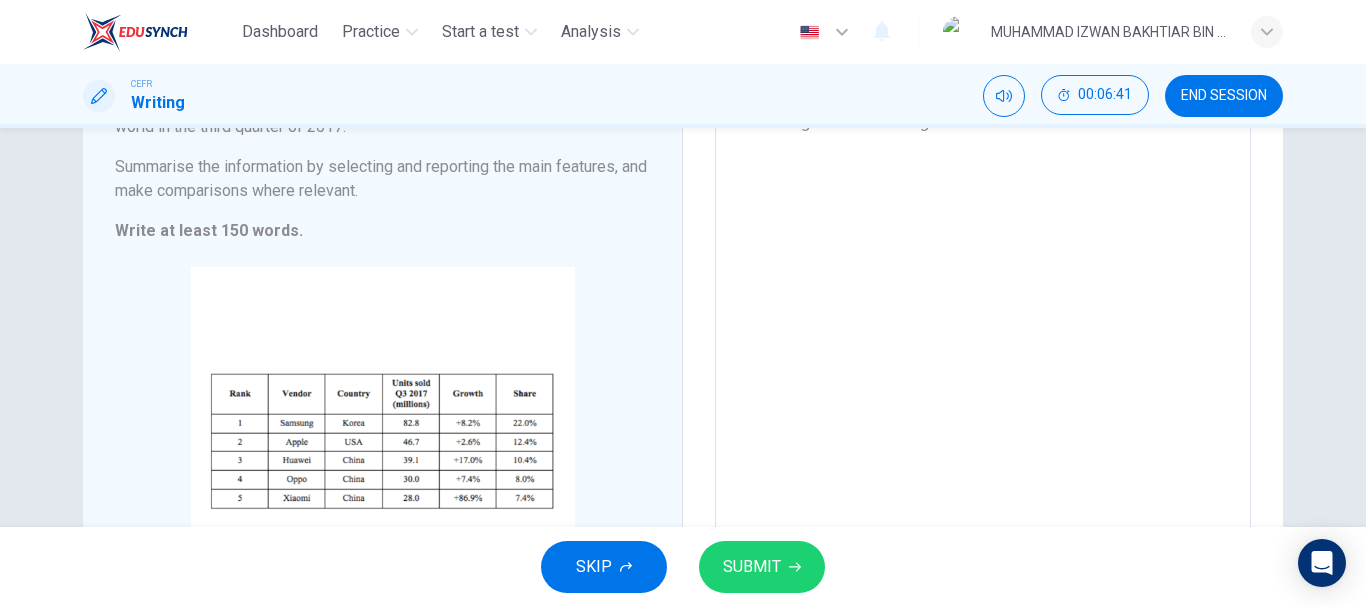 scroll, scrollTop: 149, scrollLeft: 0, axis: vertical 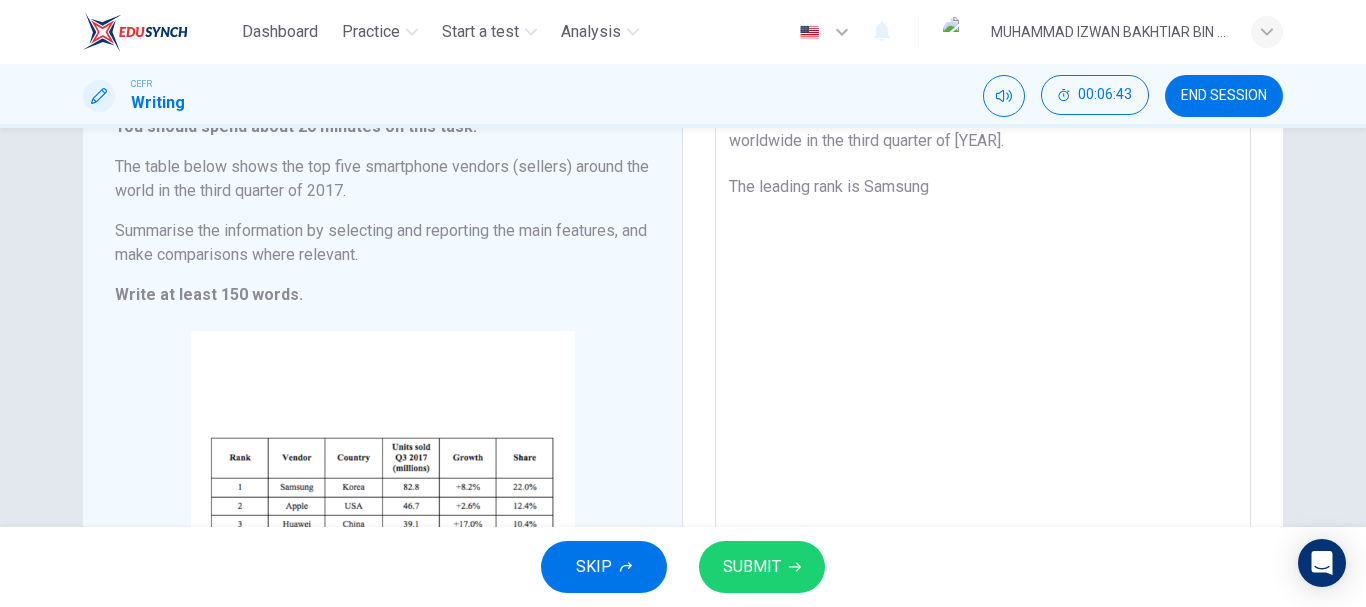 drag, startPoint x: 811, startPoint y: 189, endPoint x: 858, endPoint y: 183, distance: 47.38143 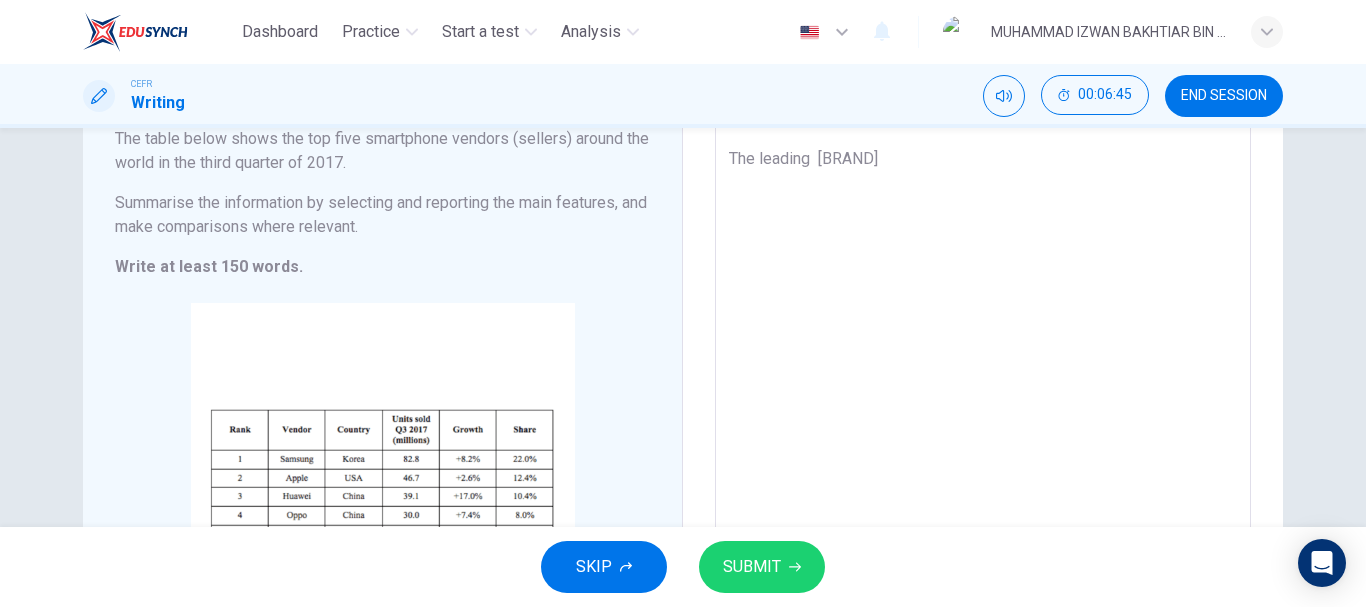 scroll, scrollTop: 181, scrollLeft: 0, axis: vertical 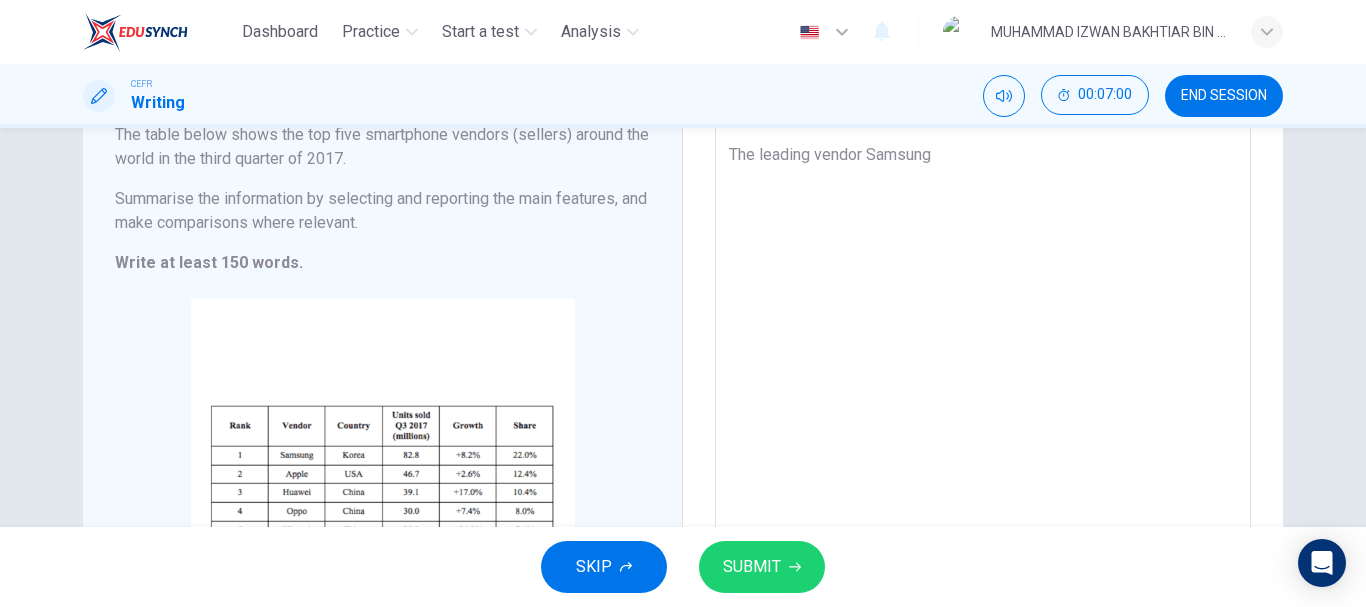 click on "The table elicits the top five remarkable smartphone vendors worldwide in the third quarter of [YEAR].
The leading vendor Samsung" at bounding box center [983, 353] 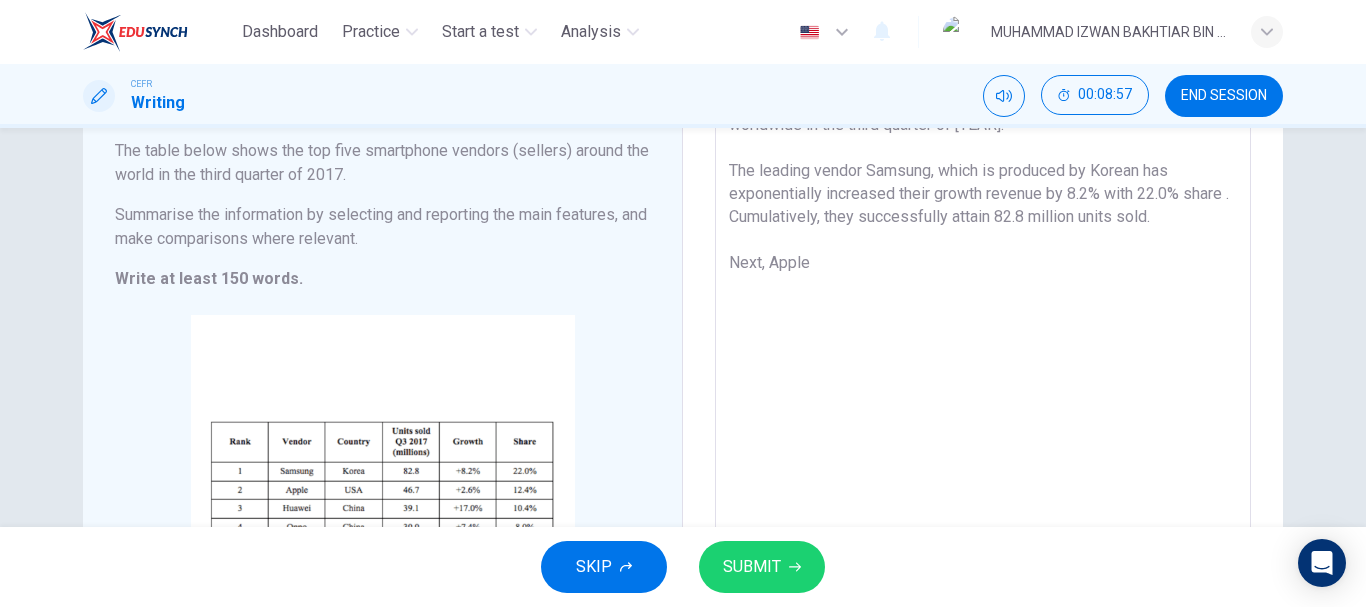 scroll, scrollTop: 0, scrollLeft: 0, axis: both 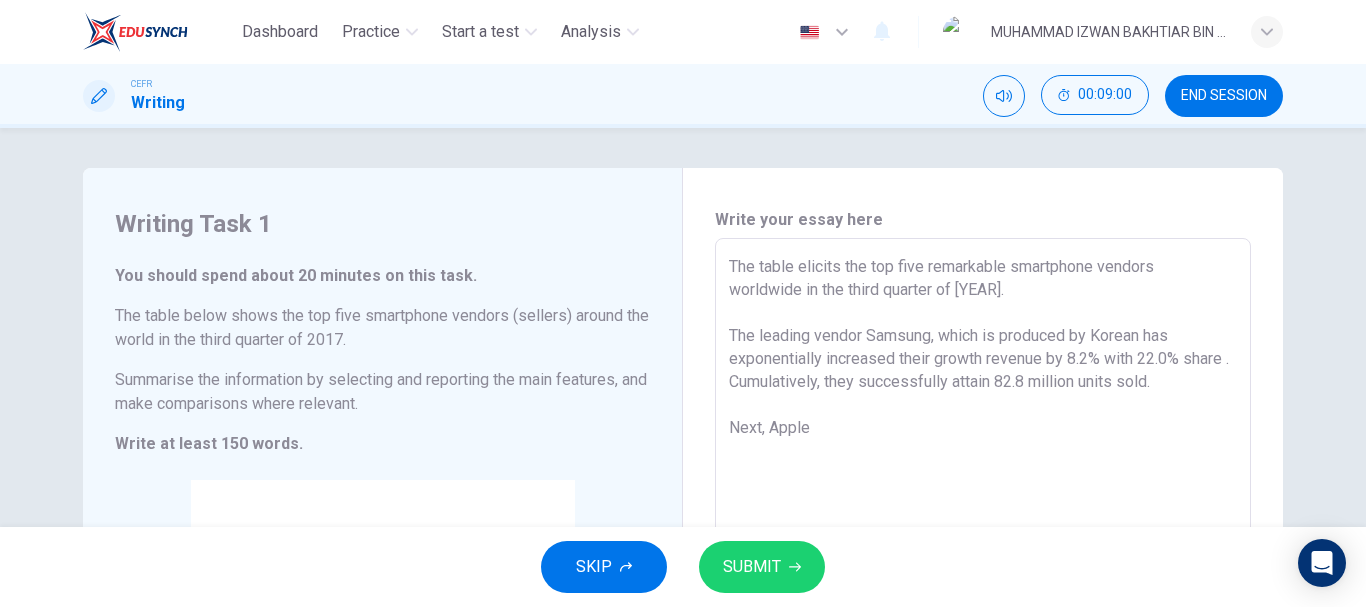 type on "The table elicits the top five remarkable smartphone vendors worldwide in the third quarter of [YEAR].
The leading vendor Samsung, which is produced by Korean has exponentially increased their growth revenue by 8.2% with 22.0% share . Cumulatively, they successfully attain 82.8 million units sold.
Next, Apple" 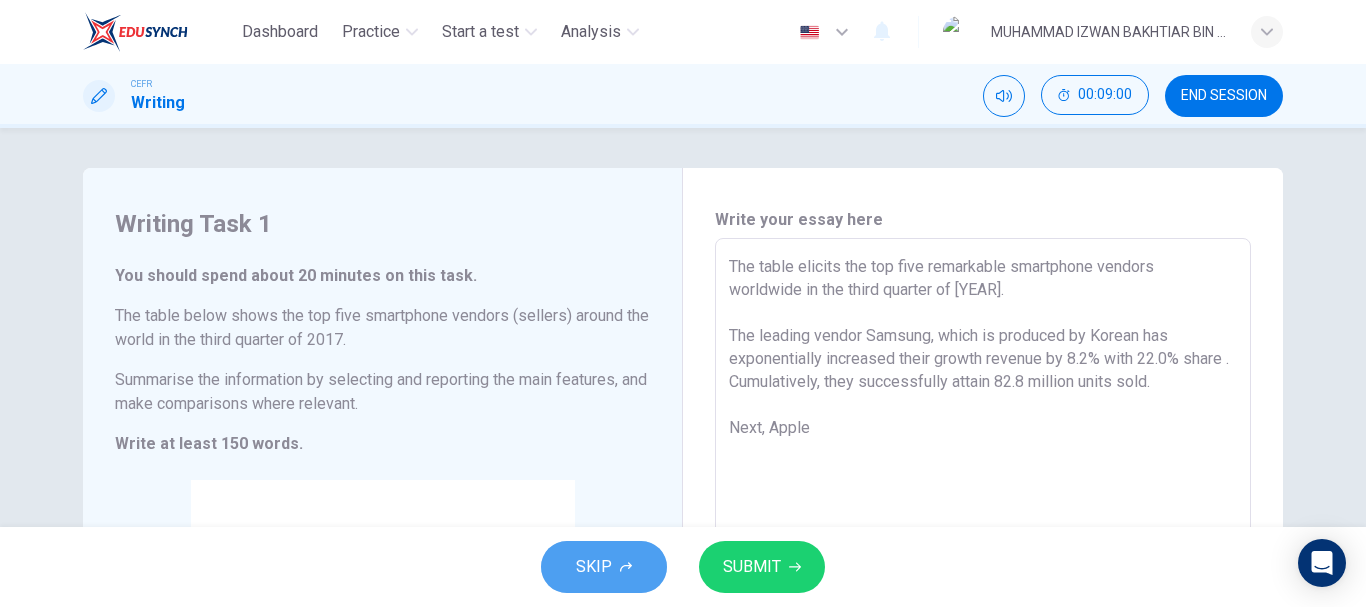 click on "SKIP" at bounding box center (604, 567) 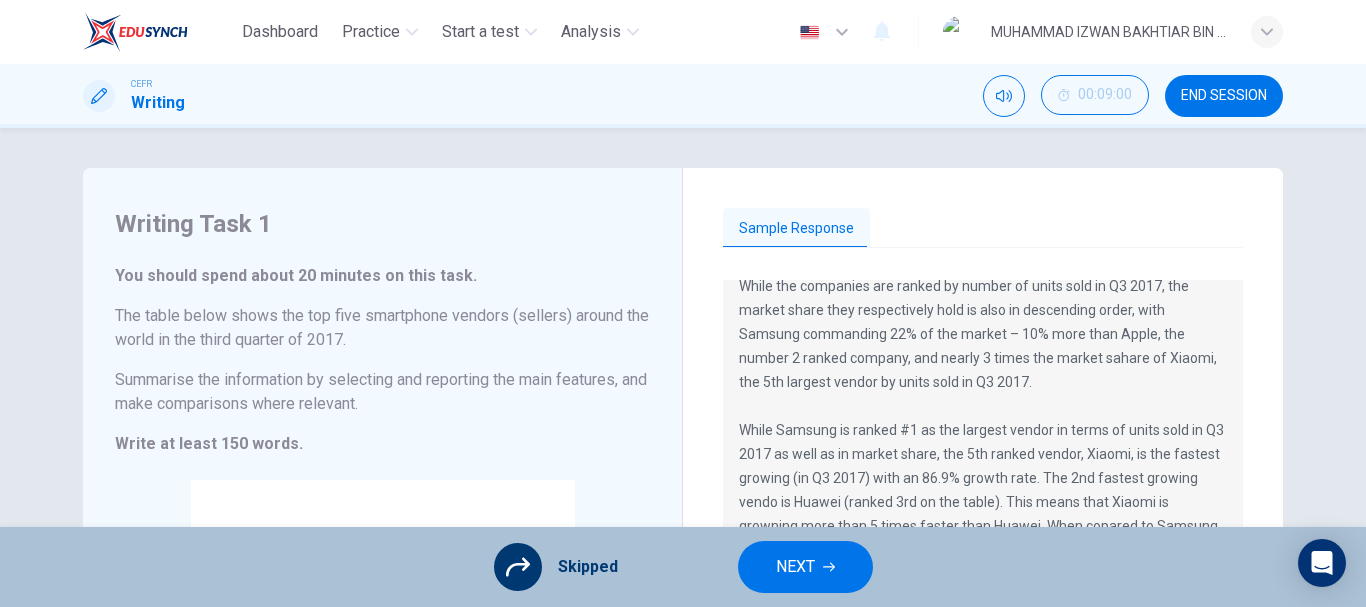scroll, scrollTop: 0, scrollLeft: 0, axis: both 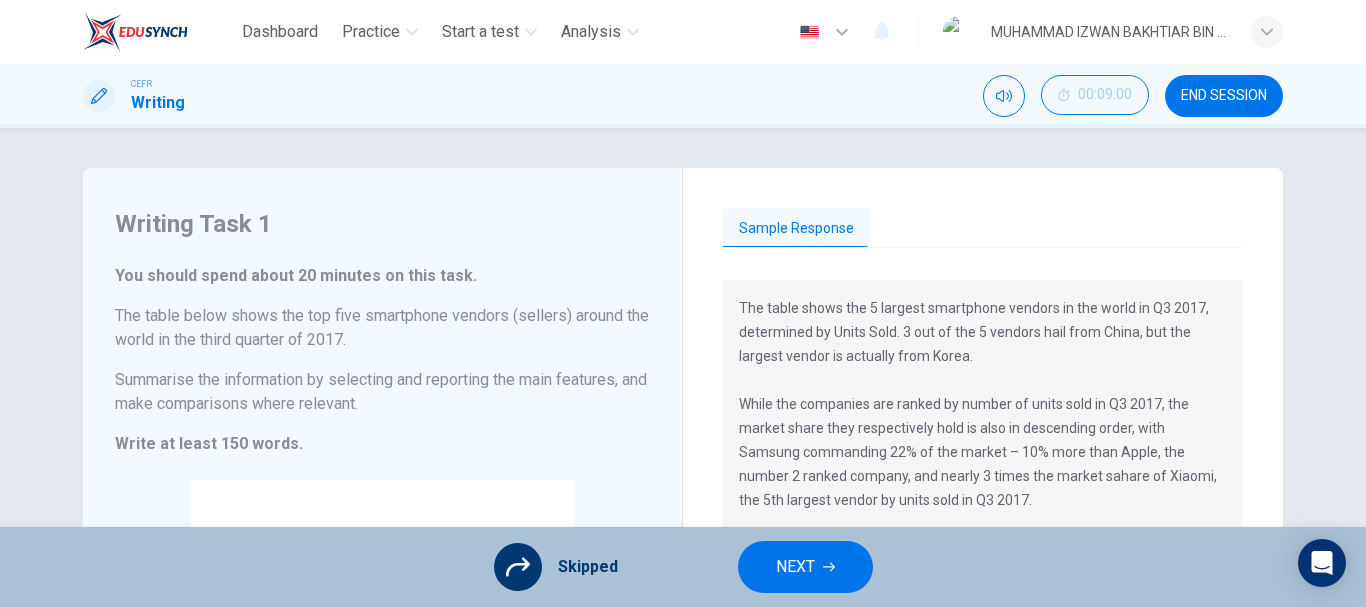 drag, startPoint x: 734, startPoint y: 304, endPoint x: 875, endPoint y: 448, distance: 201.53659 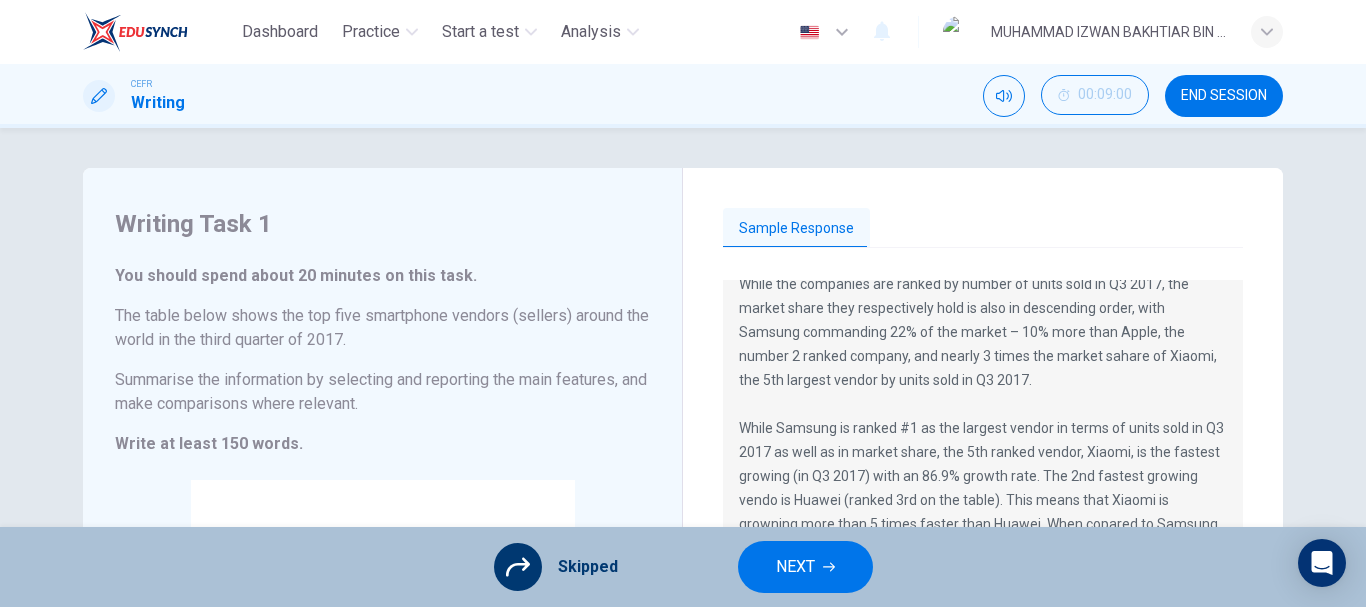 scroll, scrollTop: 0, scrollLeft: 0, axis: both 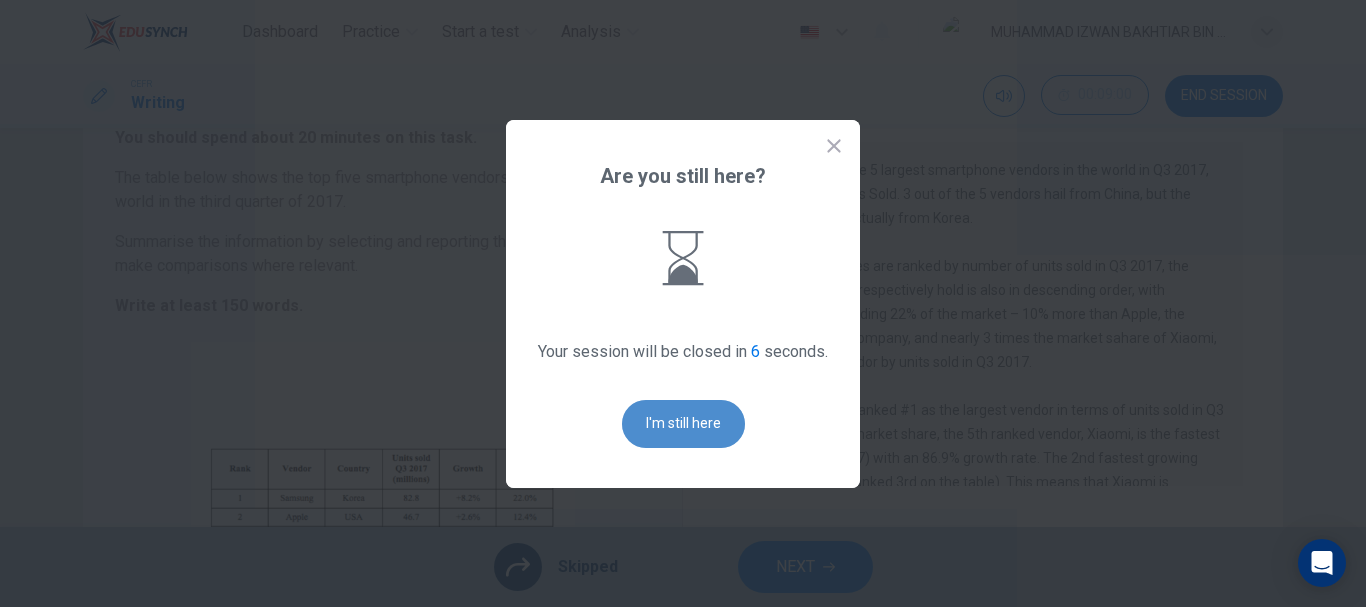 click on "I'm still here" at bounding box center [683, 424] 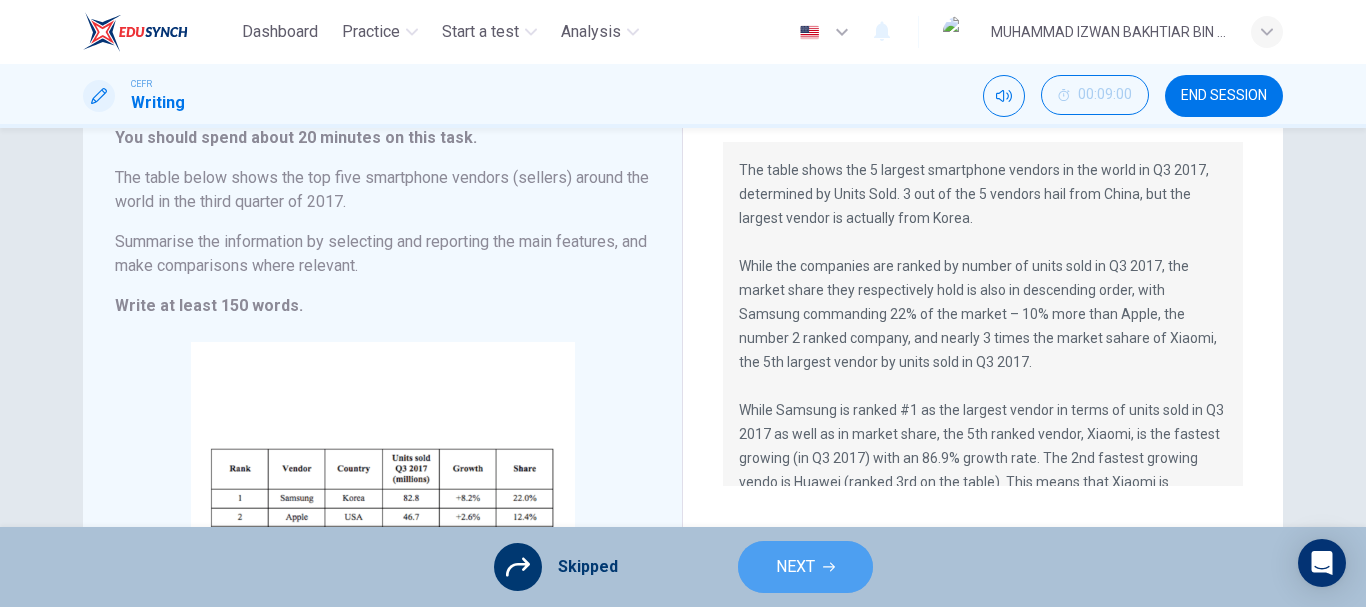 click on "NEXT" at bounding box center (805, 567) 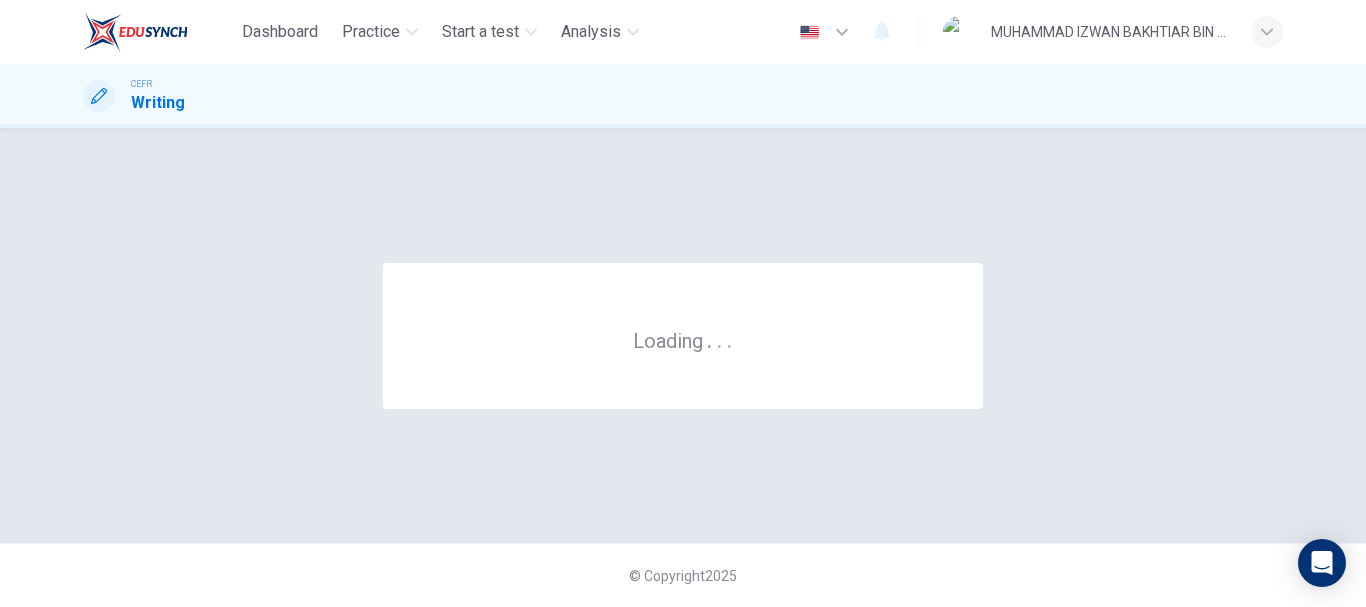 scroll, scrollTop: 0, scrollLeft: 0, axis: both 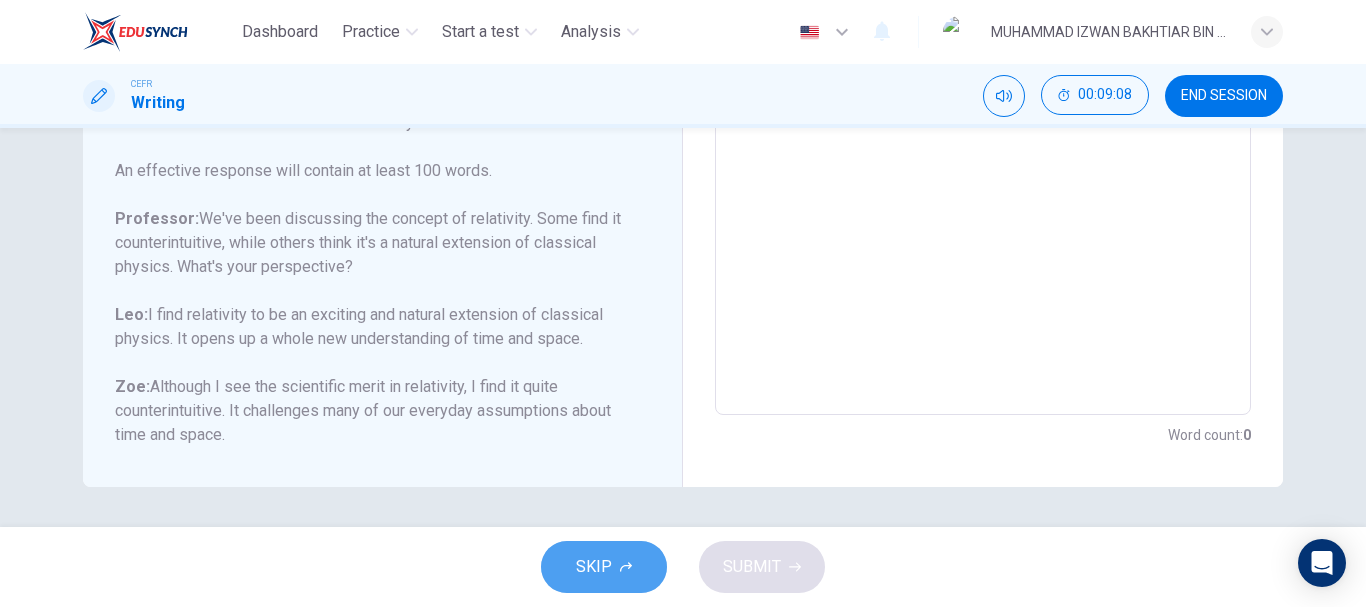 click on "SKIP" at bounding box center (604, 567) 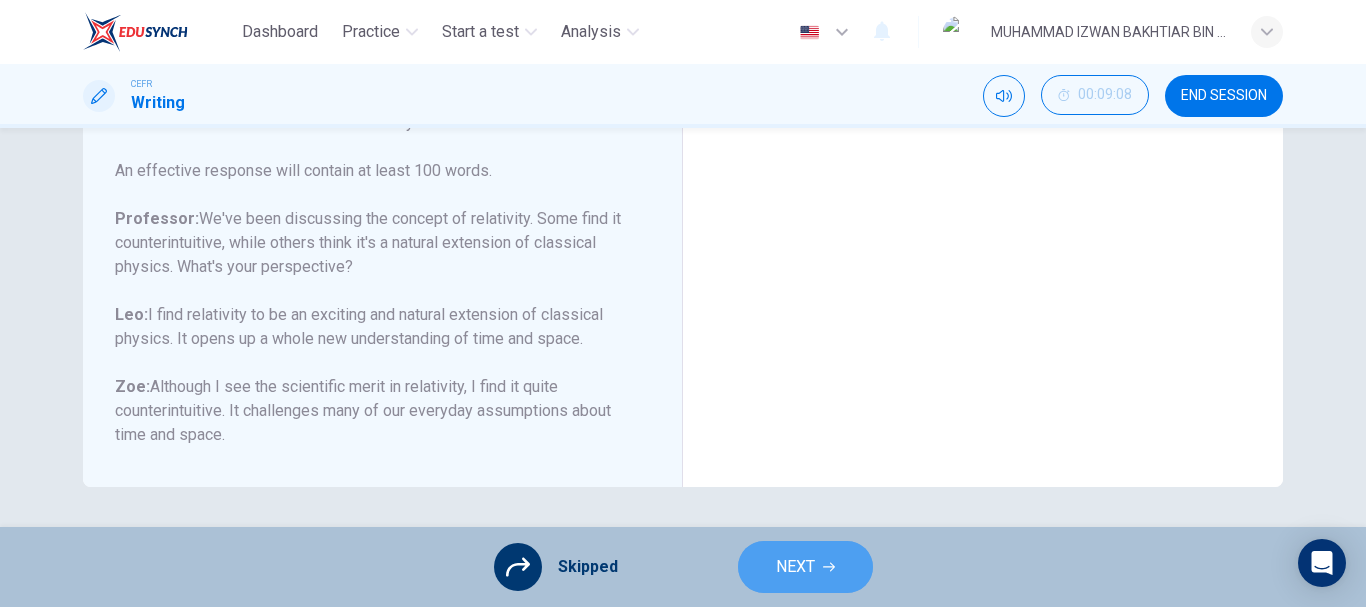 click on "NEXT" at bounding box center [805, 567] 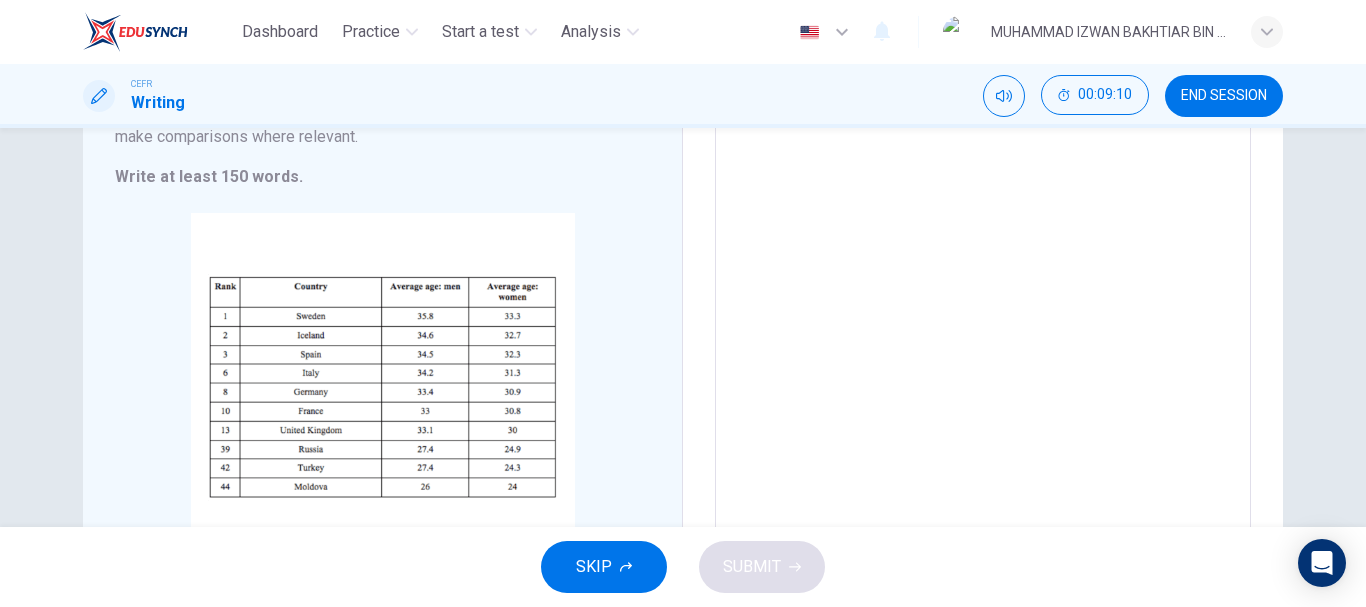 scroll, scrollTop: 269, scrollLeft: 0, axis: vertical 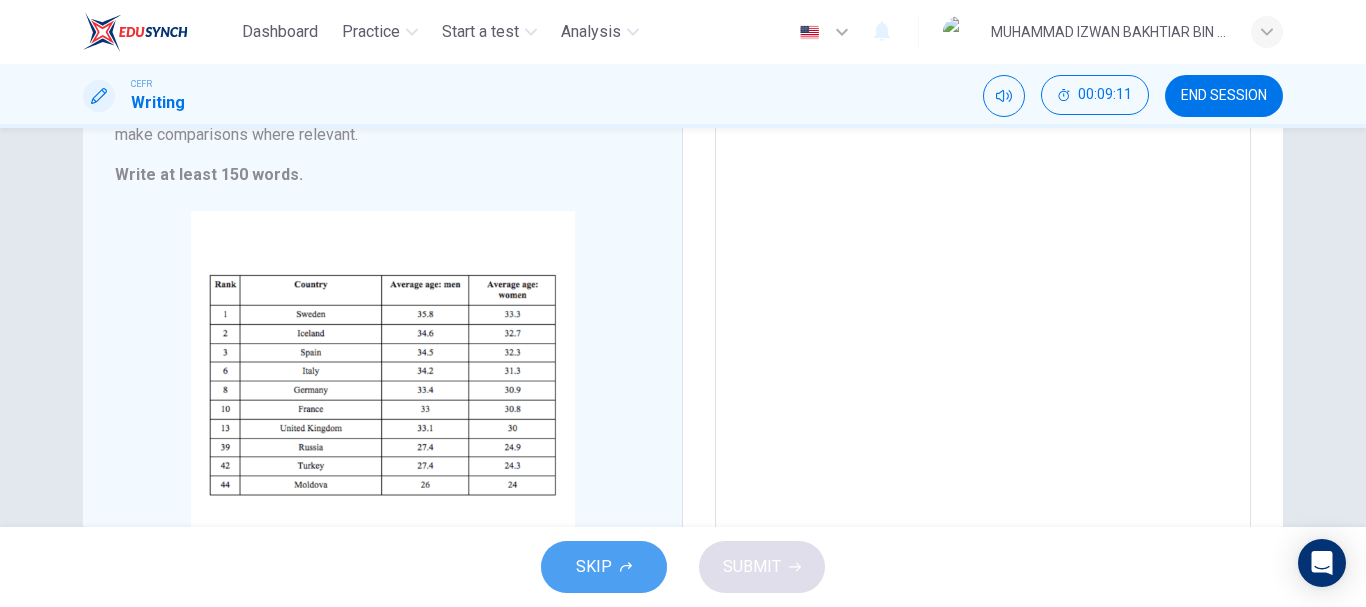 click at bounding box center [626, 567] 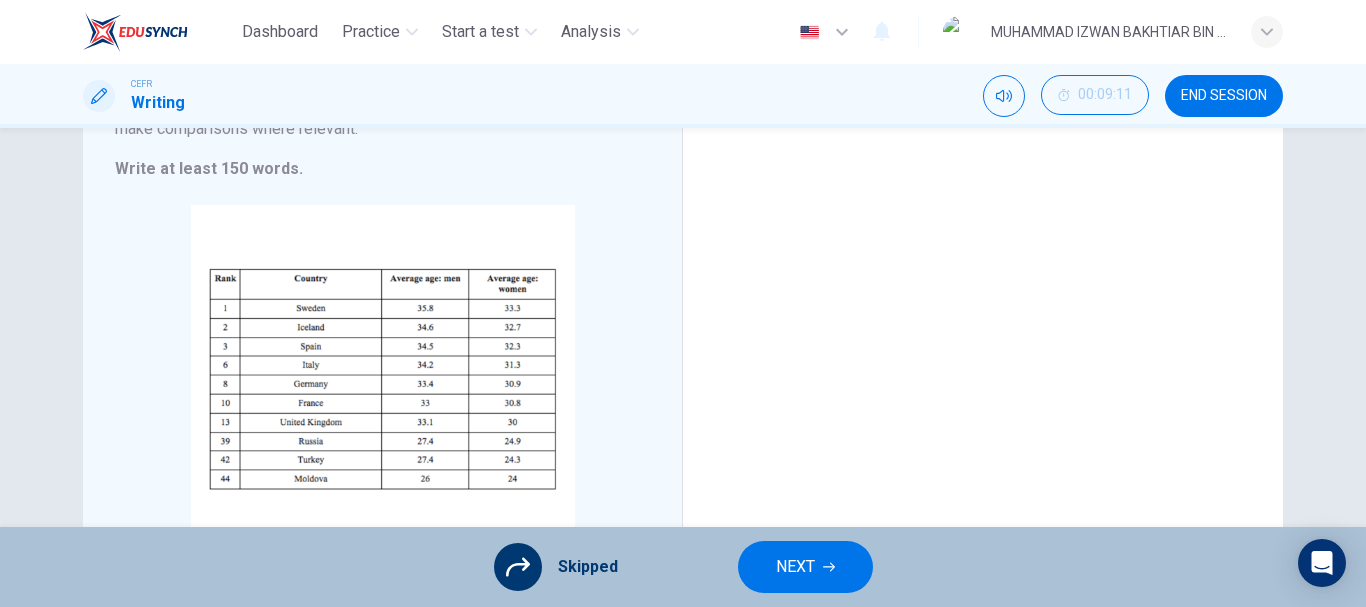 scroll, scrollTop: 278, scrollLeft: 0, axis: vertical 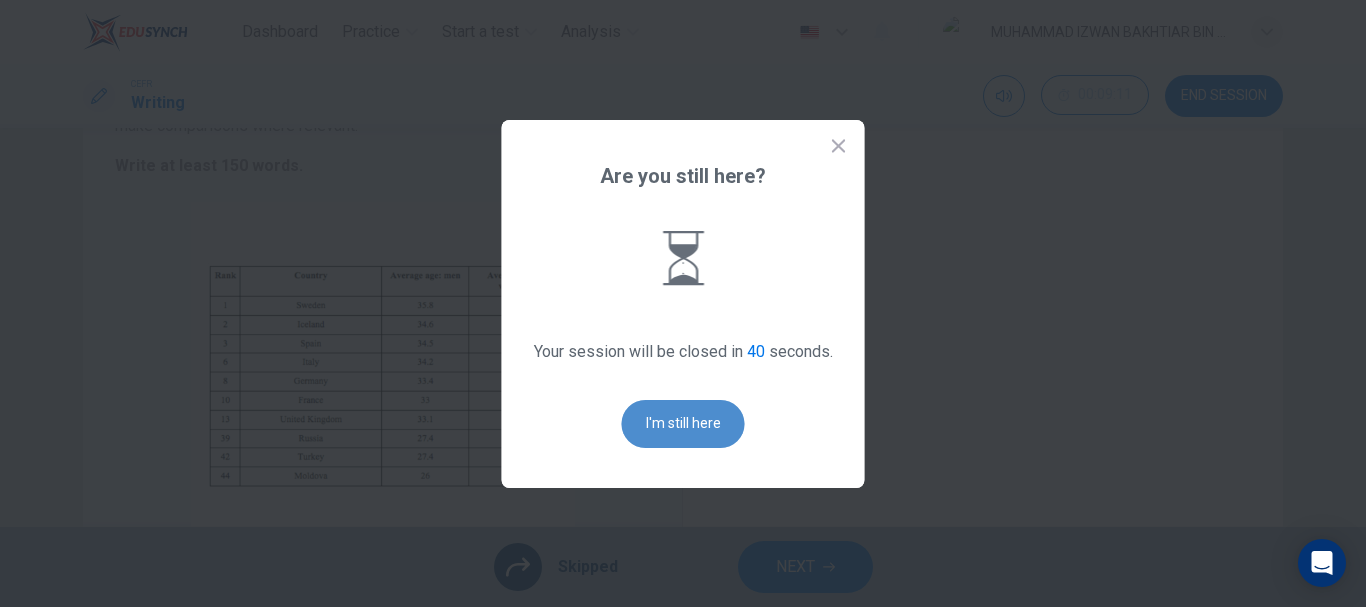 click on "I'm still here" at bounding box center [683, 424] 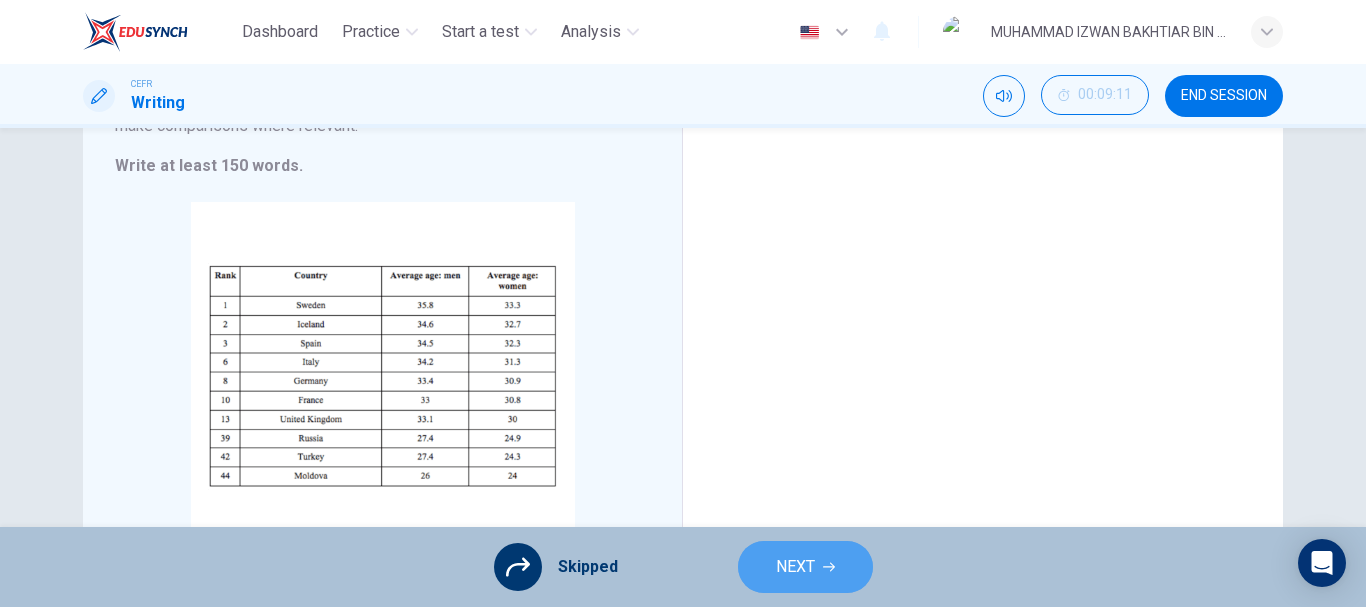click on "NEXT" at bounding box center (805, 567) 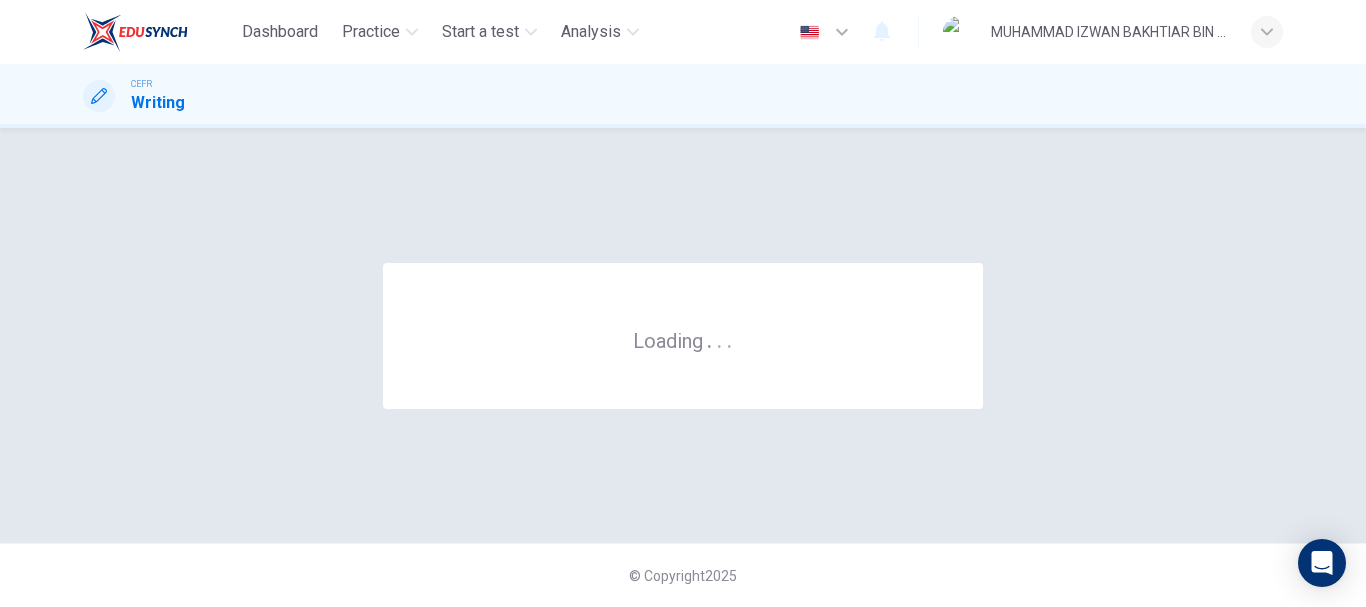 scroll, scrollTop: 0, scrollLeft: 0, axis: both 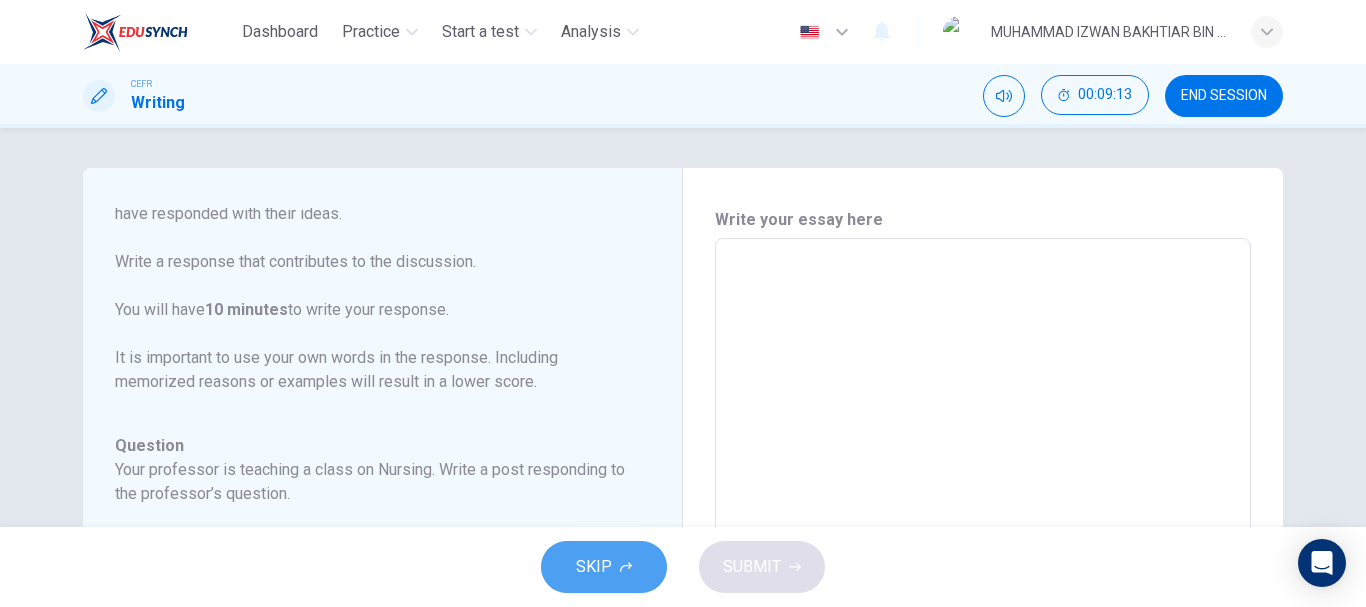 click on "SKIP" at bounding box center (604, 567) 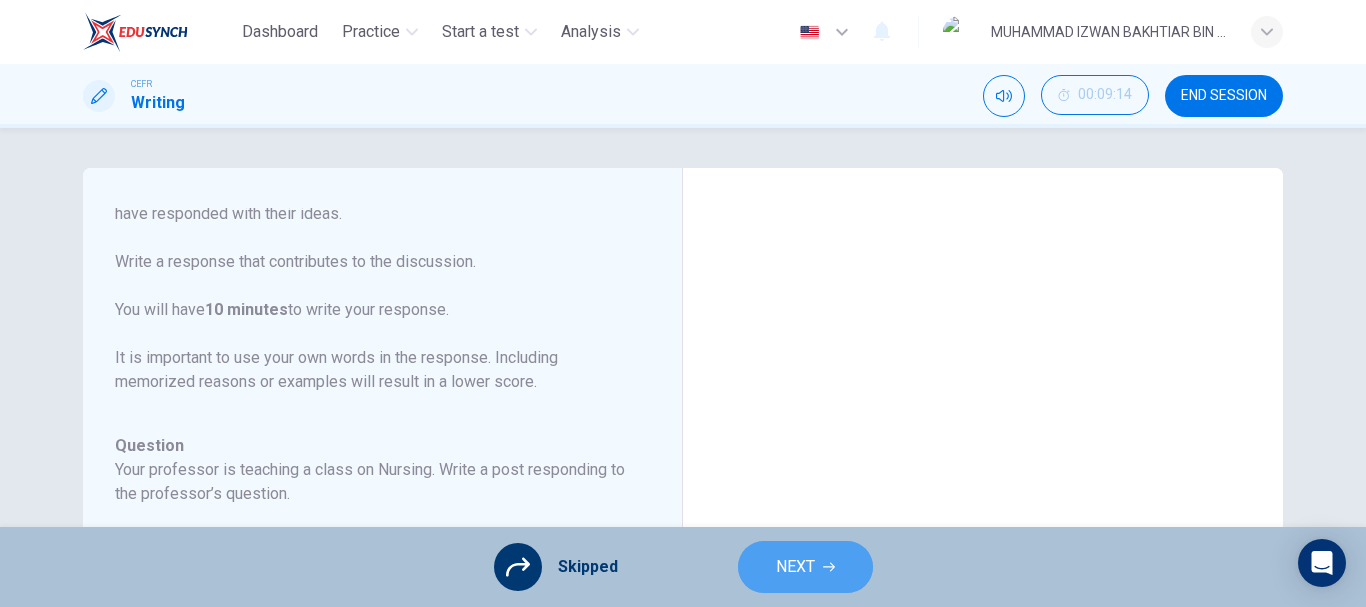 click on "NEXT" at bounding box center [795, 567] 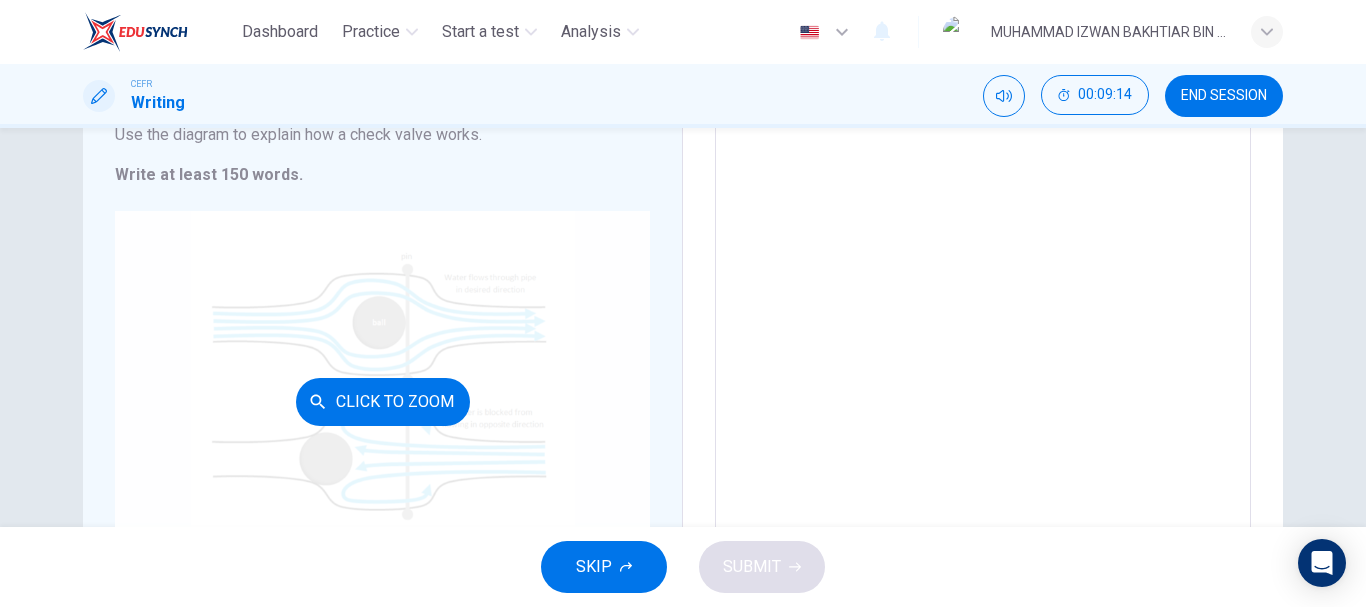 scroll, scrollTop: 390, scrollLeft: 0, axis: vertical 